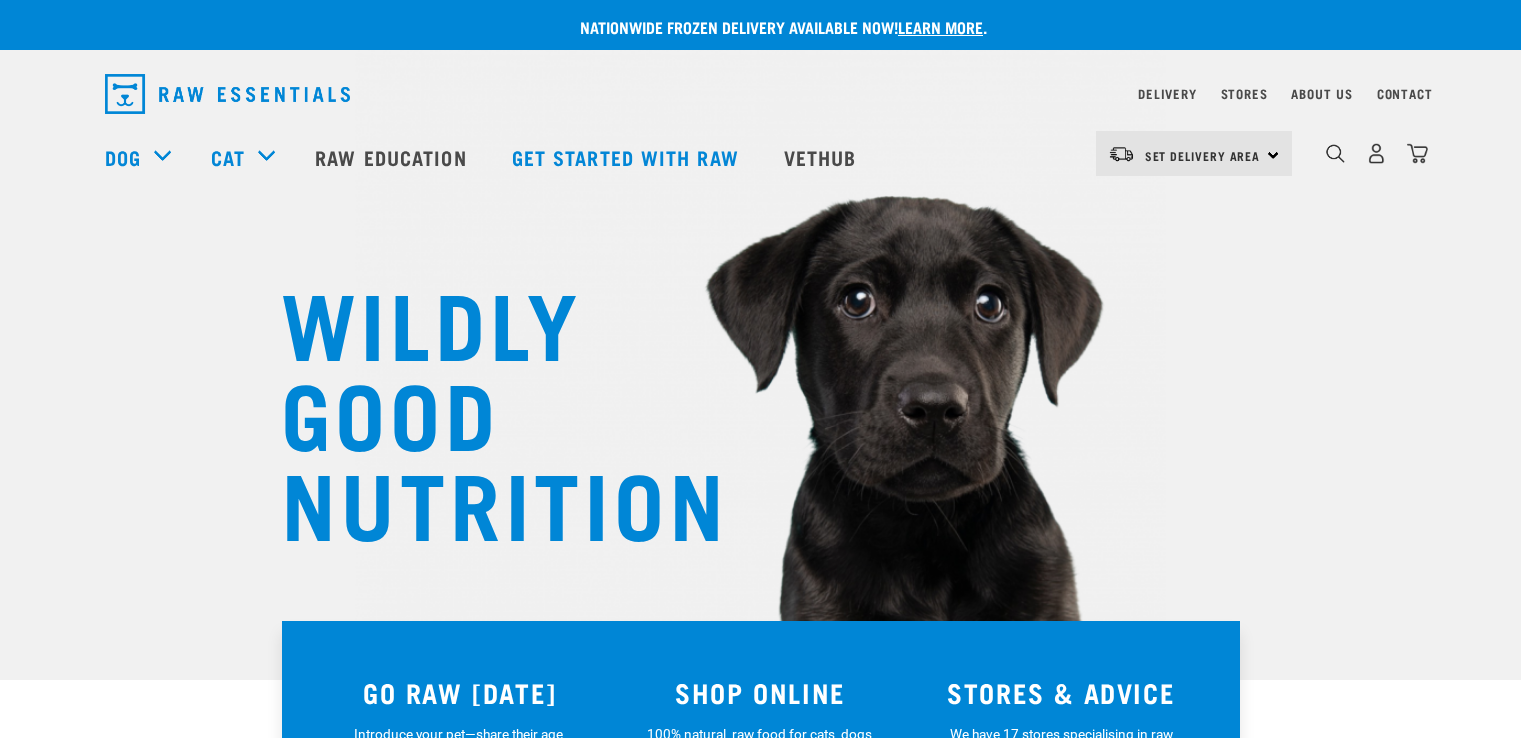 scroll, scrollTop: 0, scrollLeft: 0, axis: both 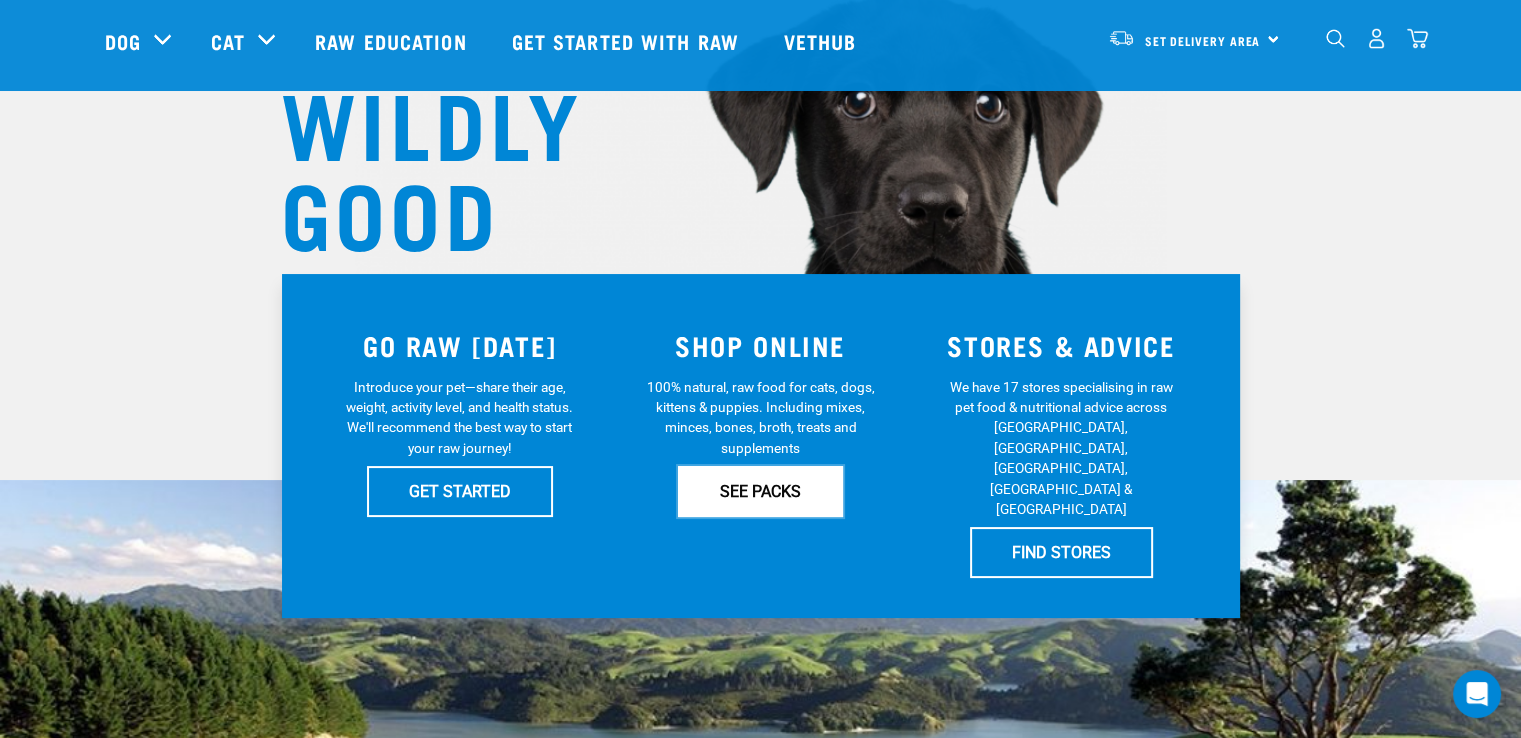 click on "SEE PACKS" at bounding box center [760, 491] 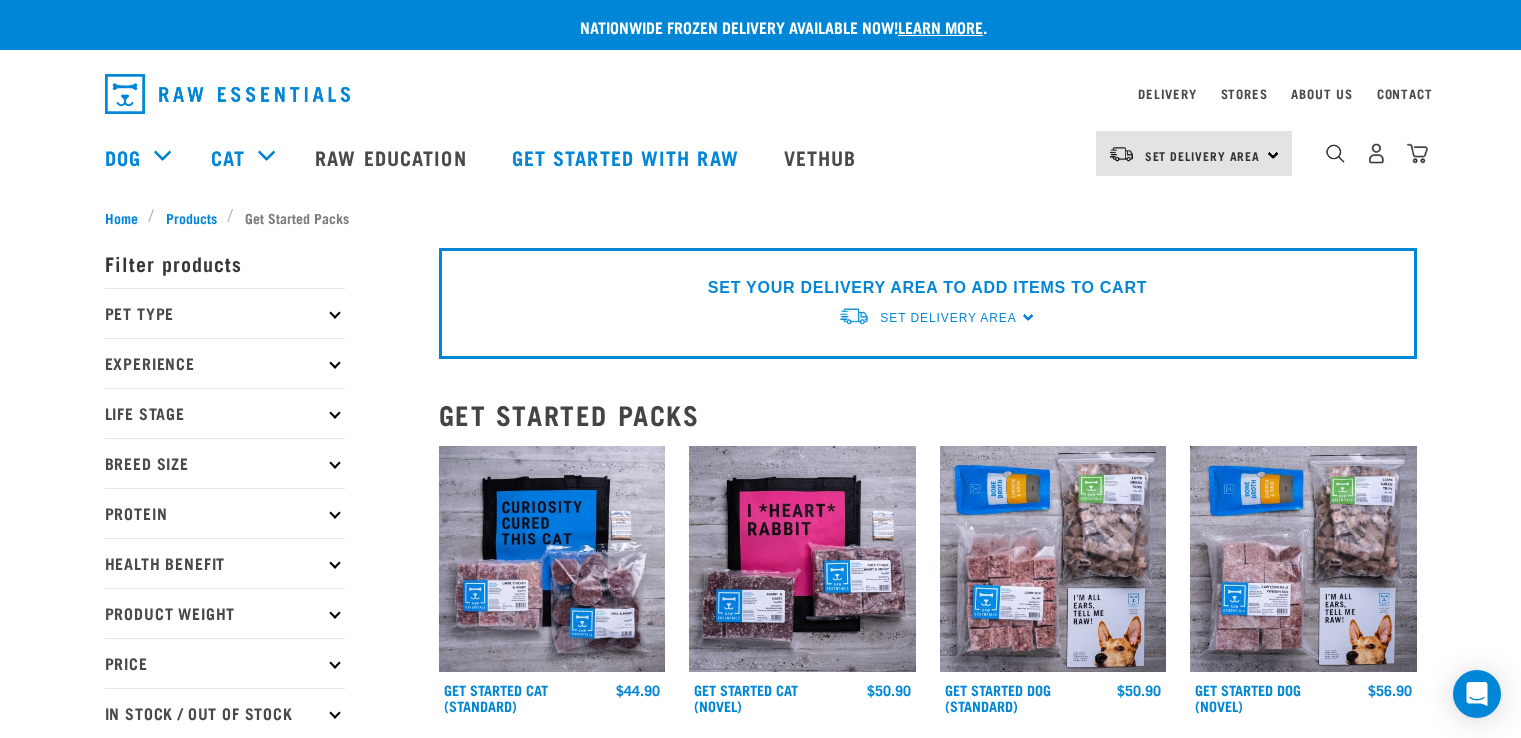 scroll, scrollTop: 0, scrollLeft: 0, axis: both 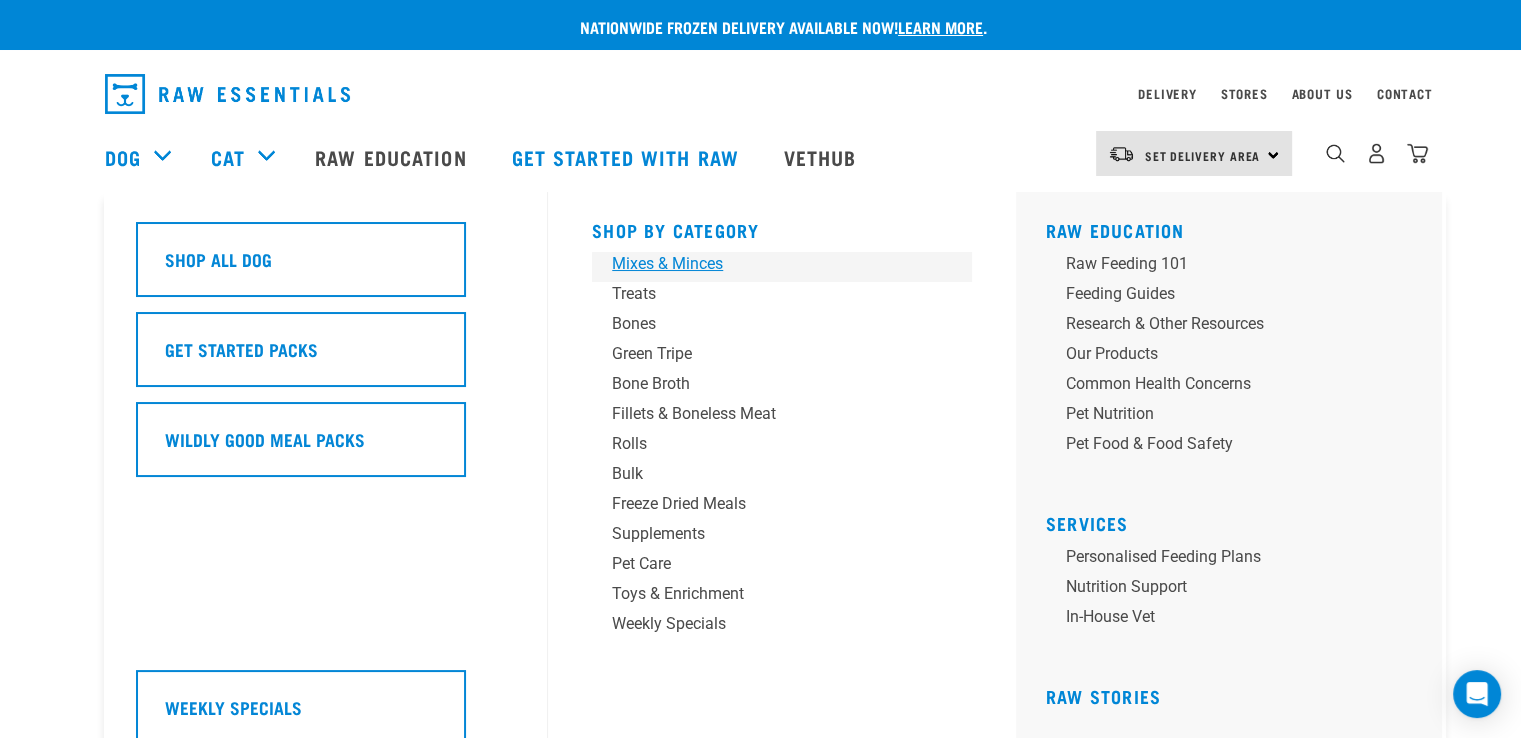 click on "Mixes & Minces" at bounding box center (768, 264) 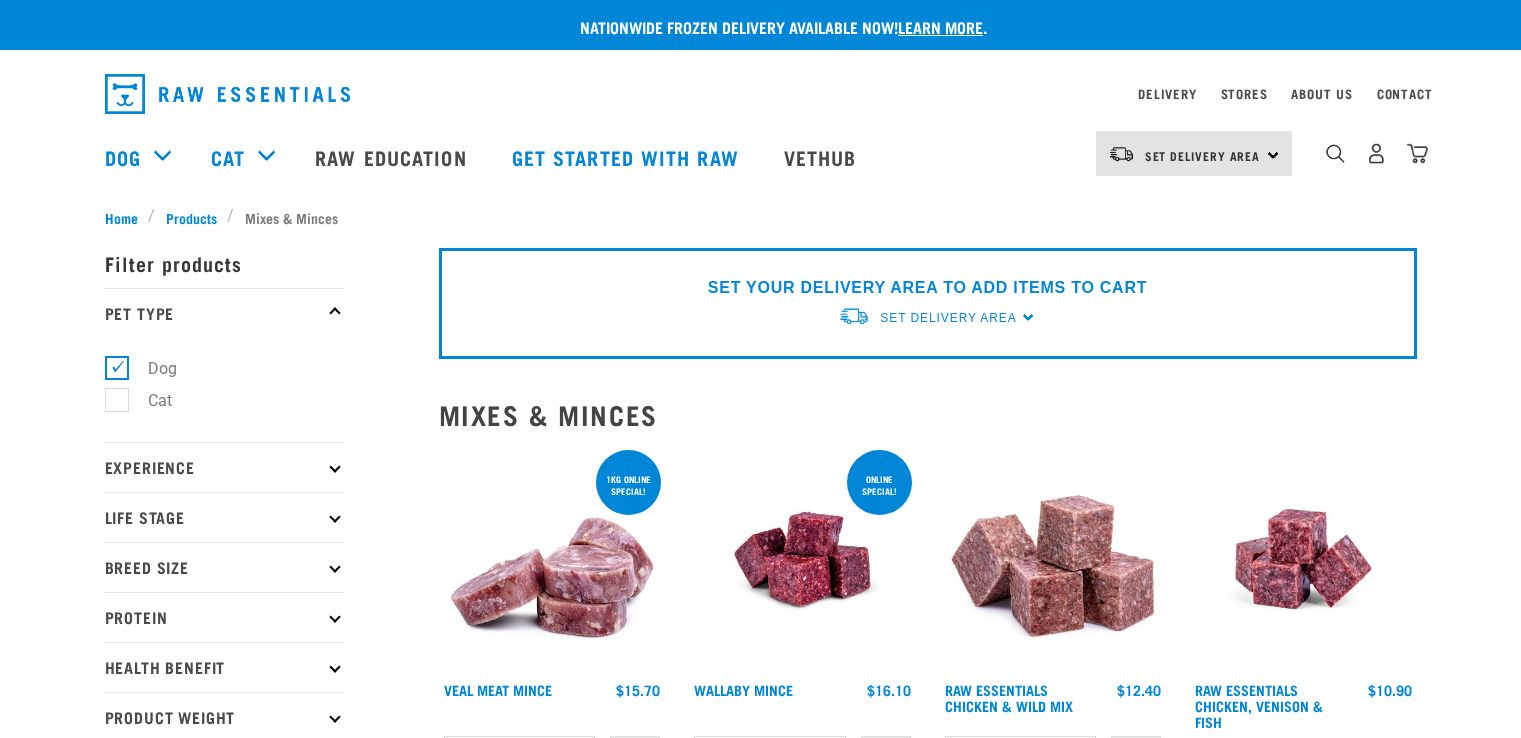 scroll, scrollTop: 0, scrollLeft: 0, axis: both 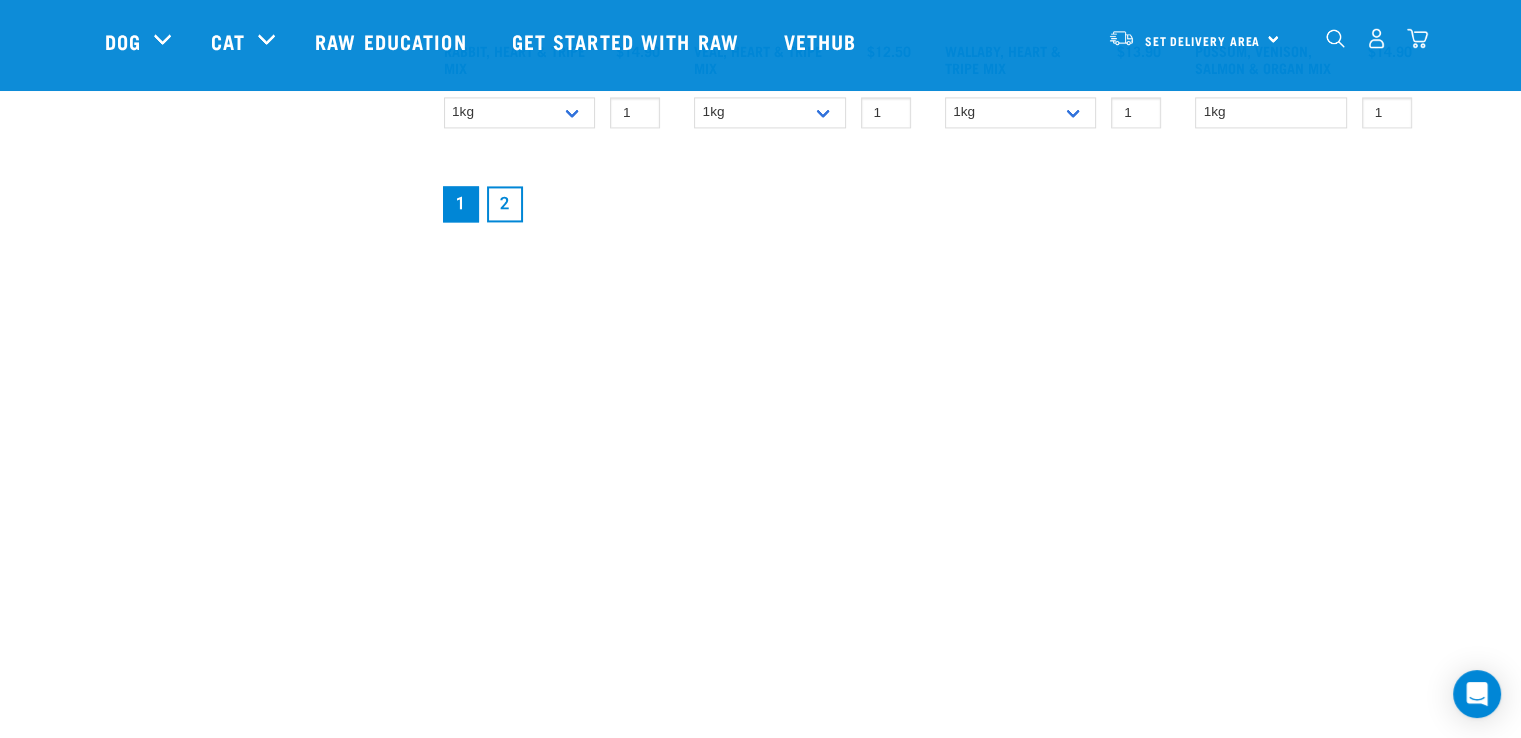 click on "2" at bounding box center [505, 204] 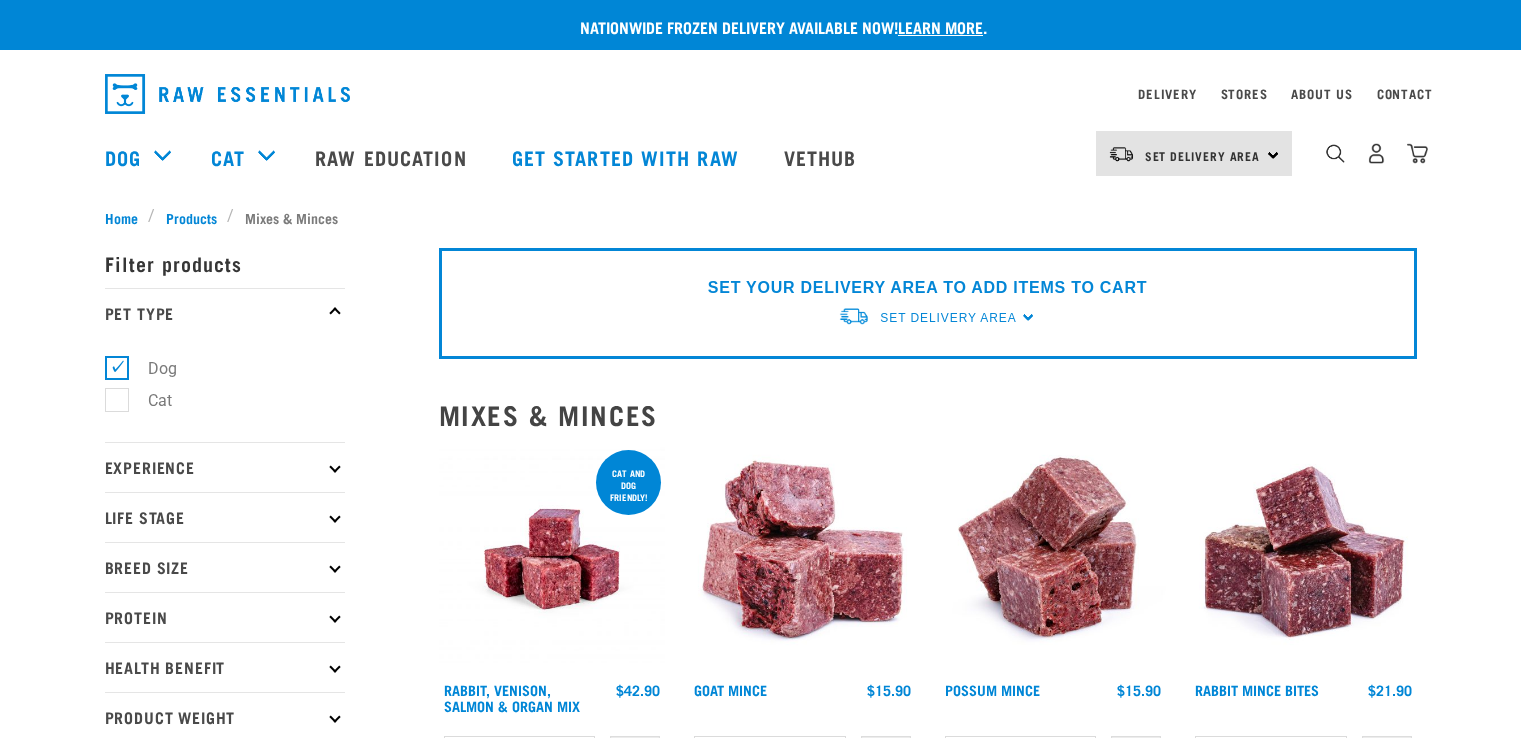 scroll, scrollTop: 0, scrollLeft: 0, axis: both 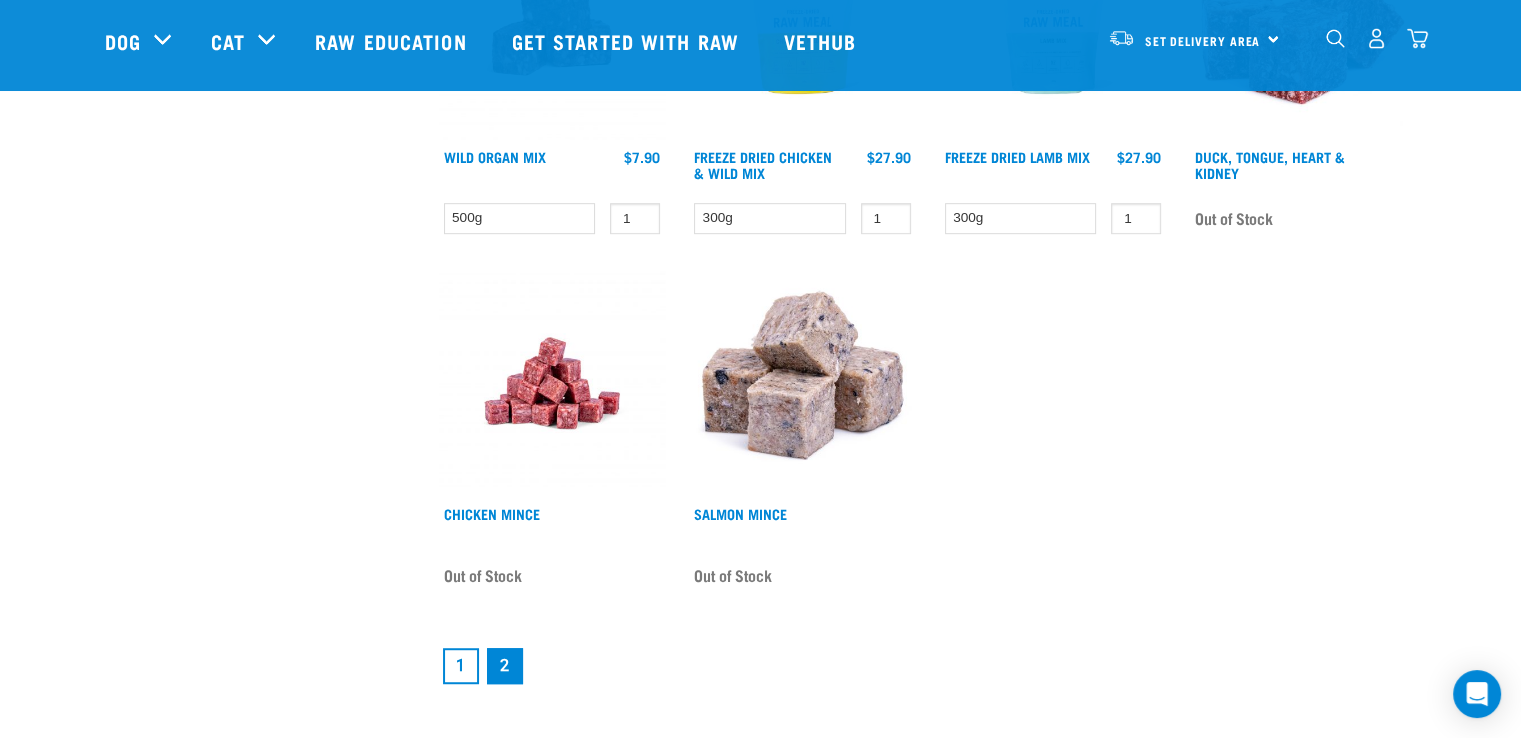 click on "1" at bounding box center (461, 666) 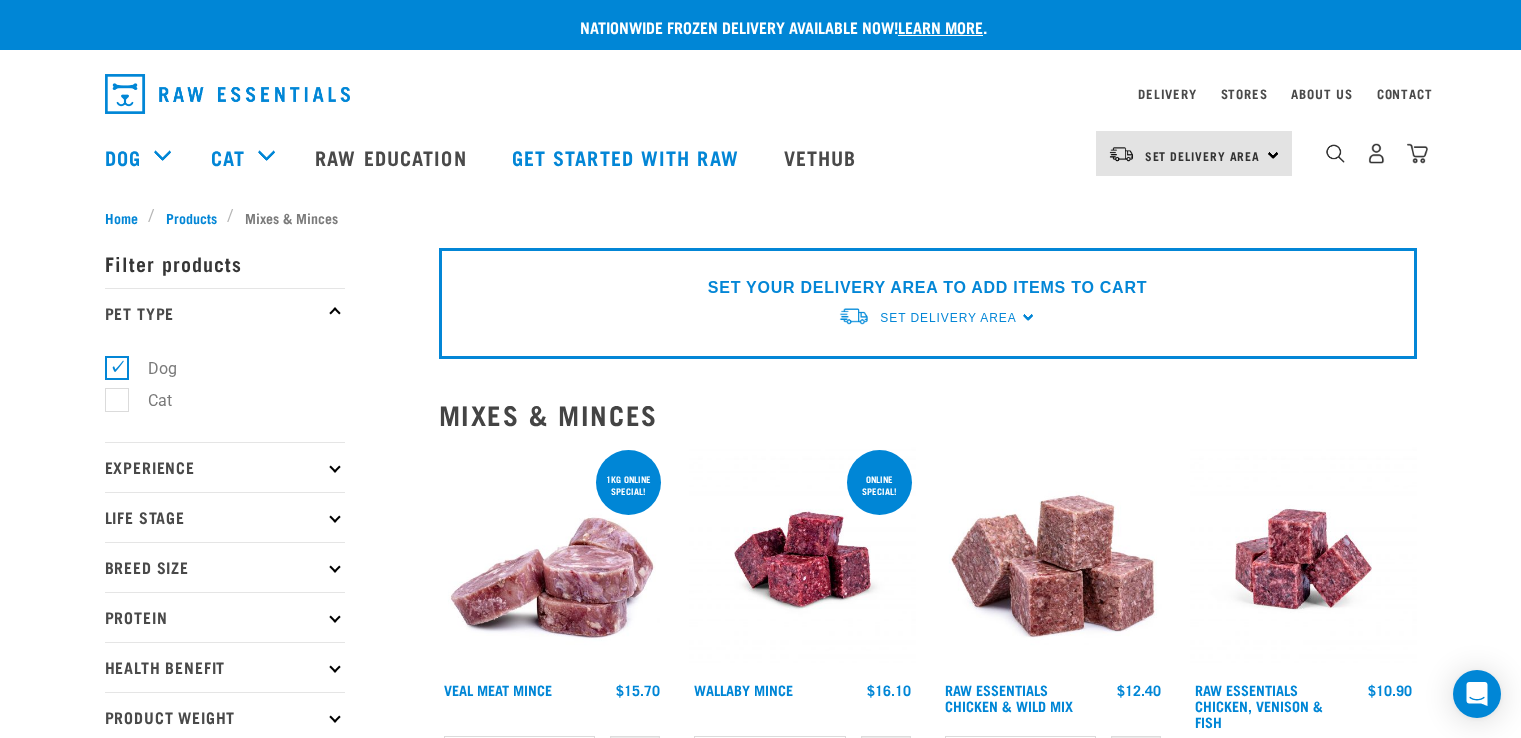 scroll, scrollTop: 0, scrollLeft: 0, axis: both 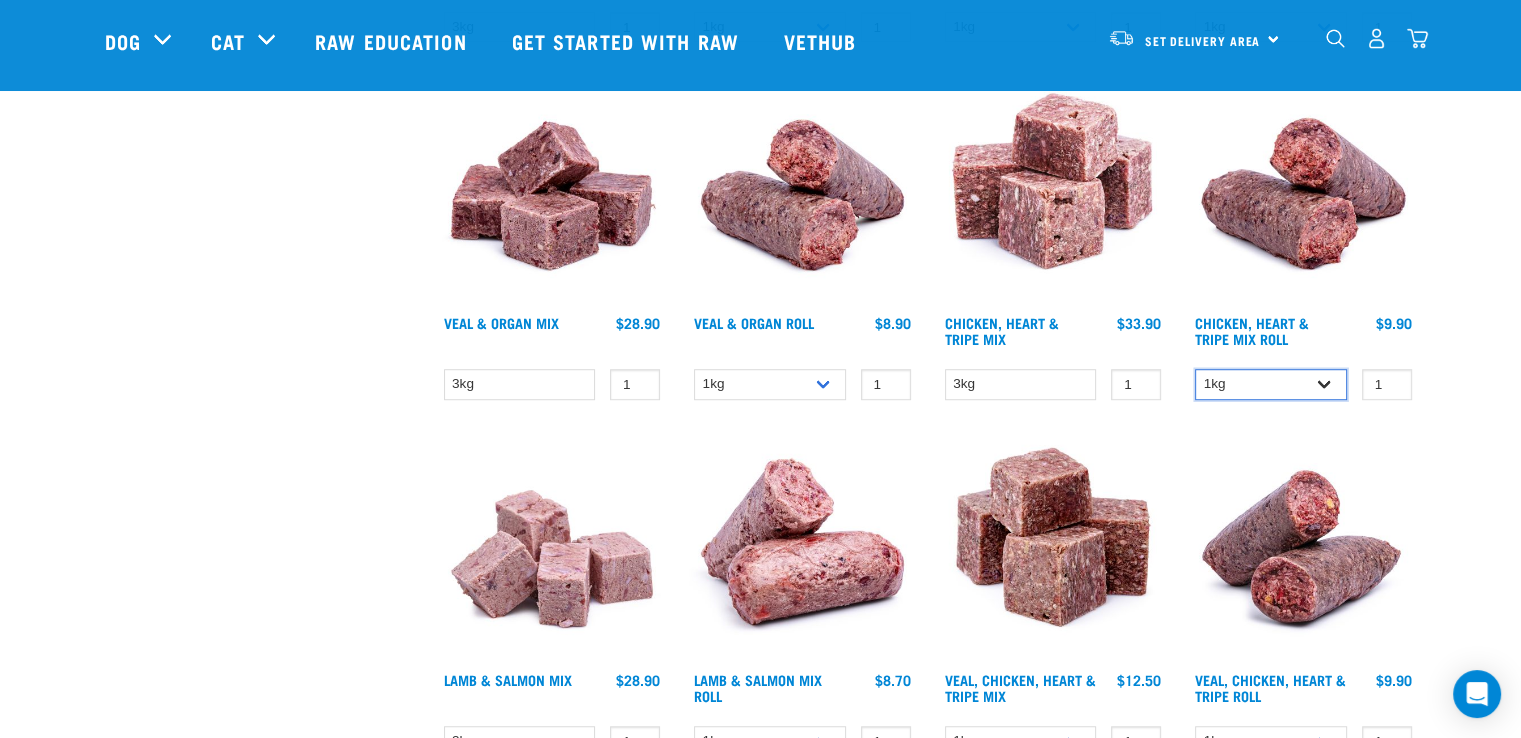 click on "1kg
Bulk (10kg)" at bounding box center (1271, 384) 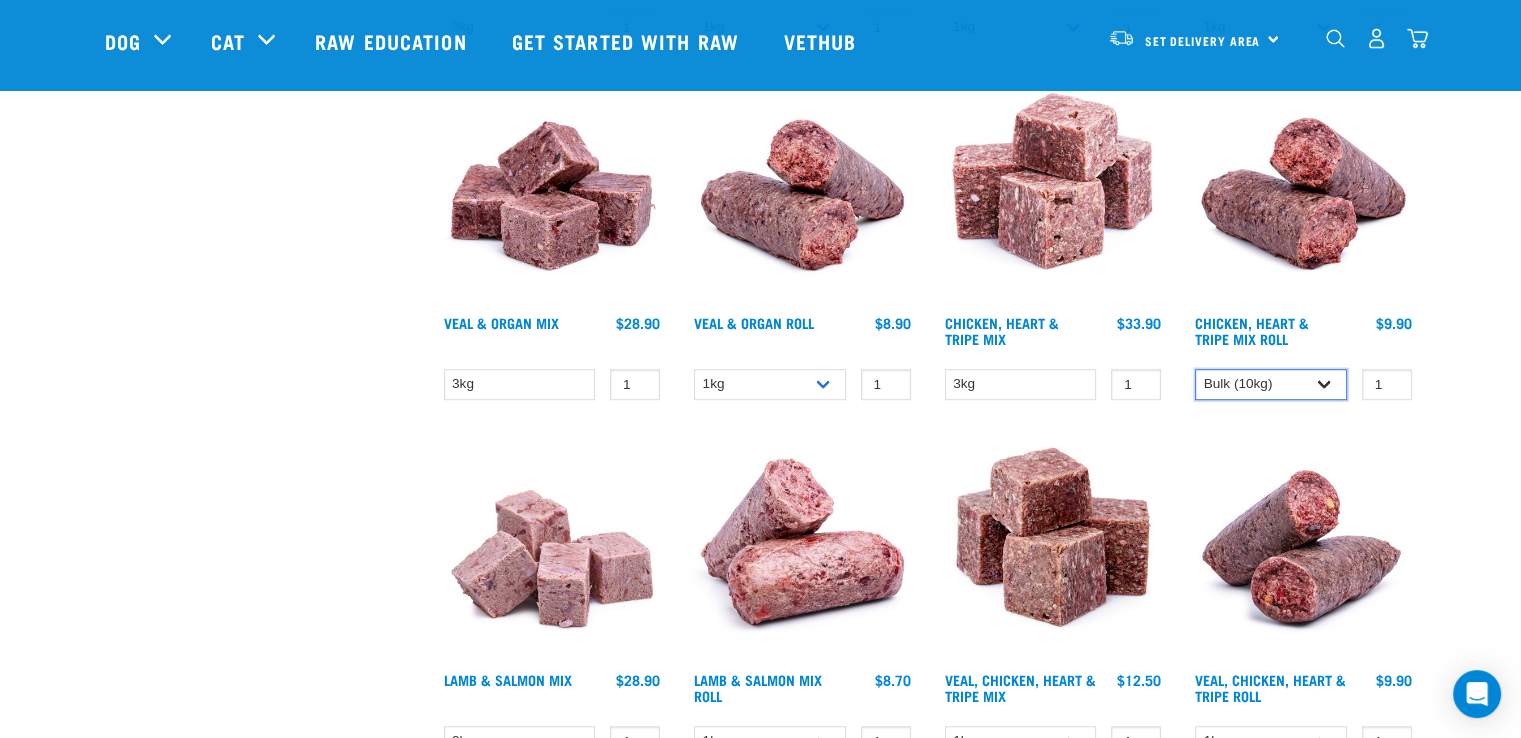 click on "1kg
Bulk (10kg)" at bounding box center [1271, 384] 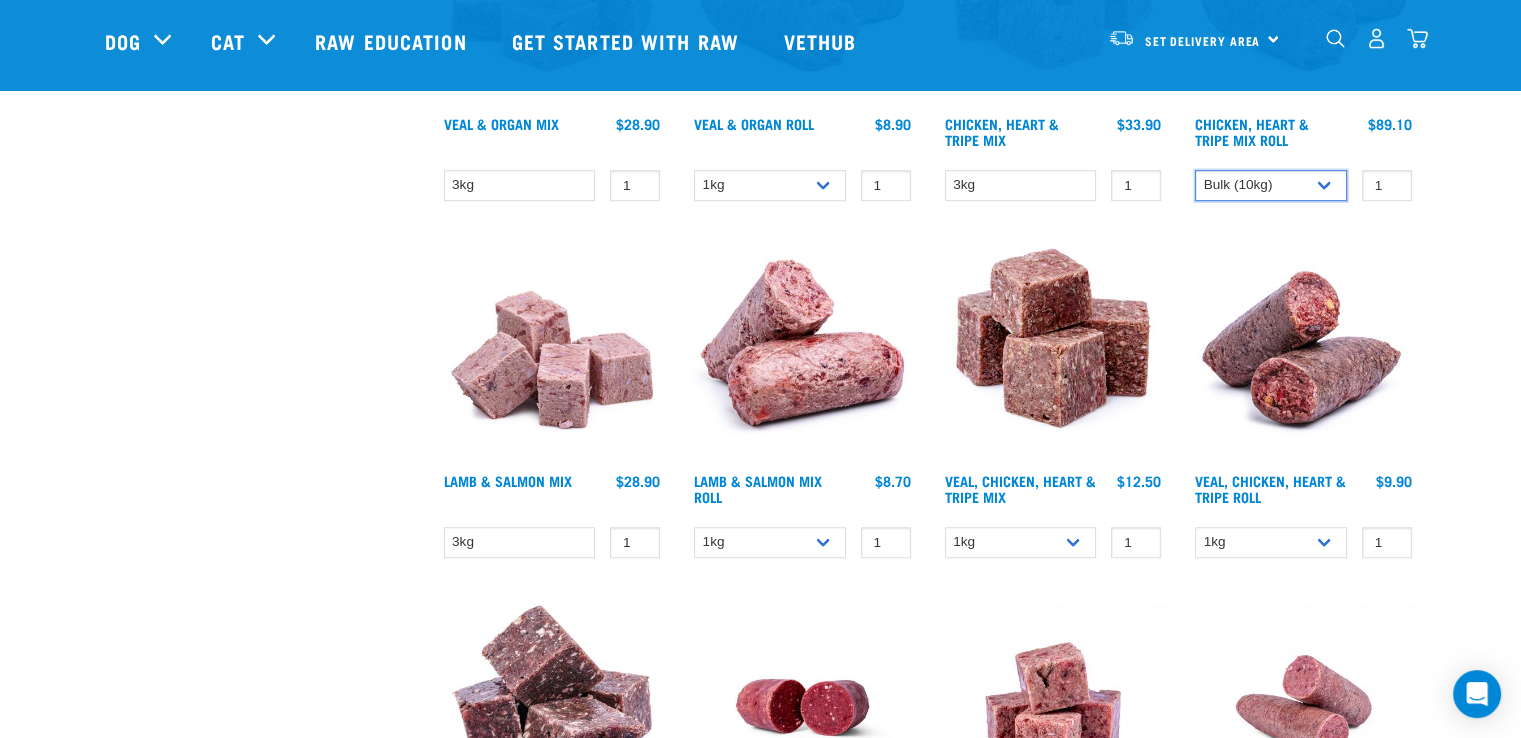 scroll, scrollTop: 1500, scrollLeft: 0, axis: vertical 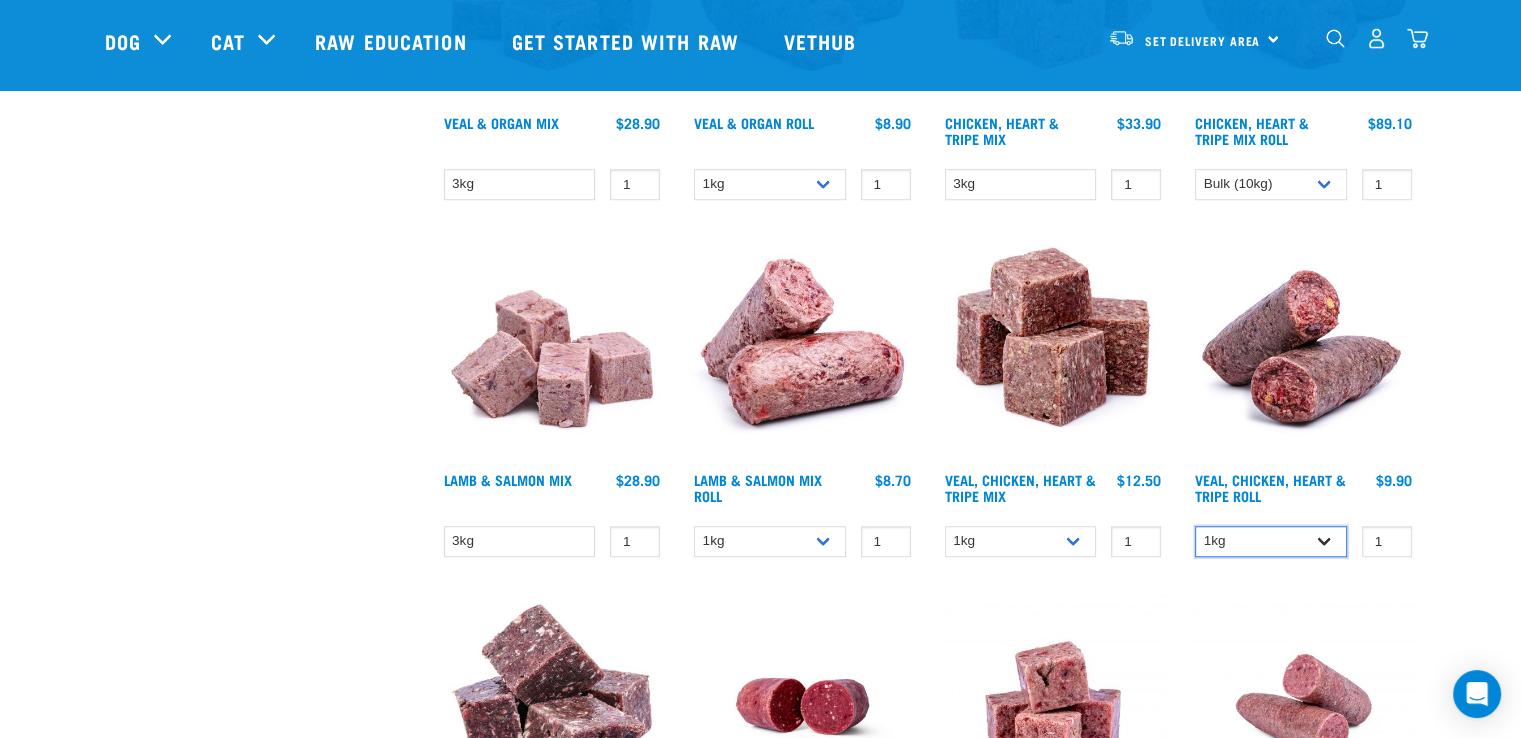click on "1kg
Bulk (10kg)" at bounding box center (1271, 541) 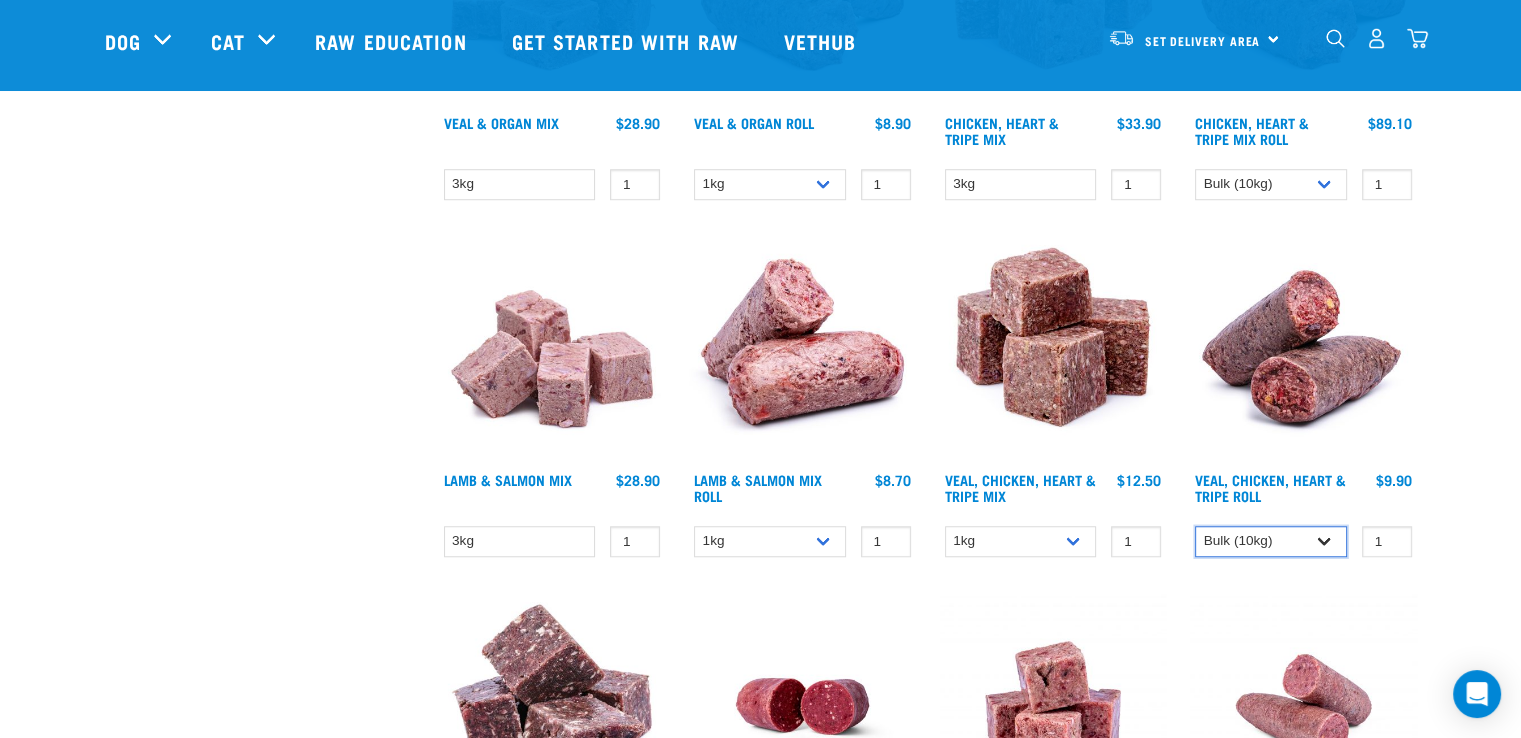 click on "1kg
Bulk (10kg)" at bounding box center [1271, 541] 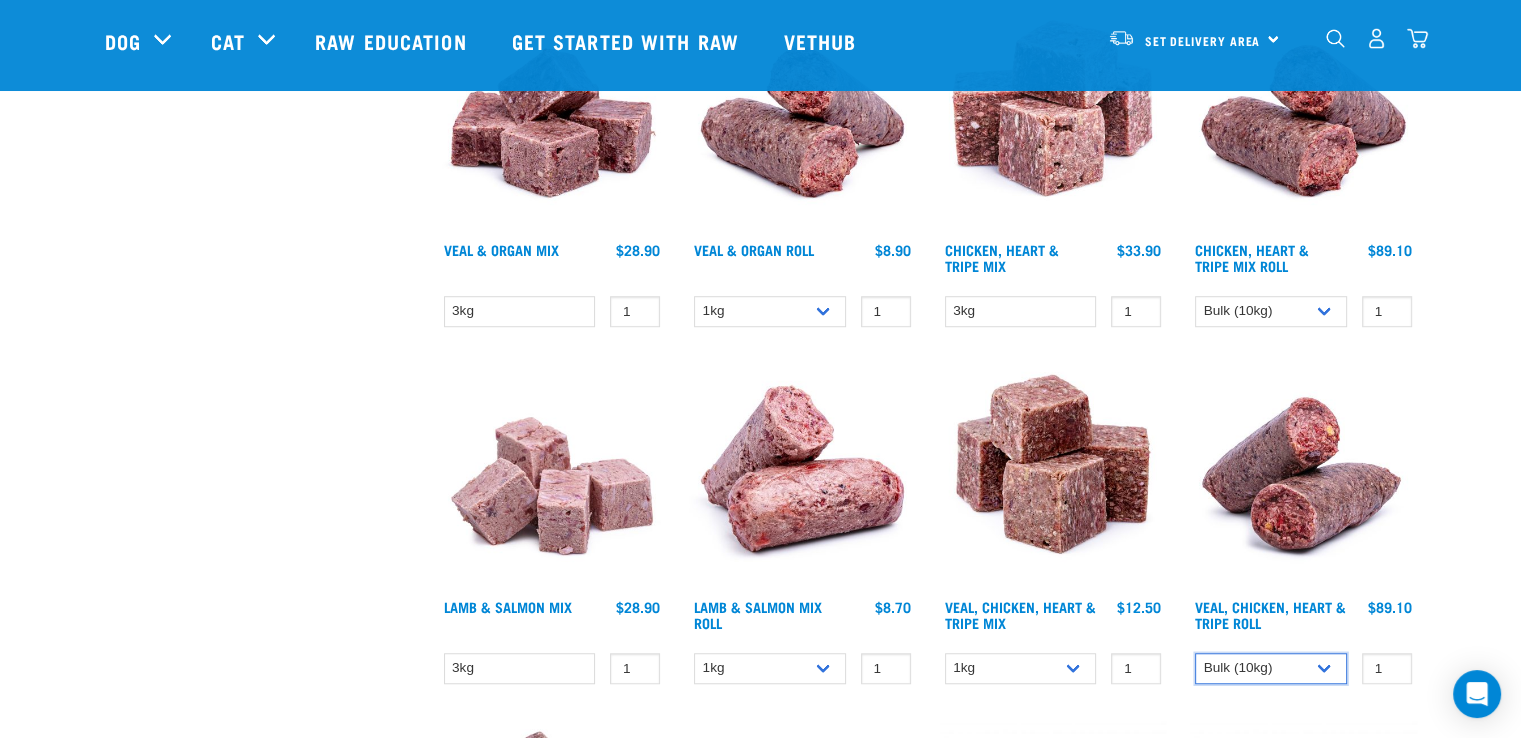 scroll, scrollTop: 1300, scrollLeft: 0, axis: vertical 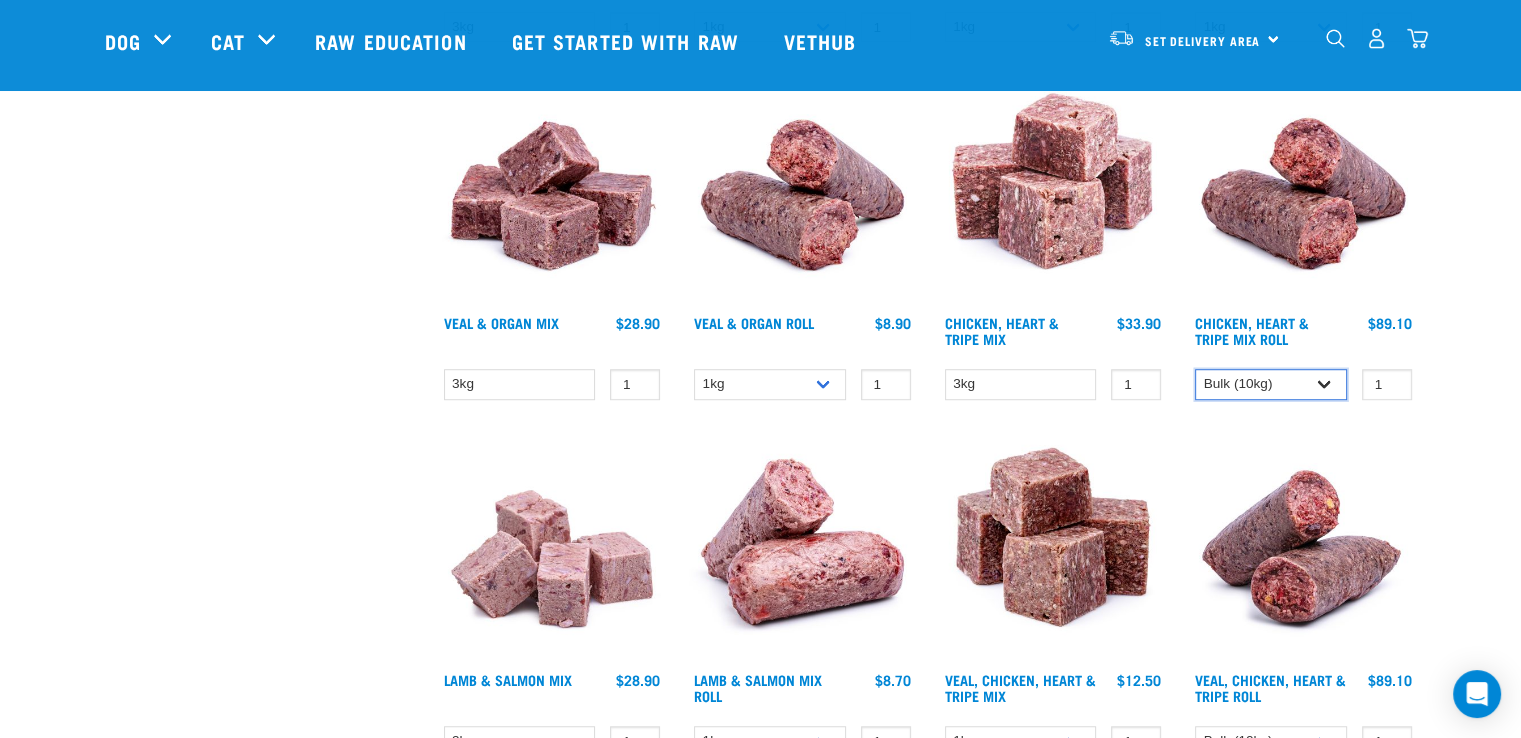 click on "1kg
Bulk (10kg)" at bounding box center (1271, 384) 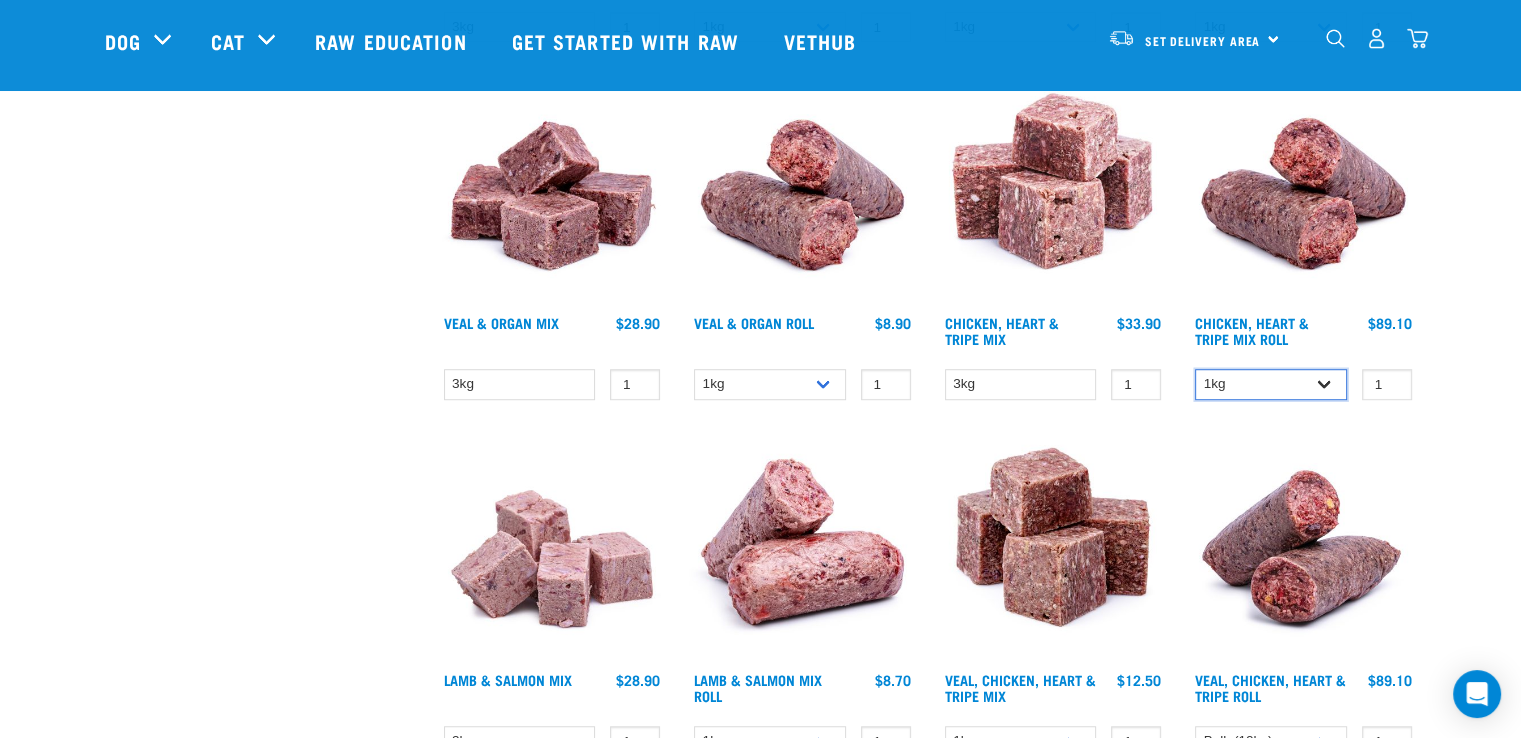 click on "1kg
Bulk (10kg)" at bounding box center [1271, 384] 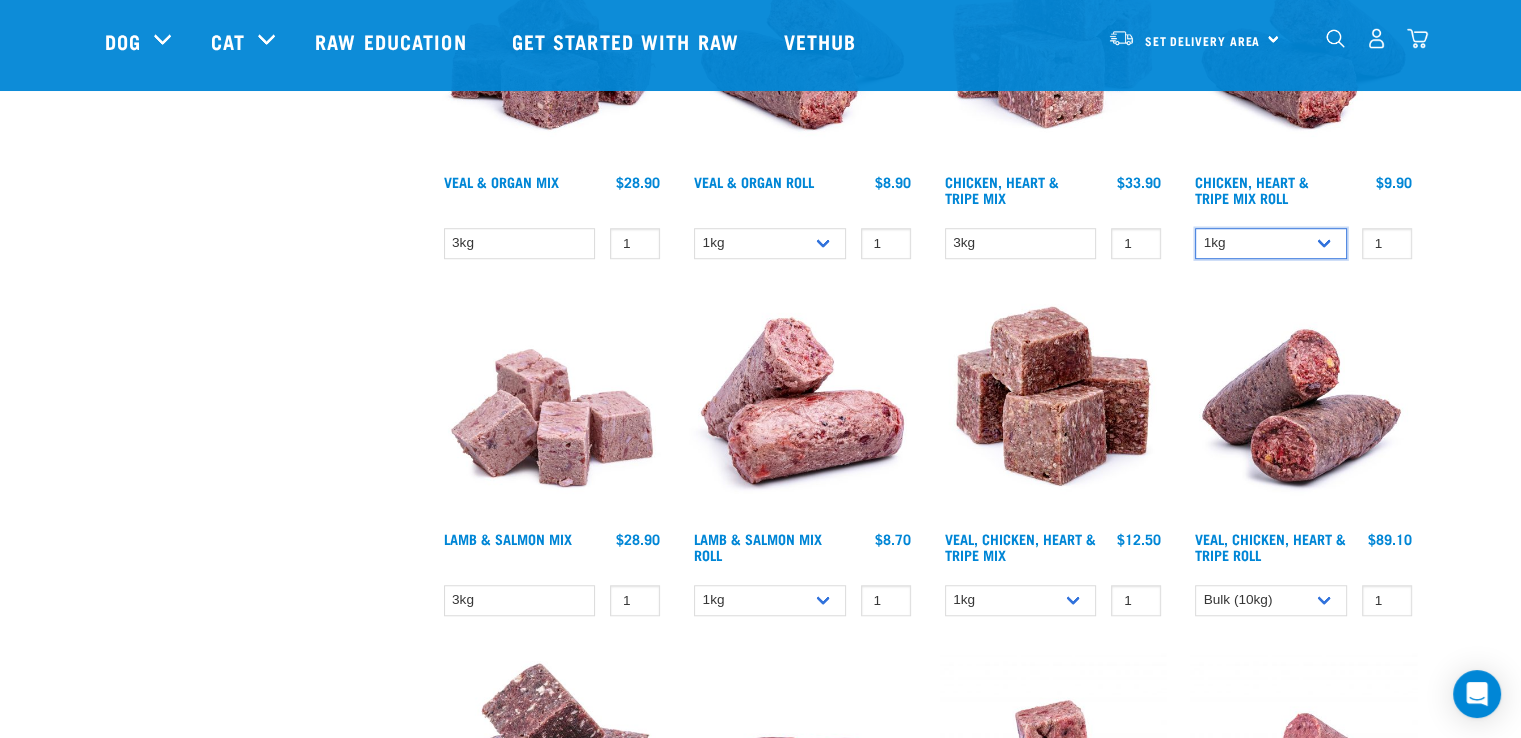 scroll, scrollTop: 1500, scrollLeft: 0, axis: vertical 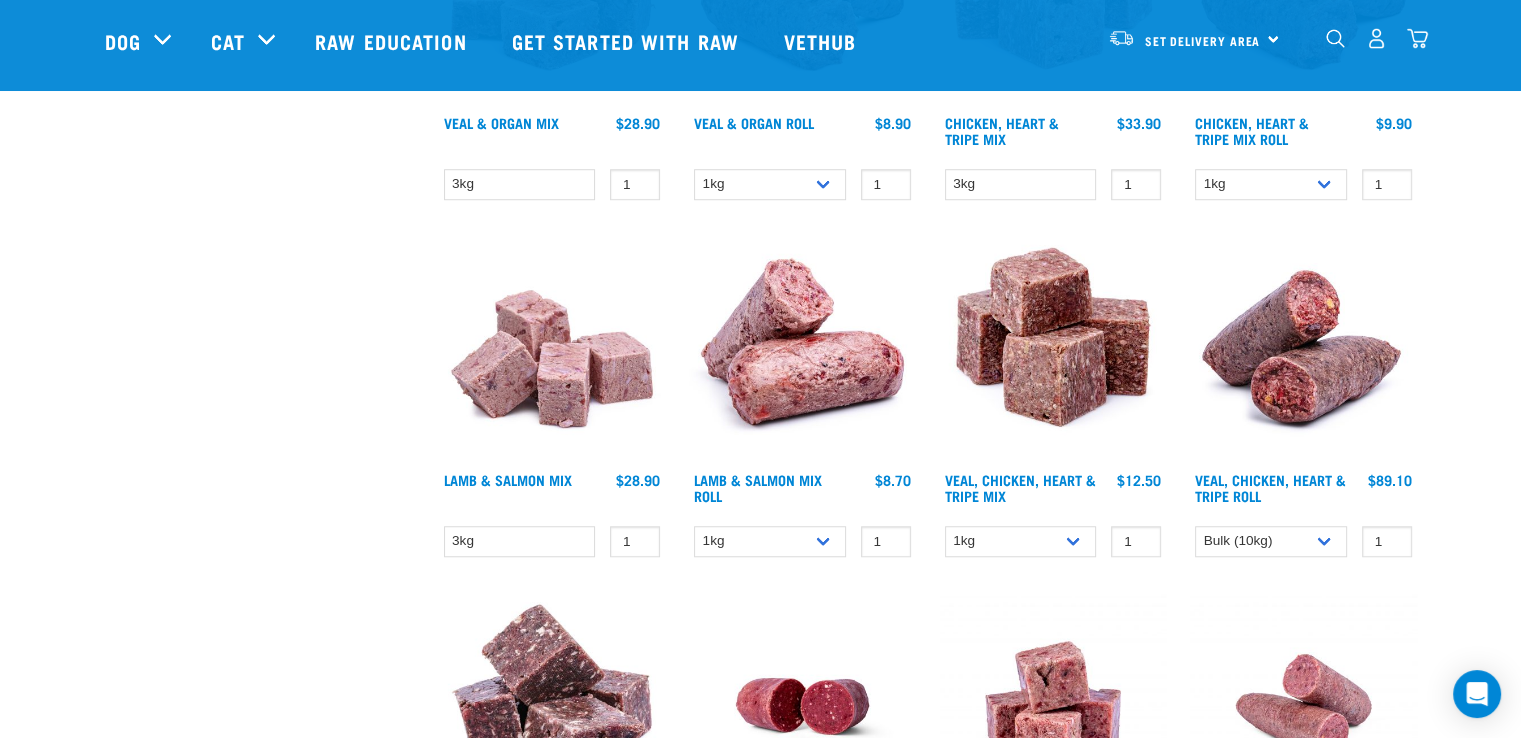 click at bounding box center [1303, 349] 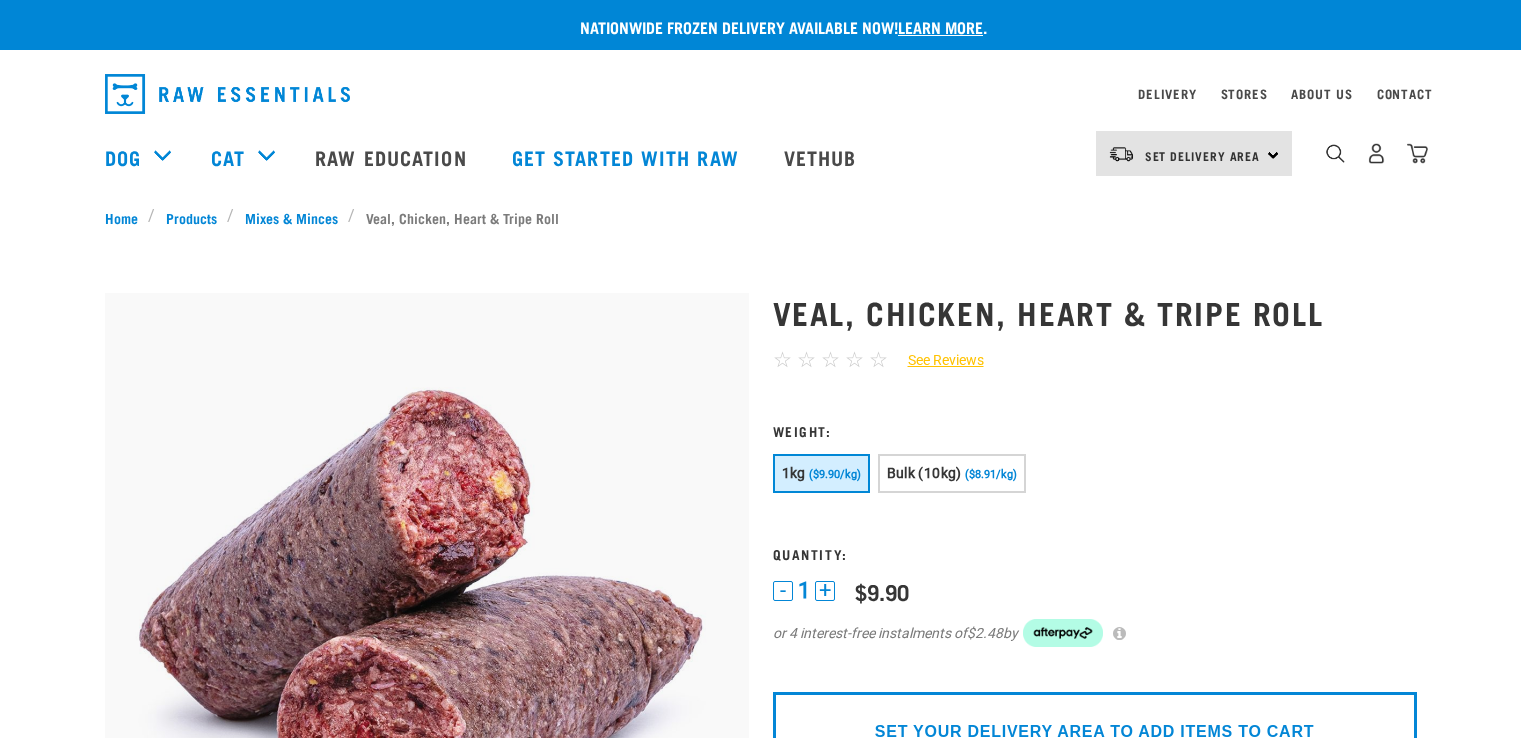 scroll, scrollTop: 0, scrollLeft: 0, axis: both 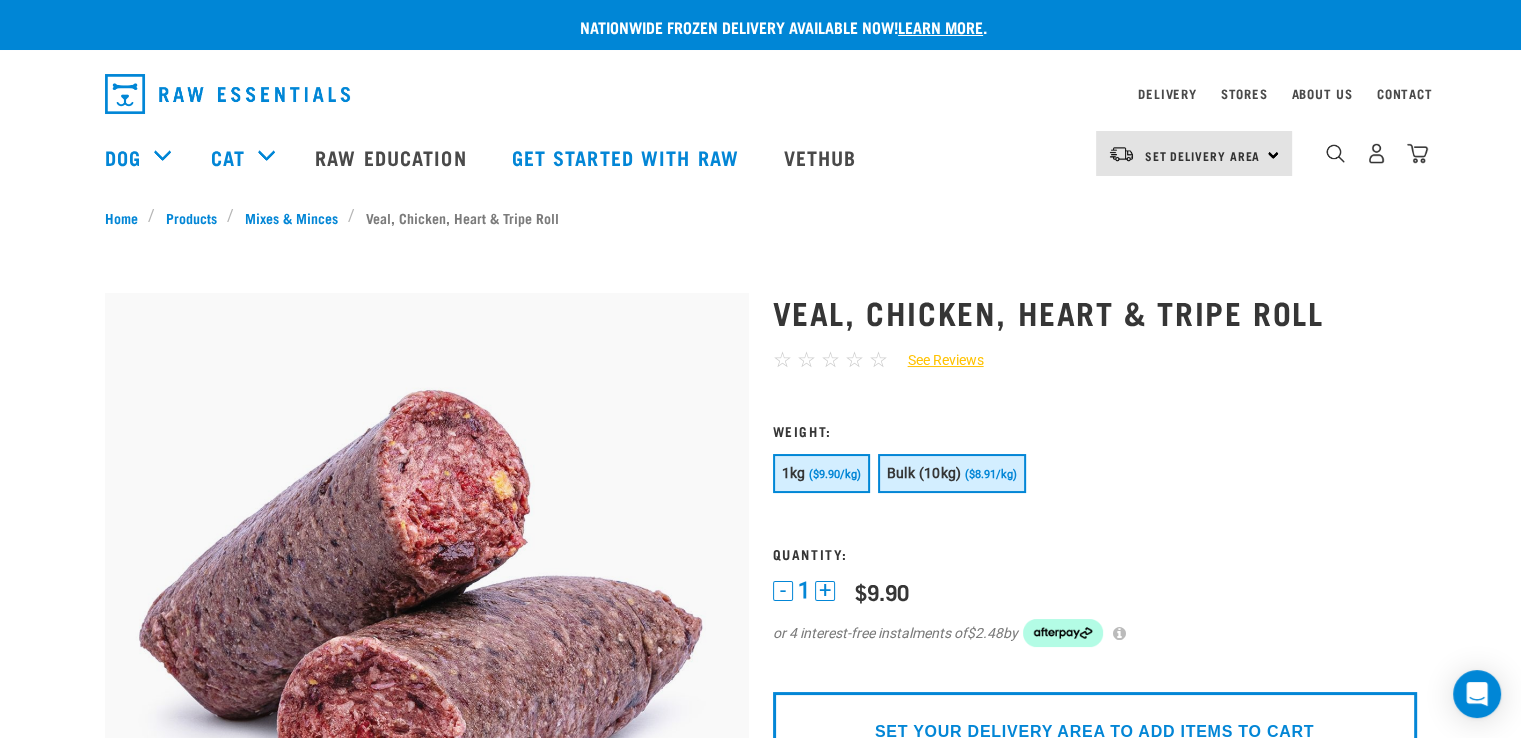 click on "($8.91/kg)" at bounding box center (991, 474) 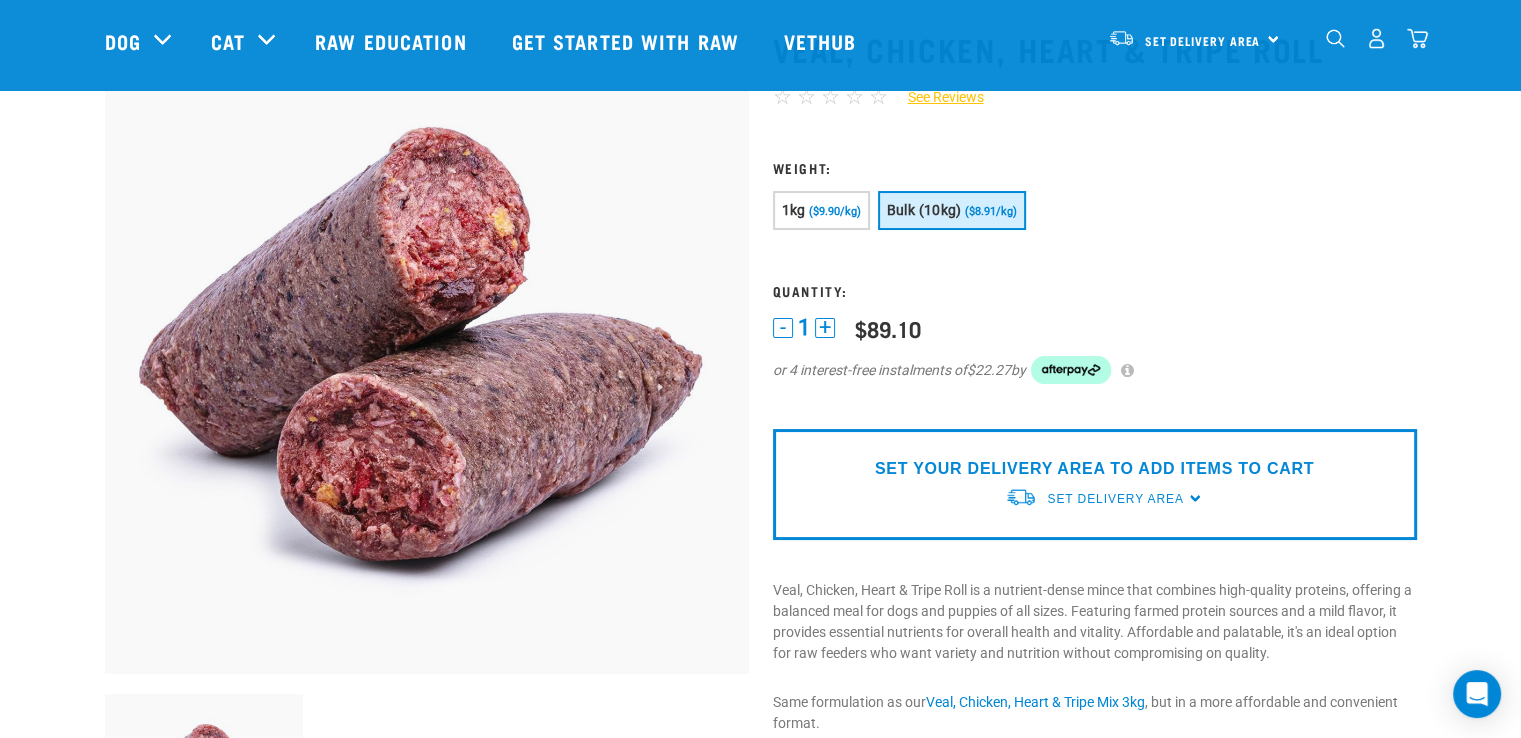 scroll, scrollTop: 0, scrollLeft: 0, axis: both 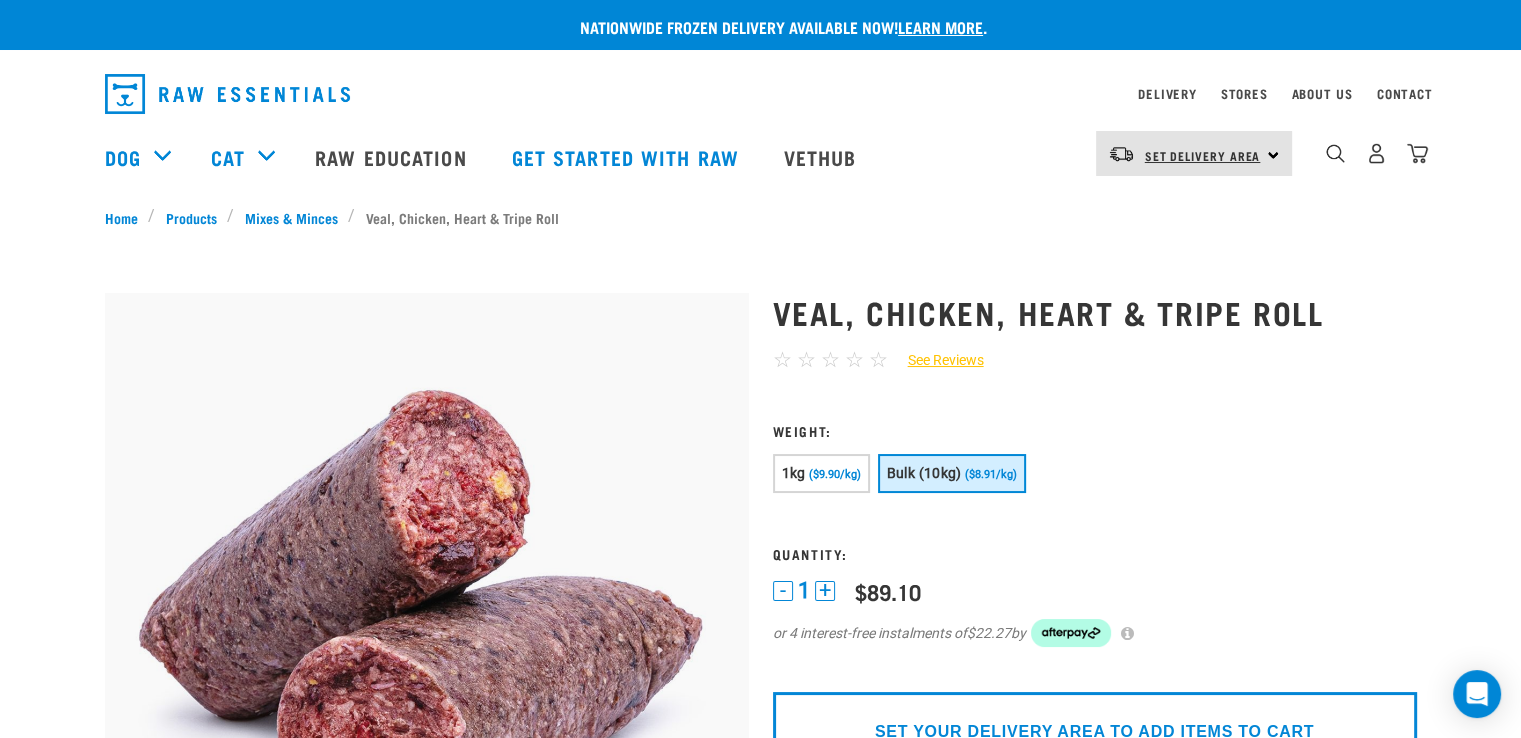 click on "Set Delivery Area" at bounding box center (1203, 155) 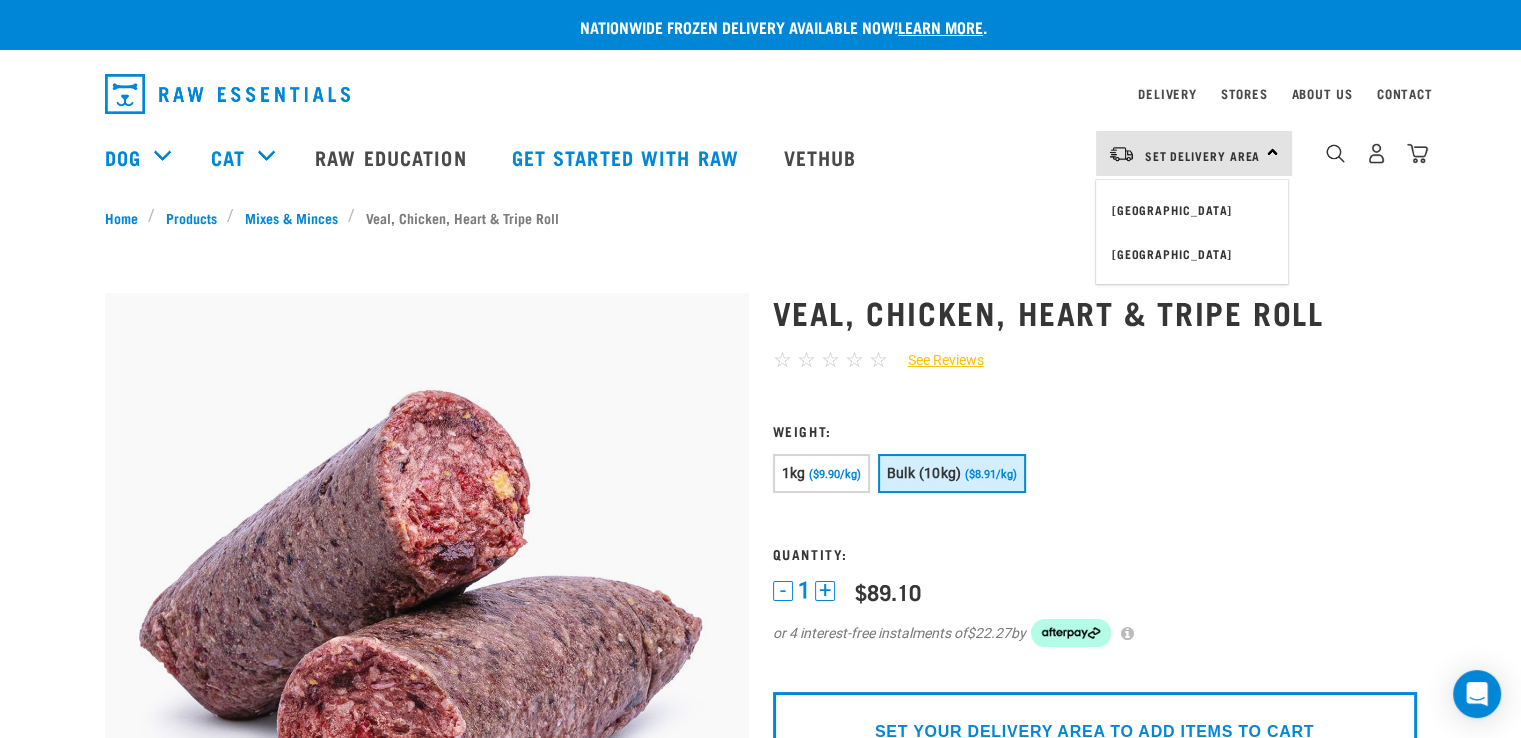 click on "[GEOGRAPHIC_DATA]" at bounding box center [1192, 210] 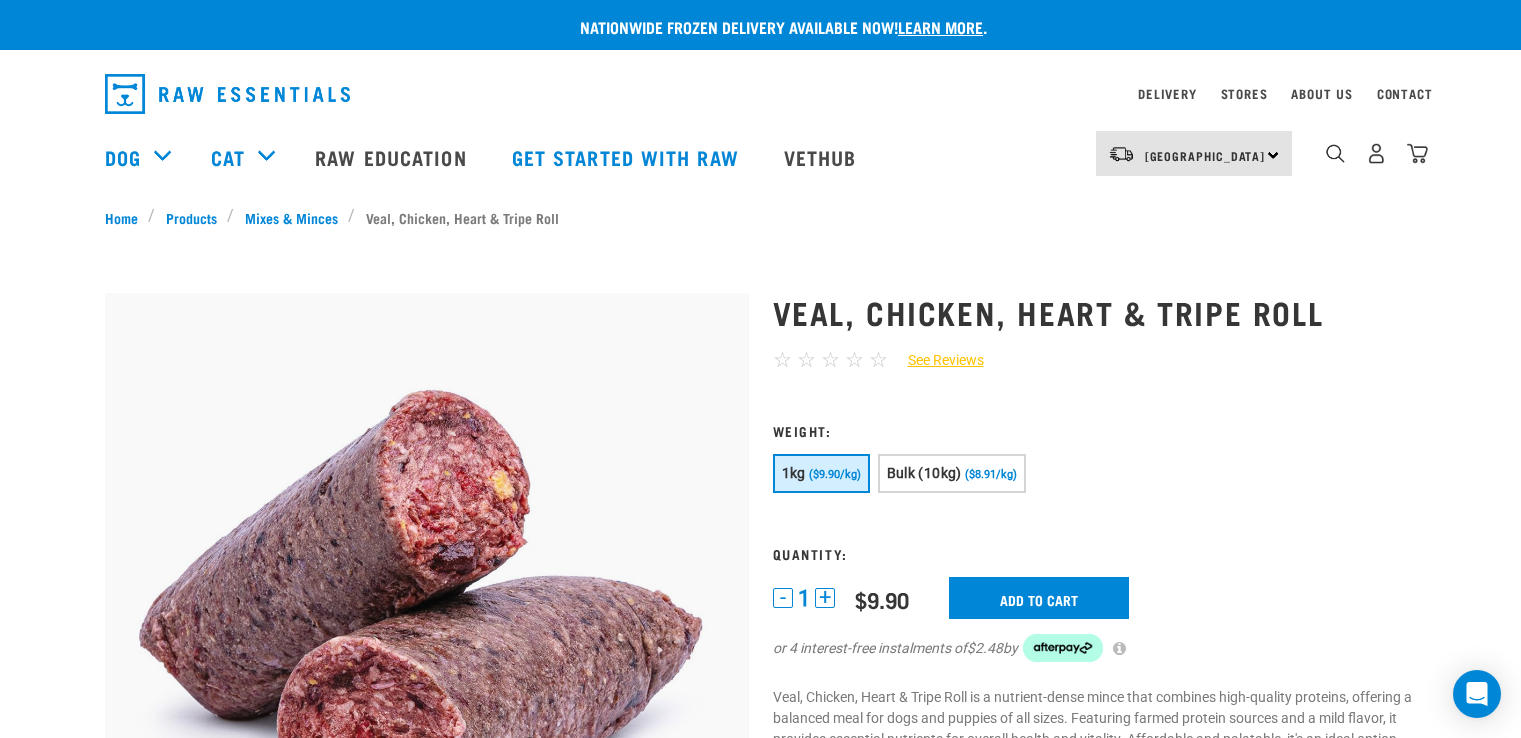 scroll, scrollTop: 0, scrollLeft: 0, axis: both 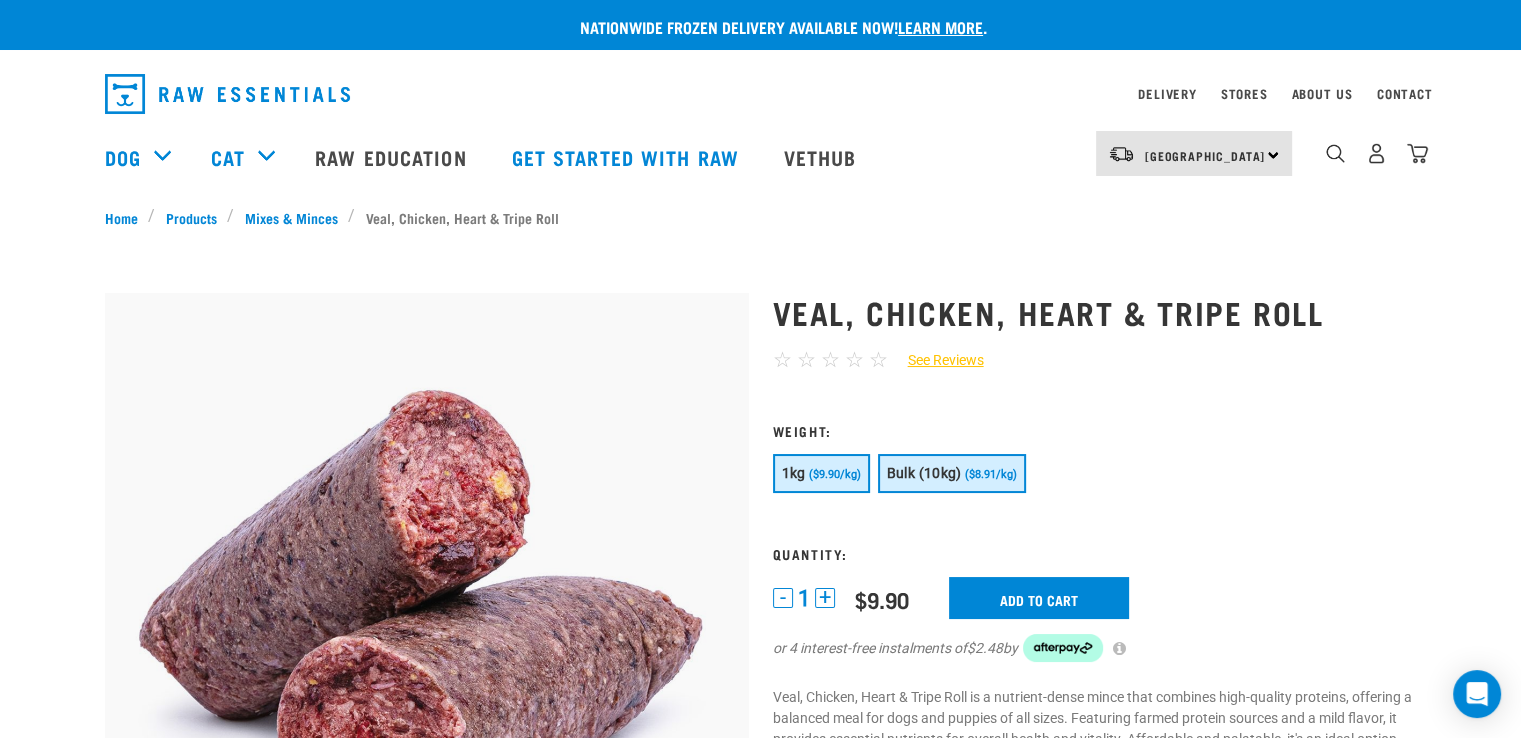 click on "($8.91/kg)" at bounding box center (991, 474) 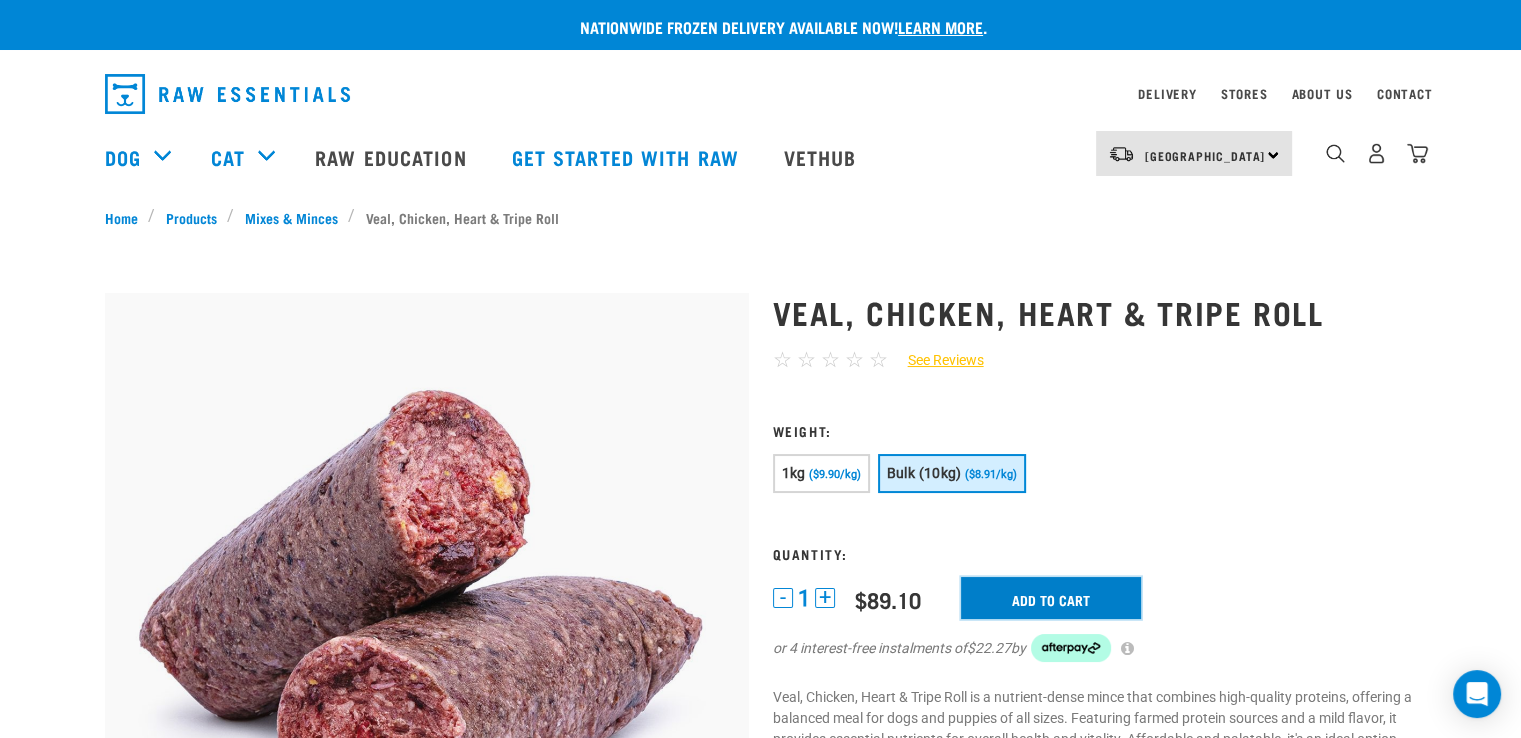 click on "Add to cart" at bounding box center (1051, 598) 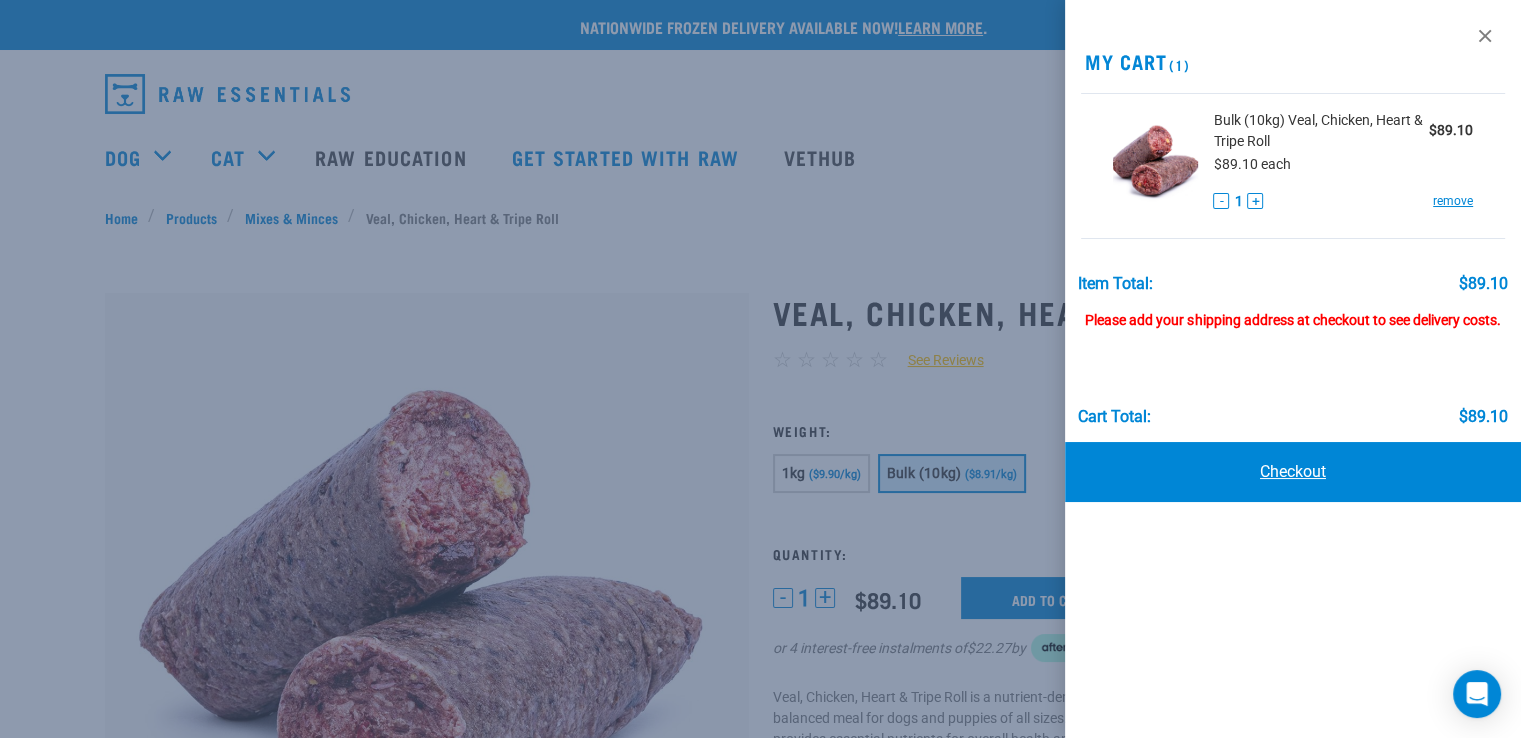 click on "Checkout" at bounding box center (1293, 472) 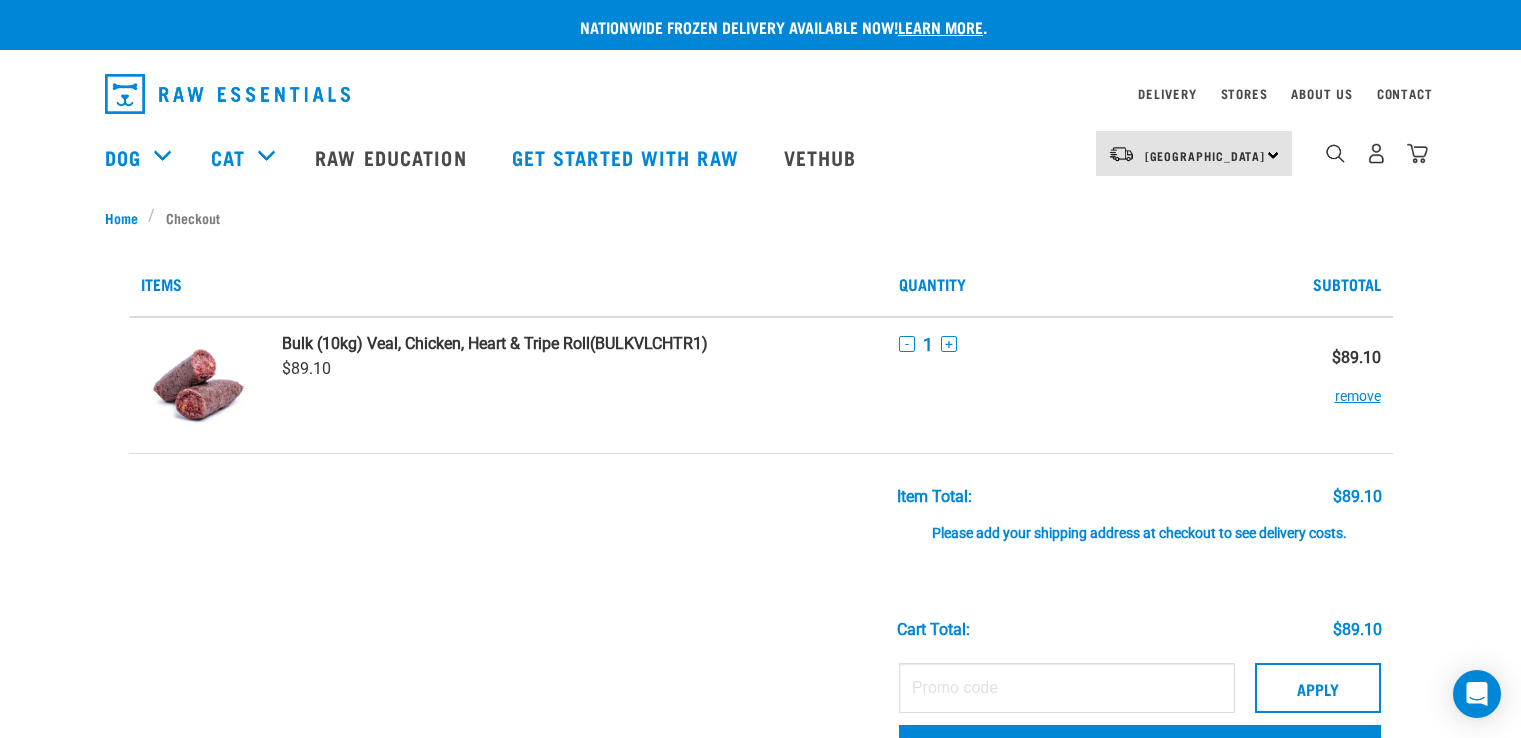 scroll, scrollTop: 0, scrollLeft: 0, axis: both 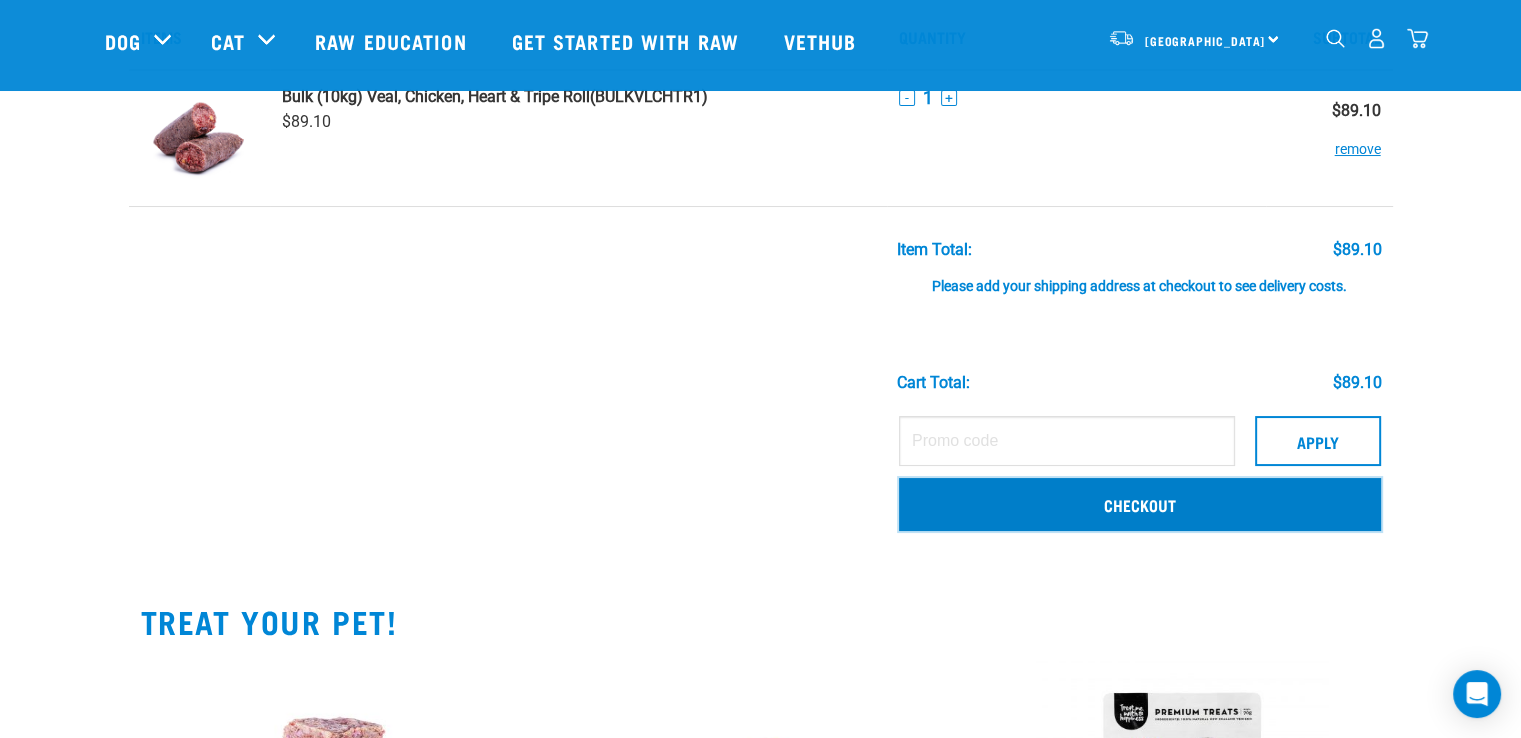 click on "Checkout" at bounding box center [1140, 504] 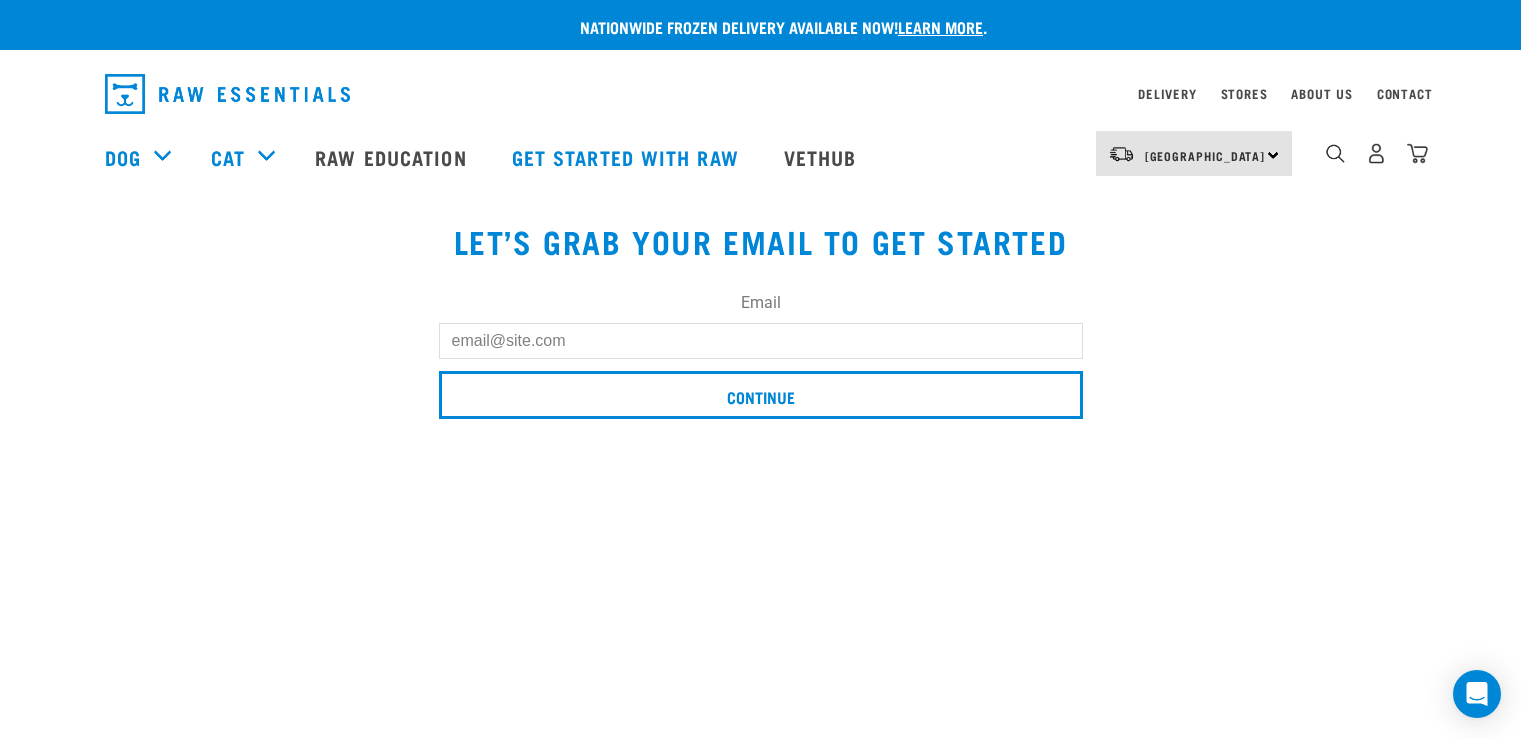 scroll, scrollTop: 0, scrollLeft: 0, axis: both 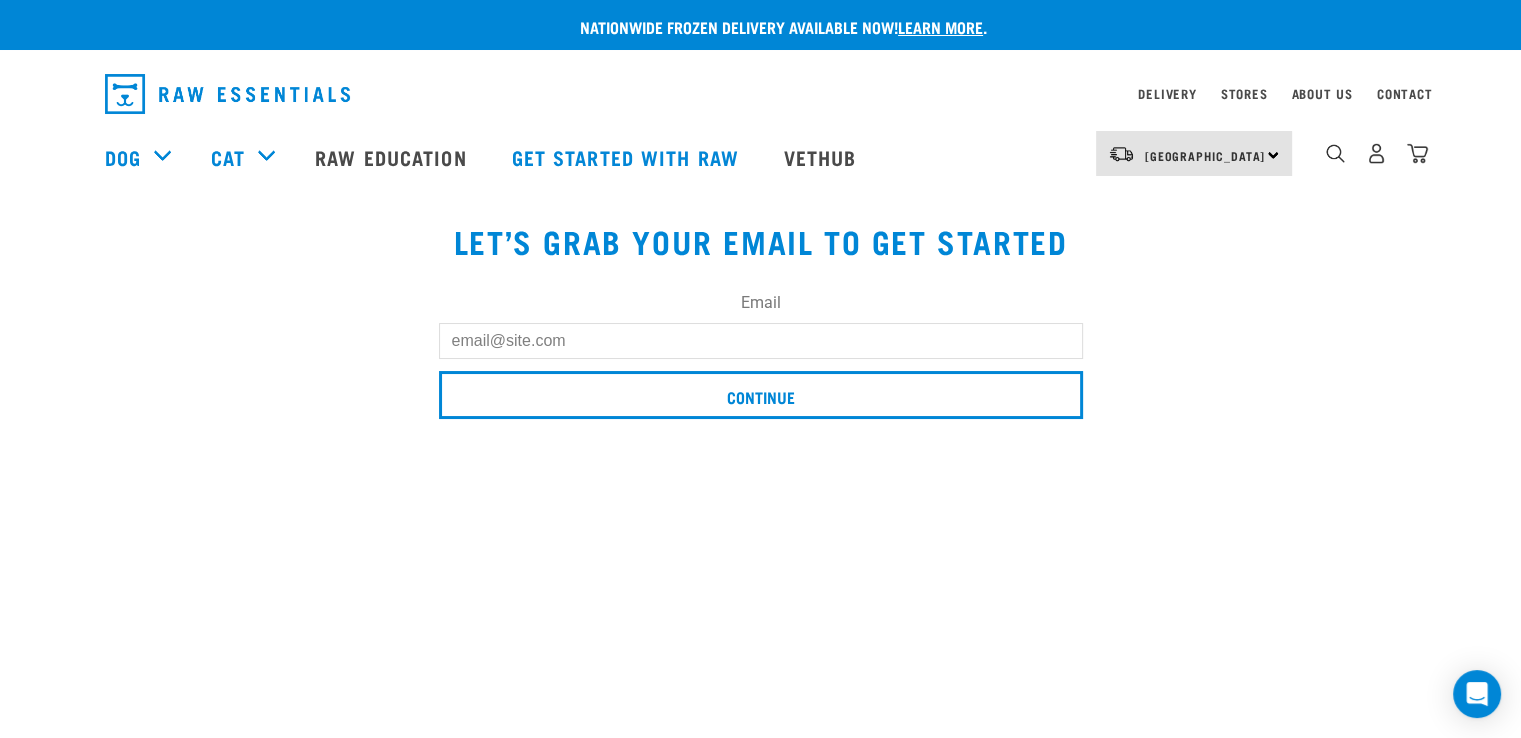 click on "Email" at bounding box center [761, 341] 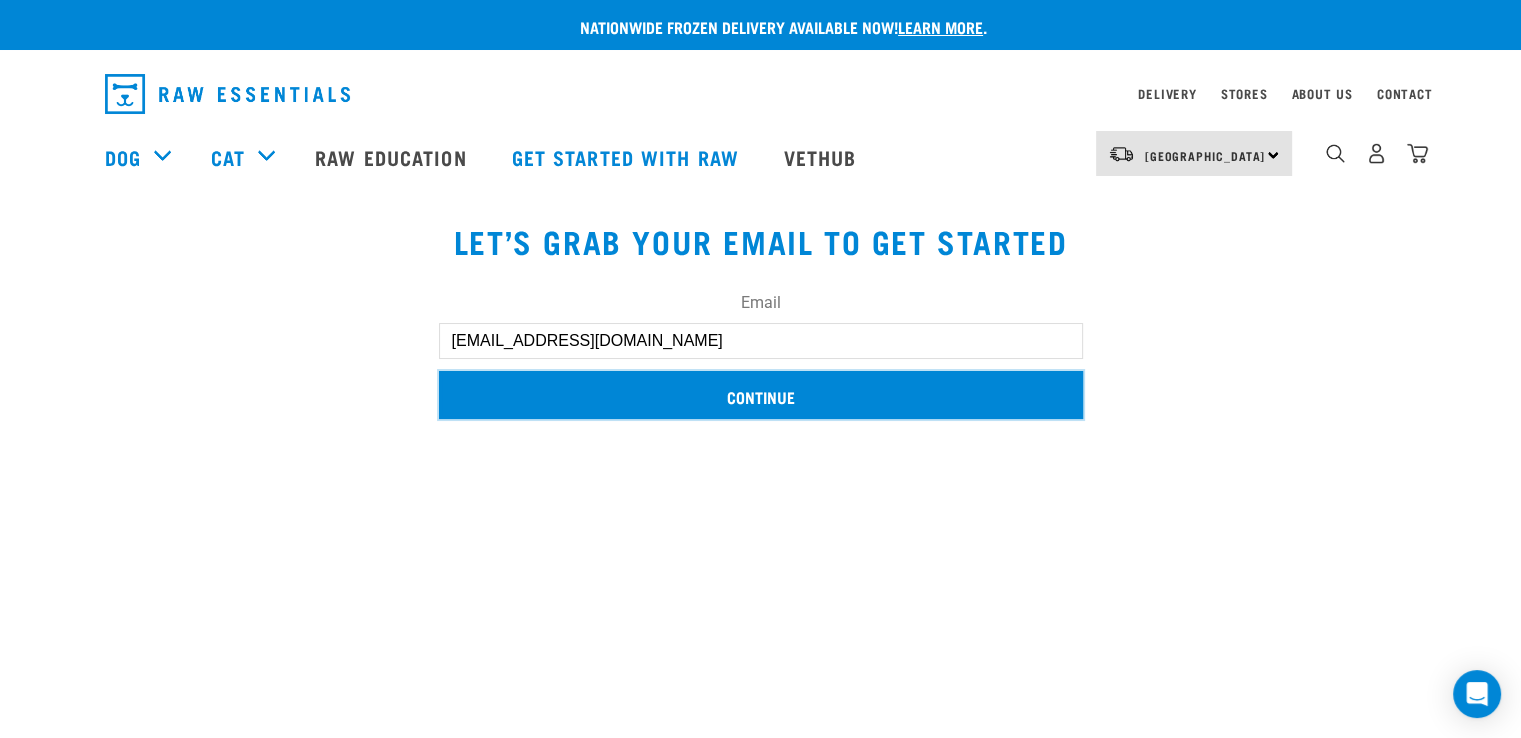 click on "Continue" at bounding box center (761, 395) 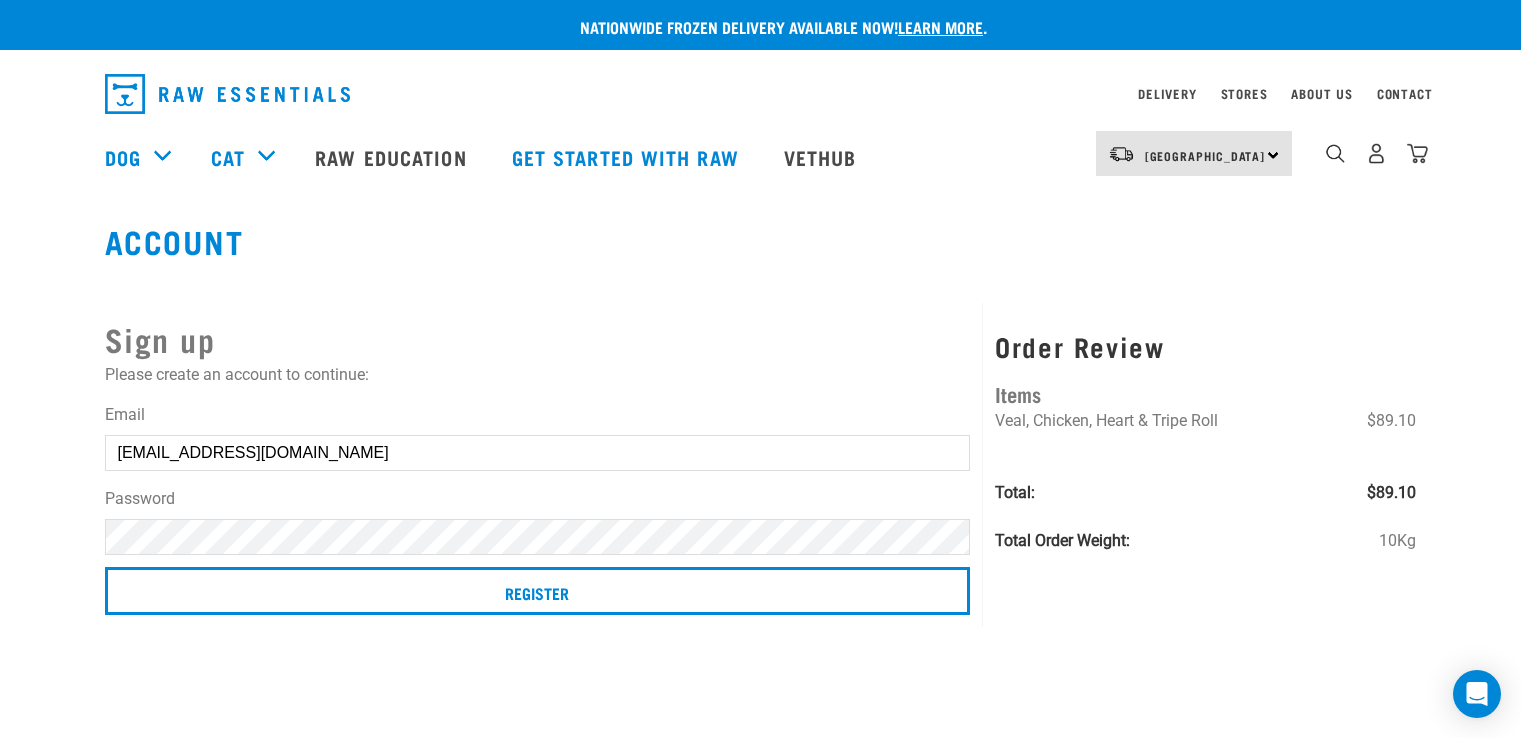 scroll, scrollTop: 0, scrollLeft: 0, axis: both 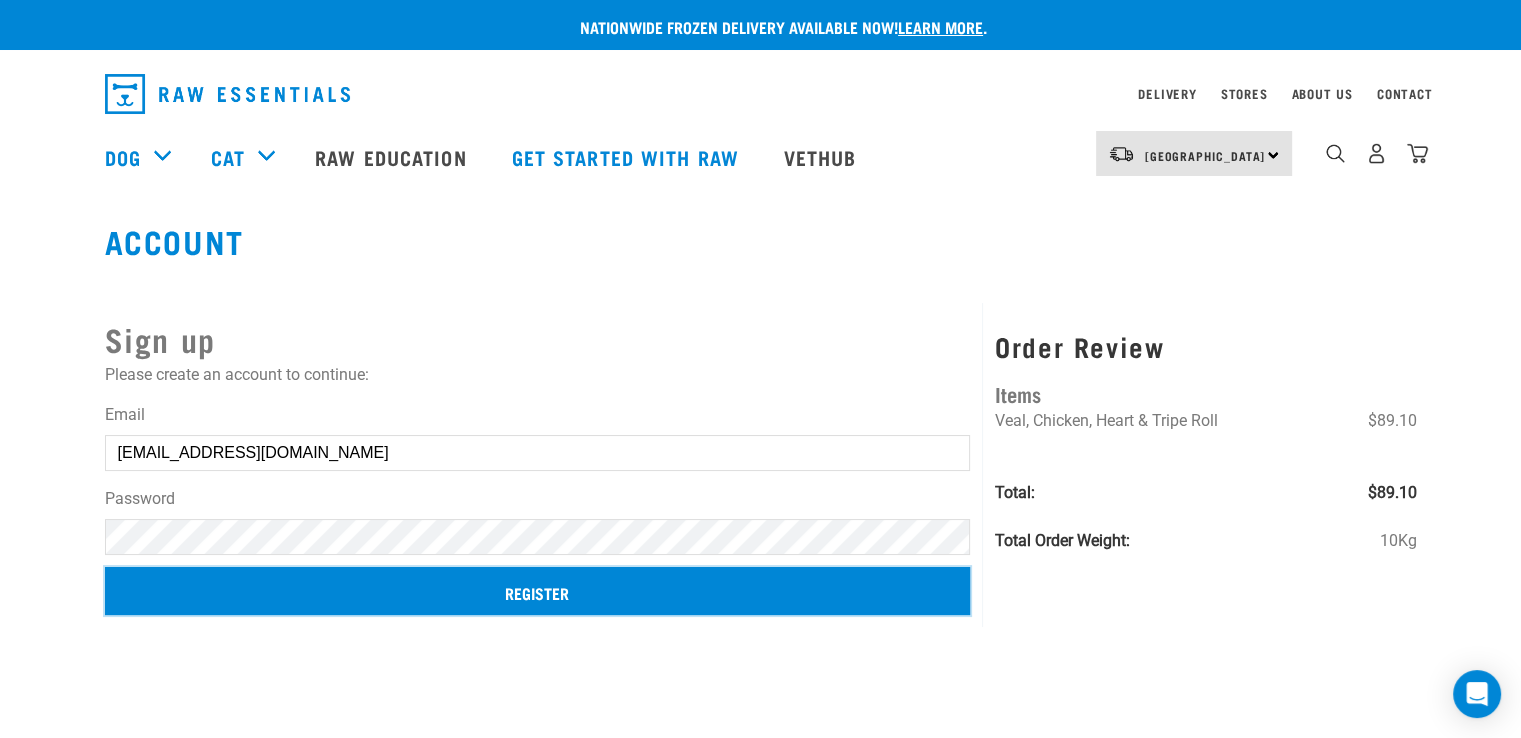 click on "Register" at bounding box center [538, 591] 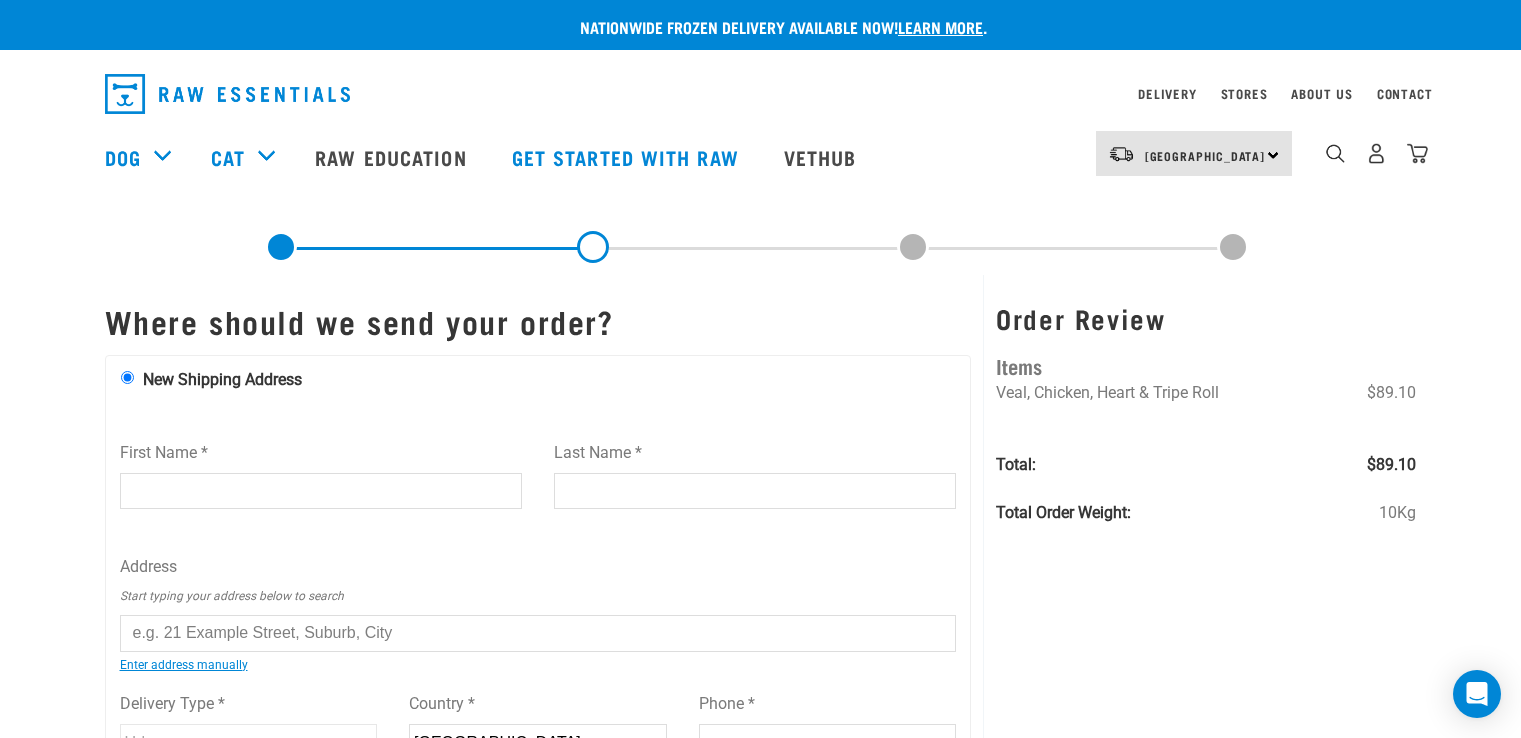 scroll, scrollTop: 0, scrollLeft: 0, axis: both 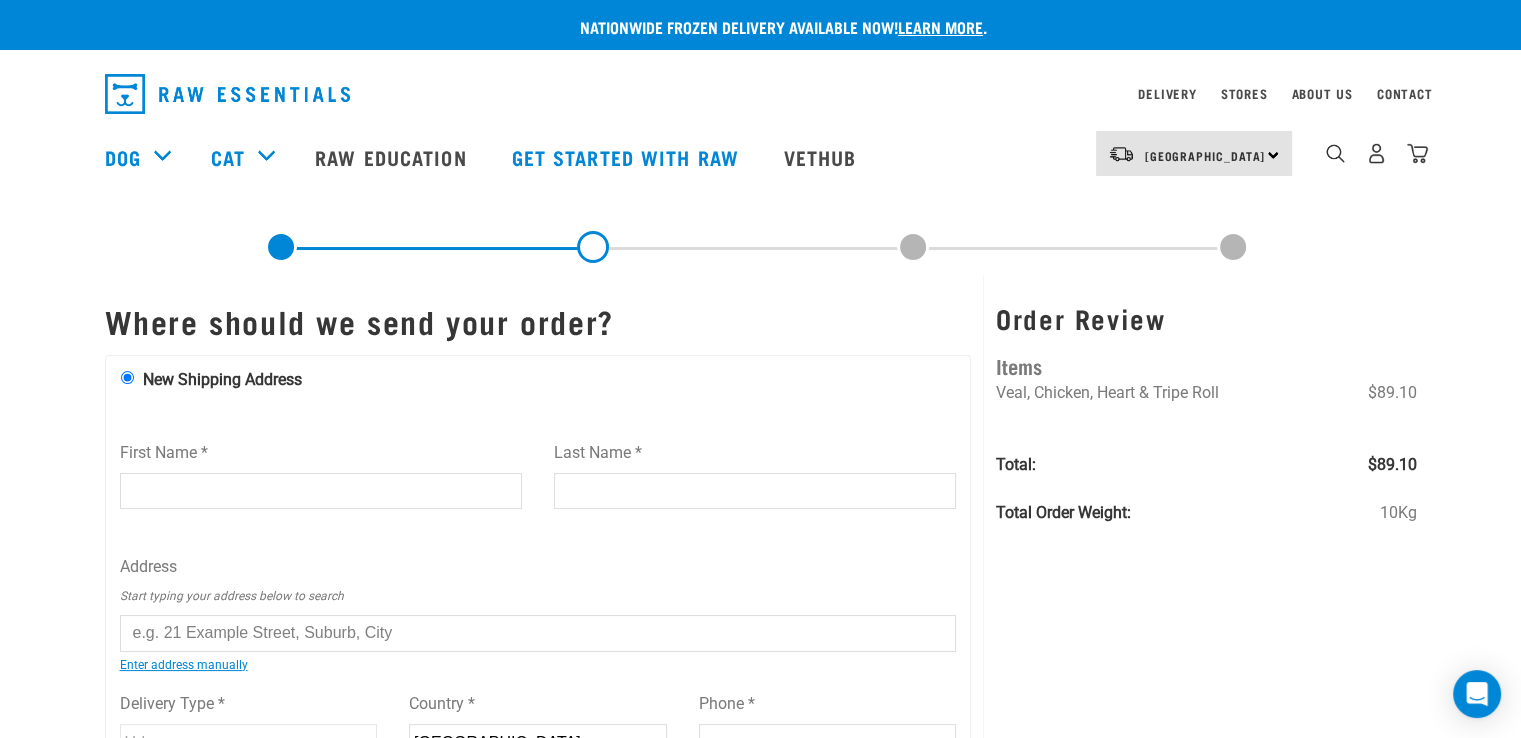 click on "First Name *" at bounding box center [321, 491] 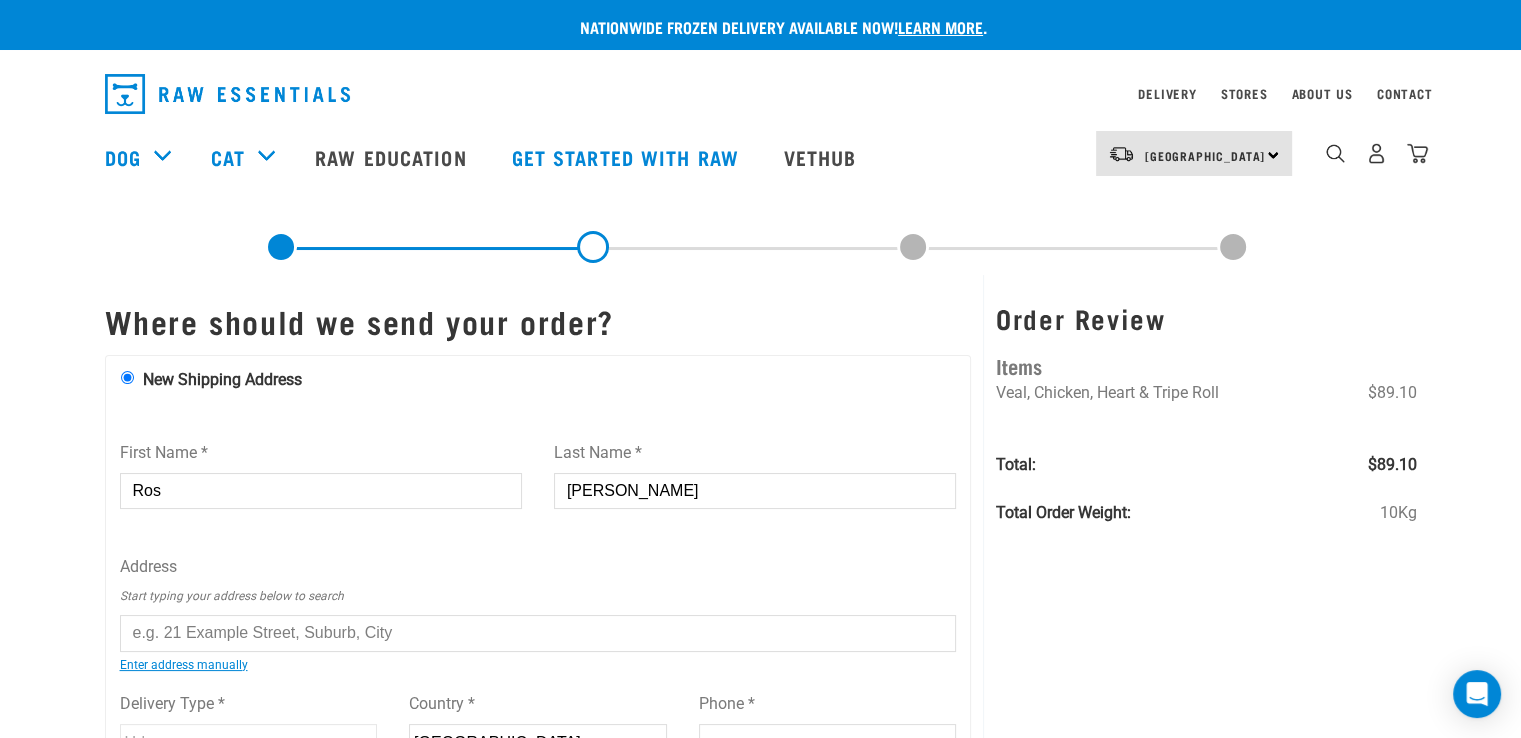 type on "Auckland" 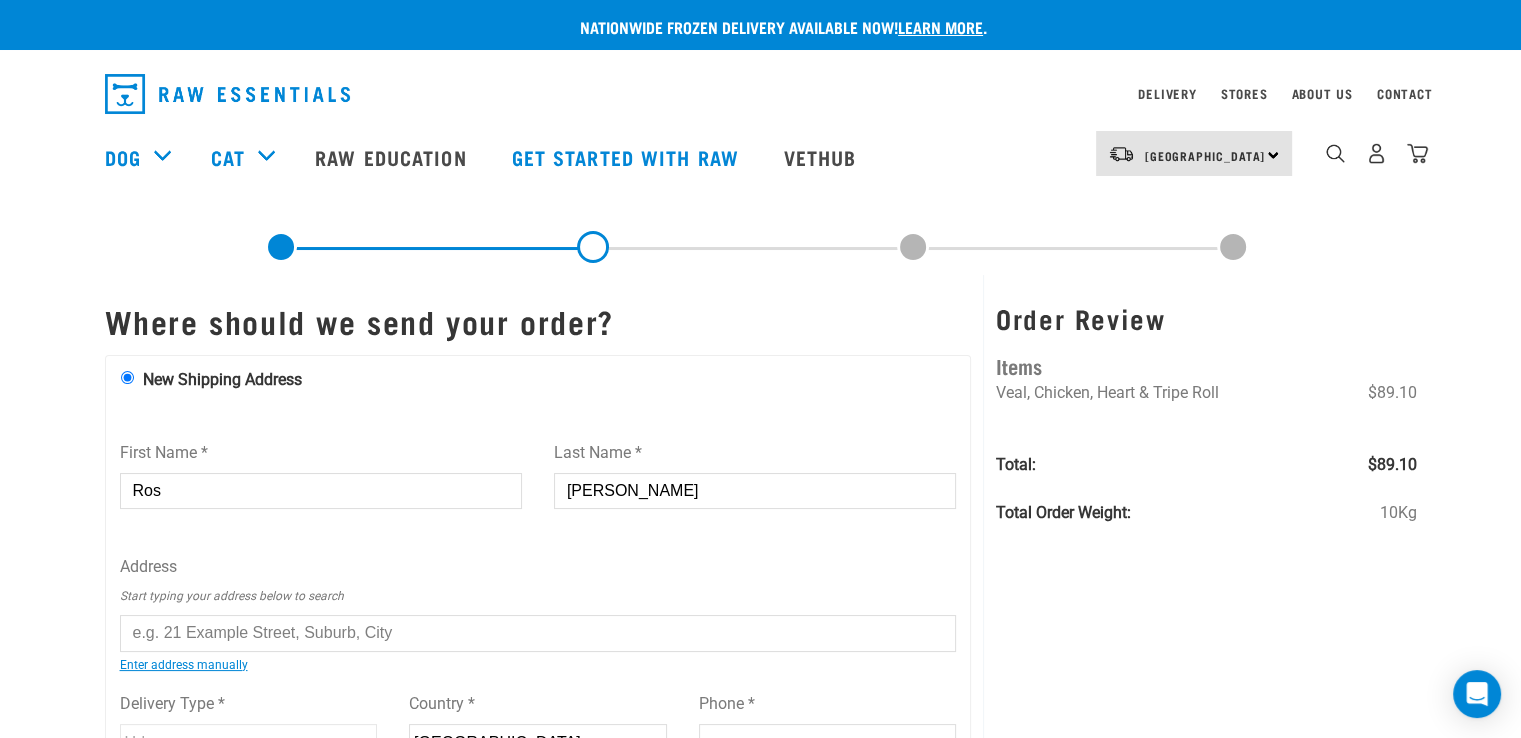 type on "1071" 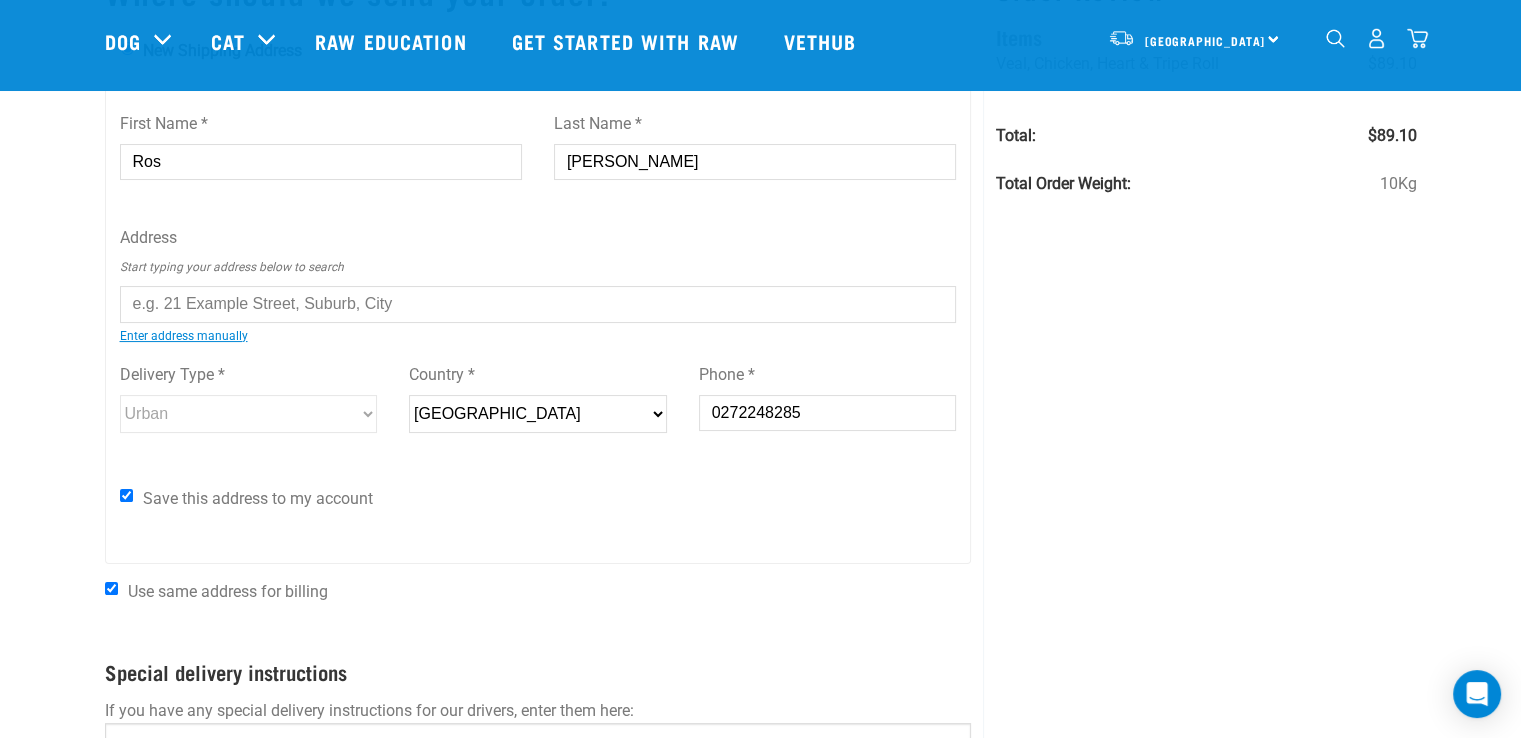 scroll, scrollTop: 100, scrollLeft: 0, axis: vertical 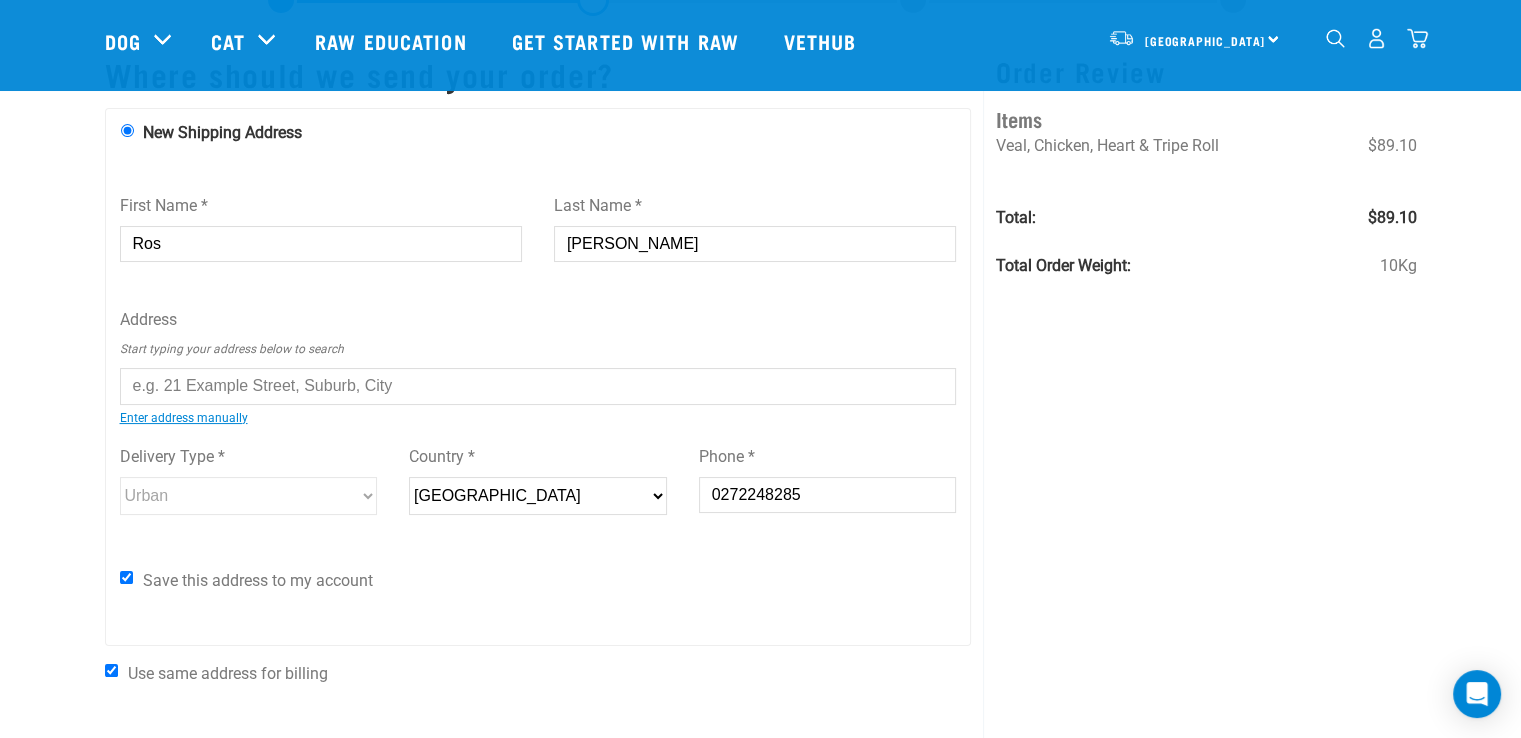 click at bounding box center (538, 386) 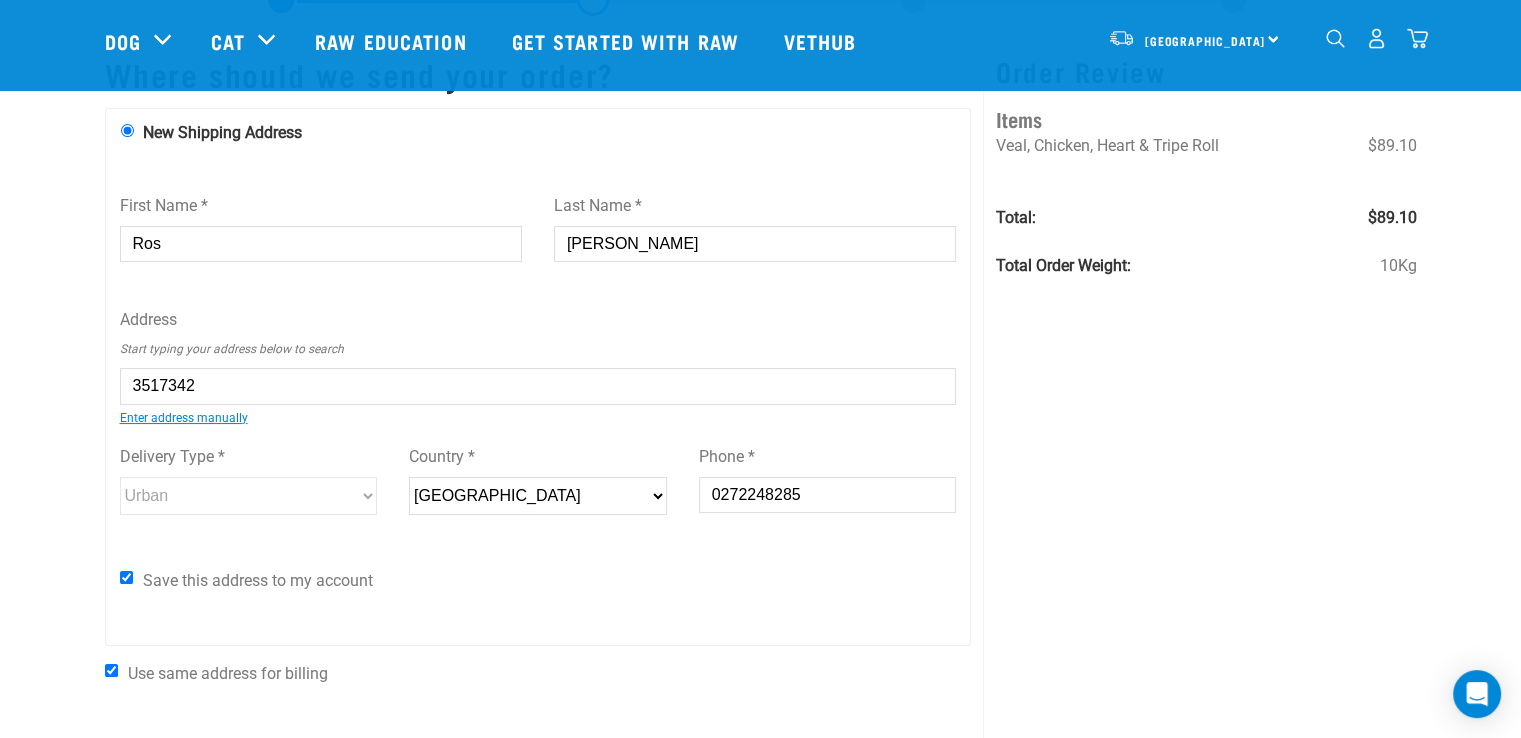 click on "59 Hanene  Street, St Heliers, Auckland 1071" at bounding box center (142, 401) 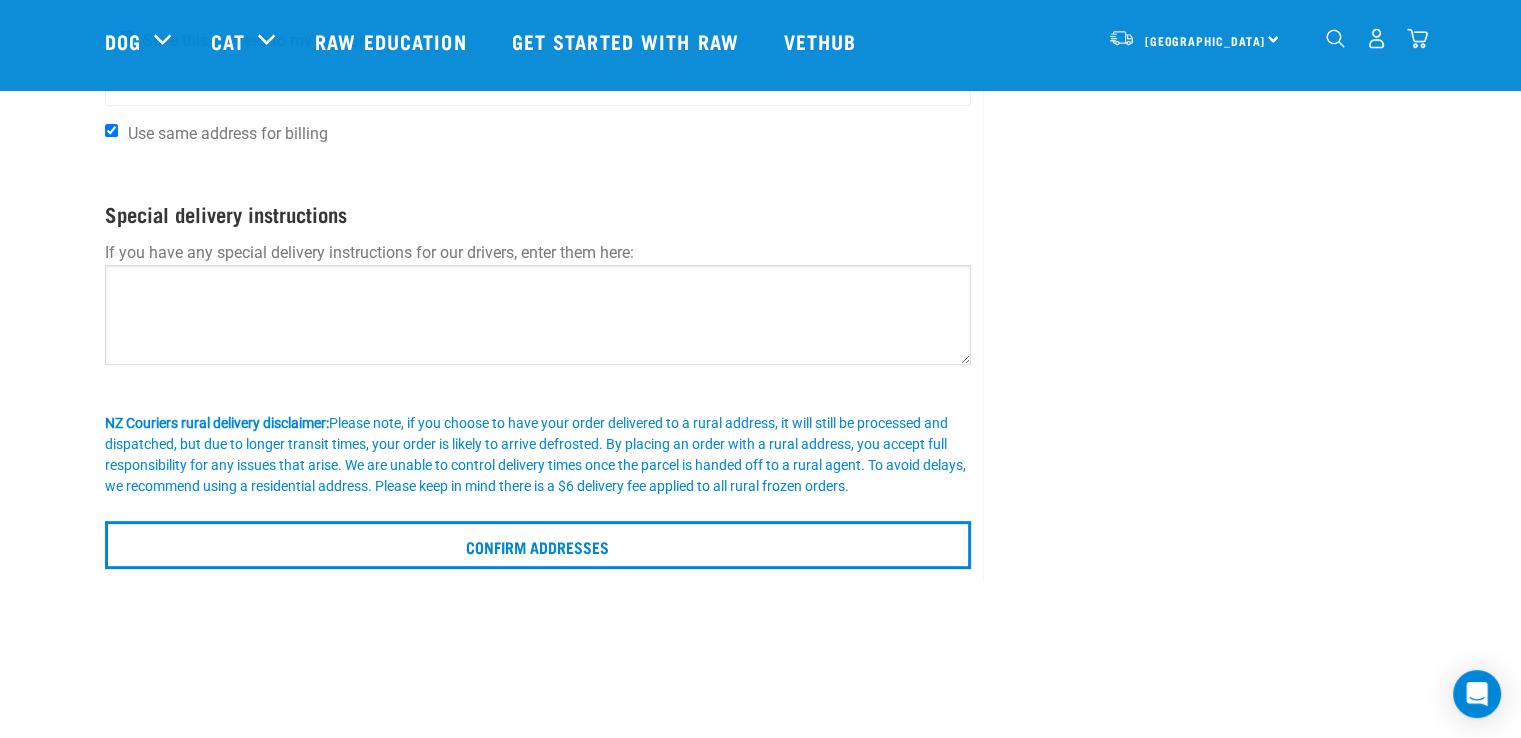scroll, scrollTop: 700, scrollLeft: 0, axis: vertical 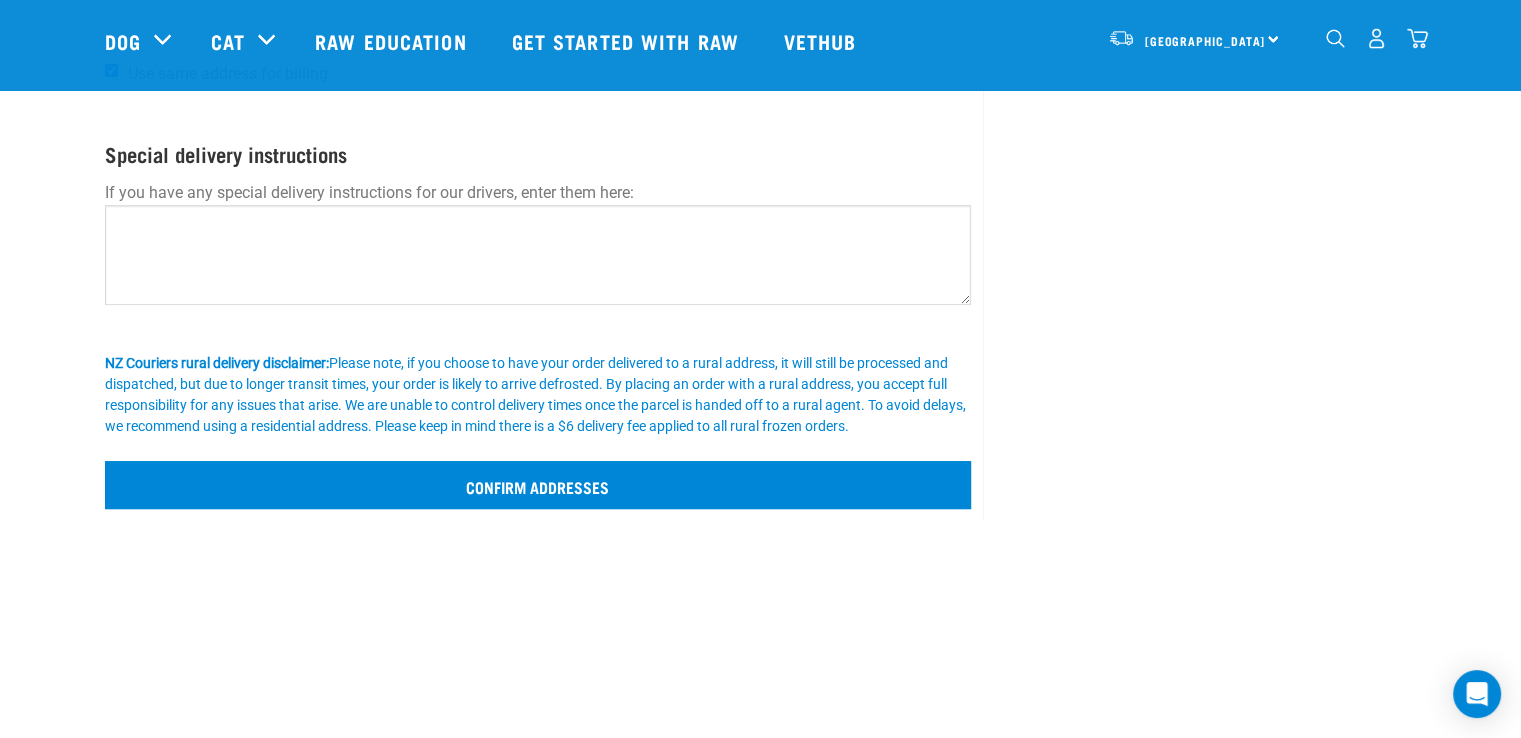 type on "59 Hanene Street, St Heliers, Auckland 1071" 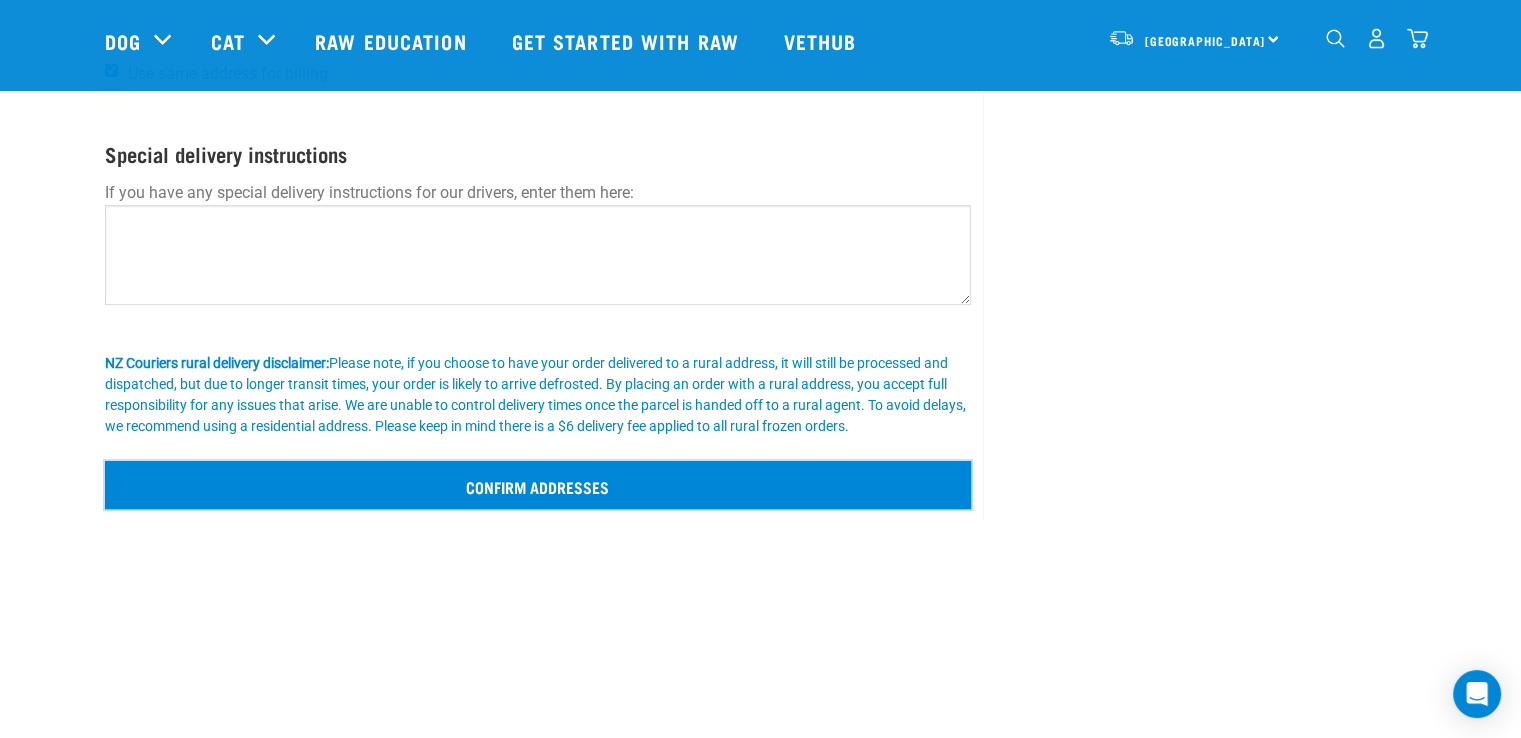 click on "Confirm addresses" at bounding box center (538, 485) 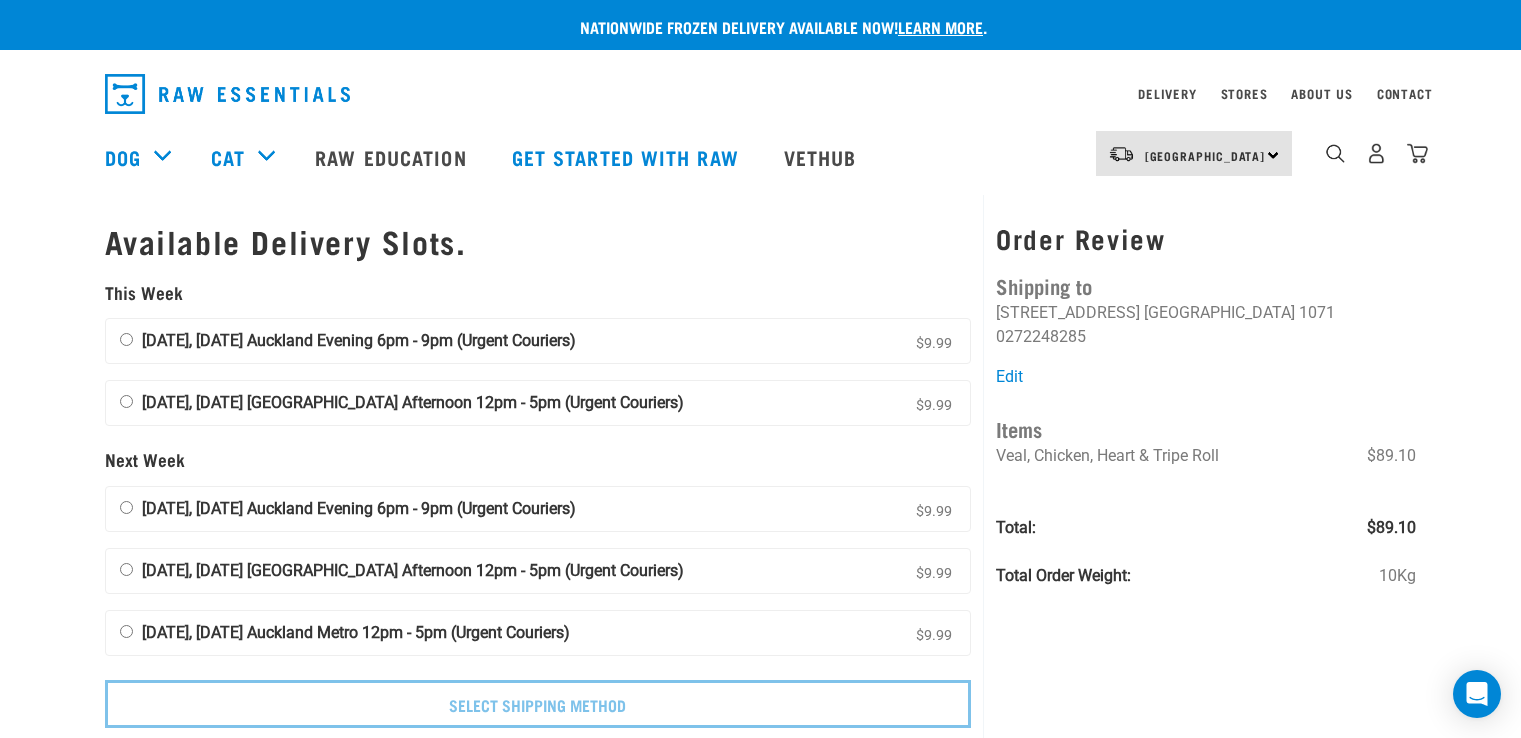 scroll, scrollTop: 0, scrollLeft: 0, axis: both 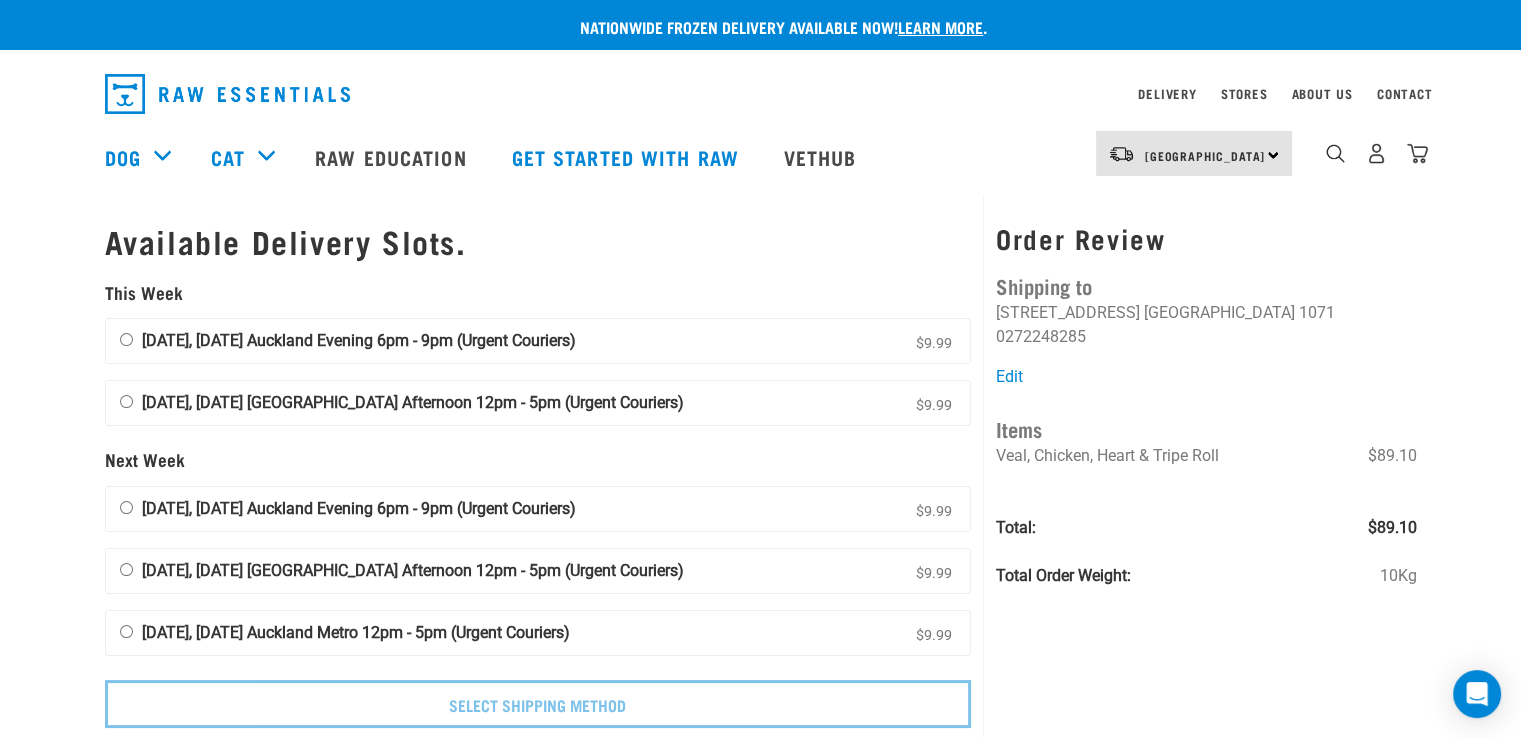 click on "[DATE], [DATE] [GEOGRAPHIC_DATA]  Afternoon 12pm - 5pm (Urgent Couriers)
$9.99" at bounding box center [126, 401] 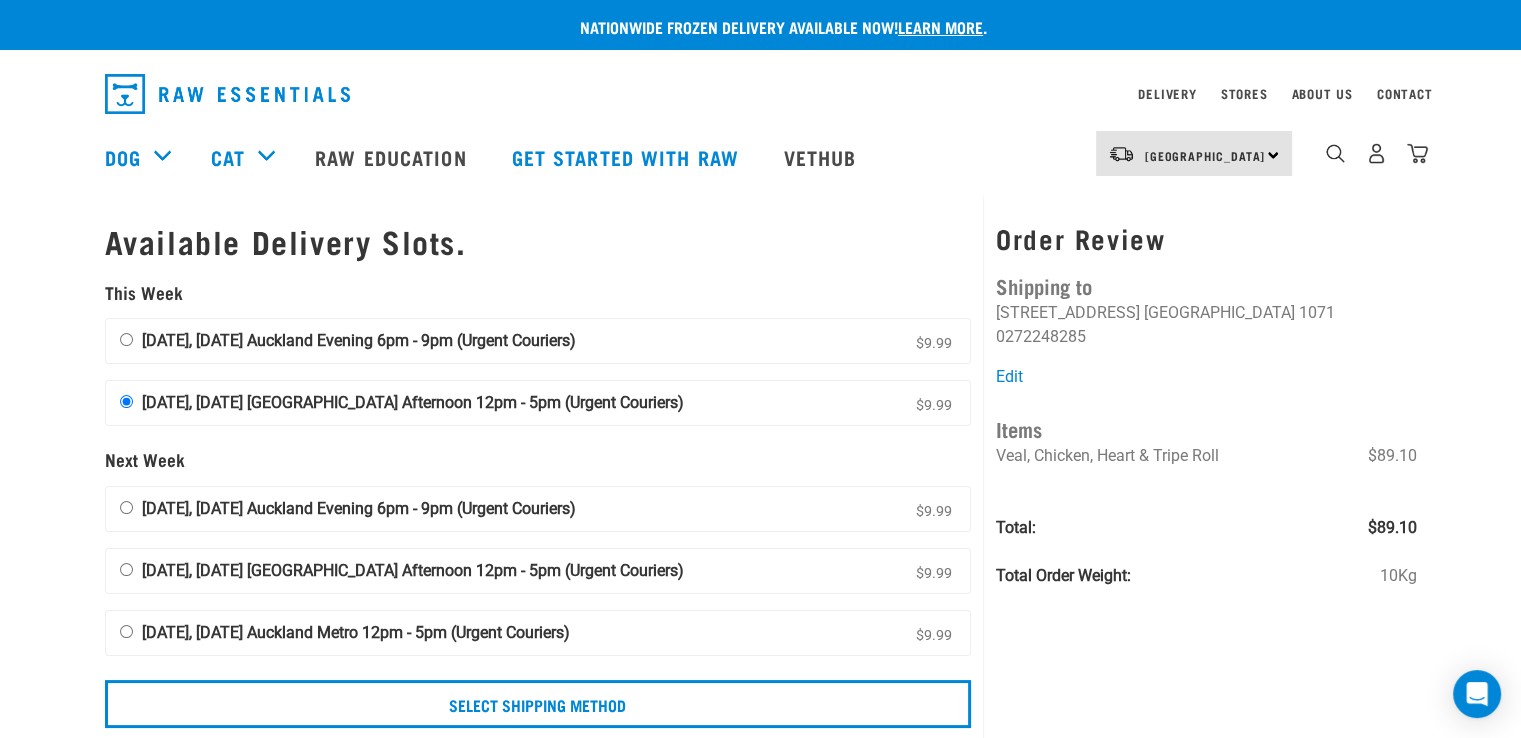 scroll, scrollTop: 200, scrollLeft: 0, axis: vertical 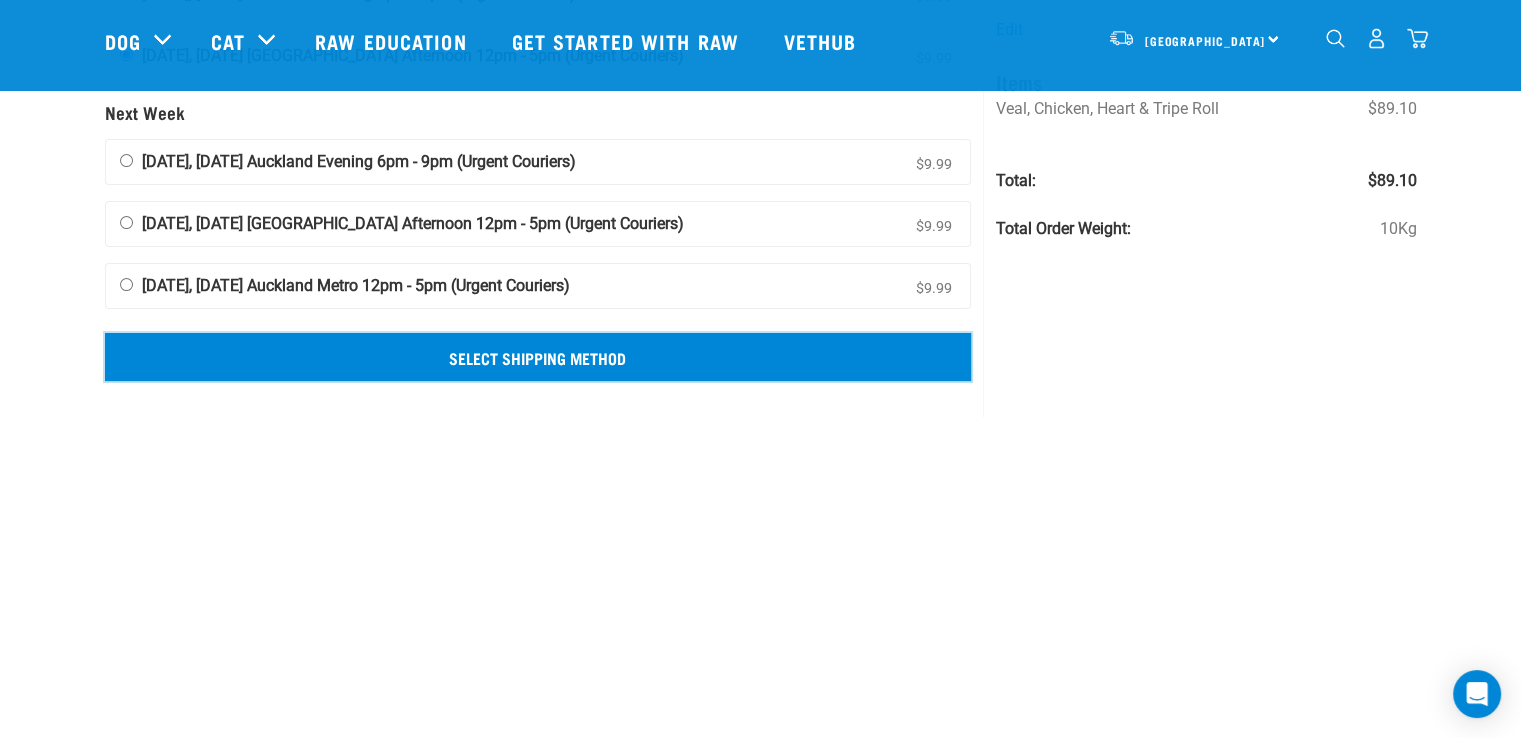 click on "Select Shipping Method" at bounding box center (538, 357) 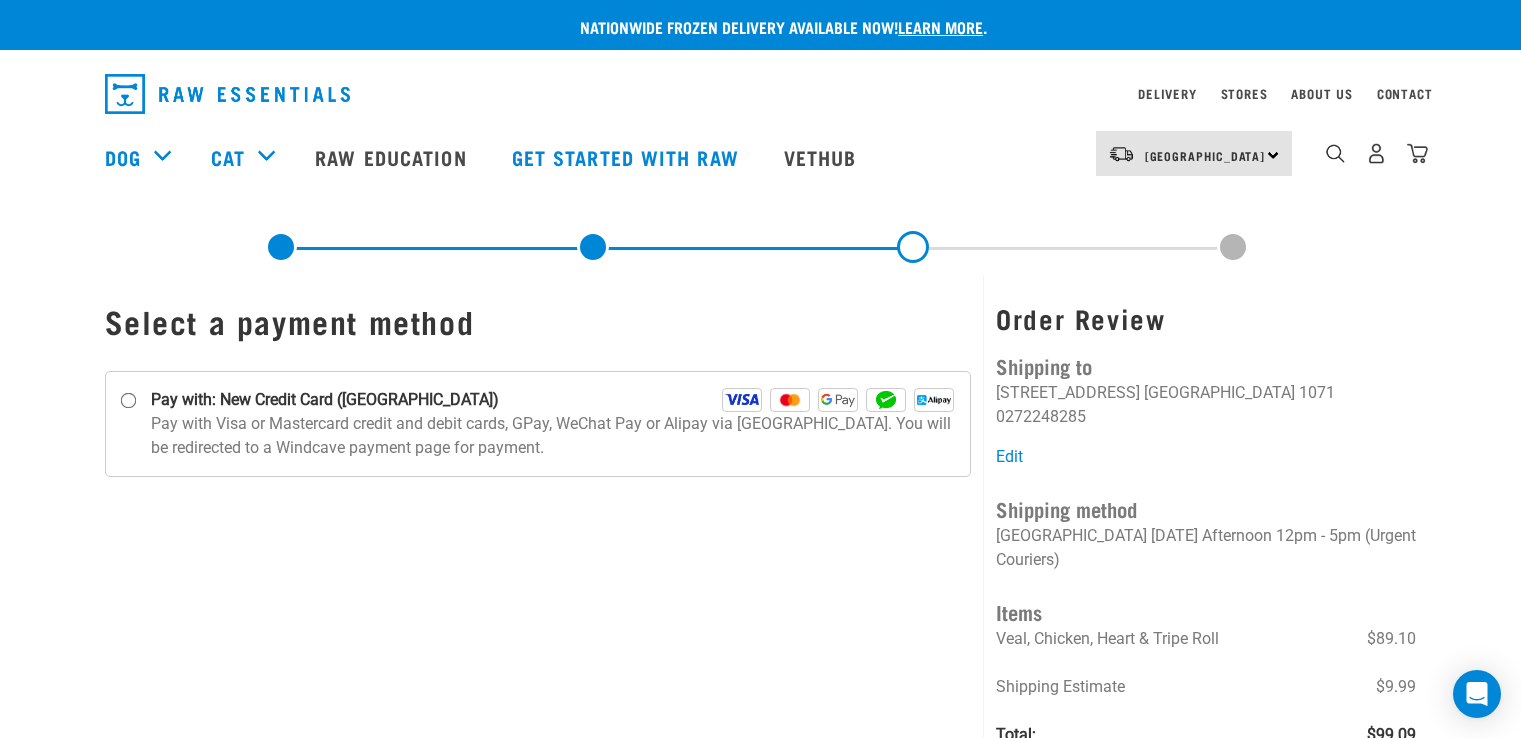 scroll, scrollTop: 0, scrollLeft: 0, axis: both 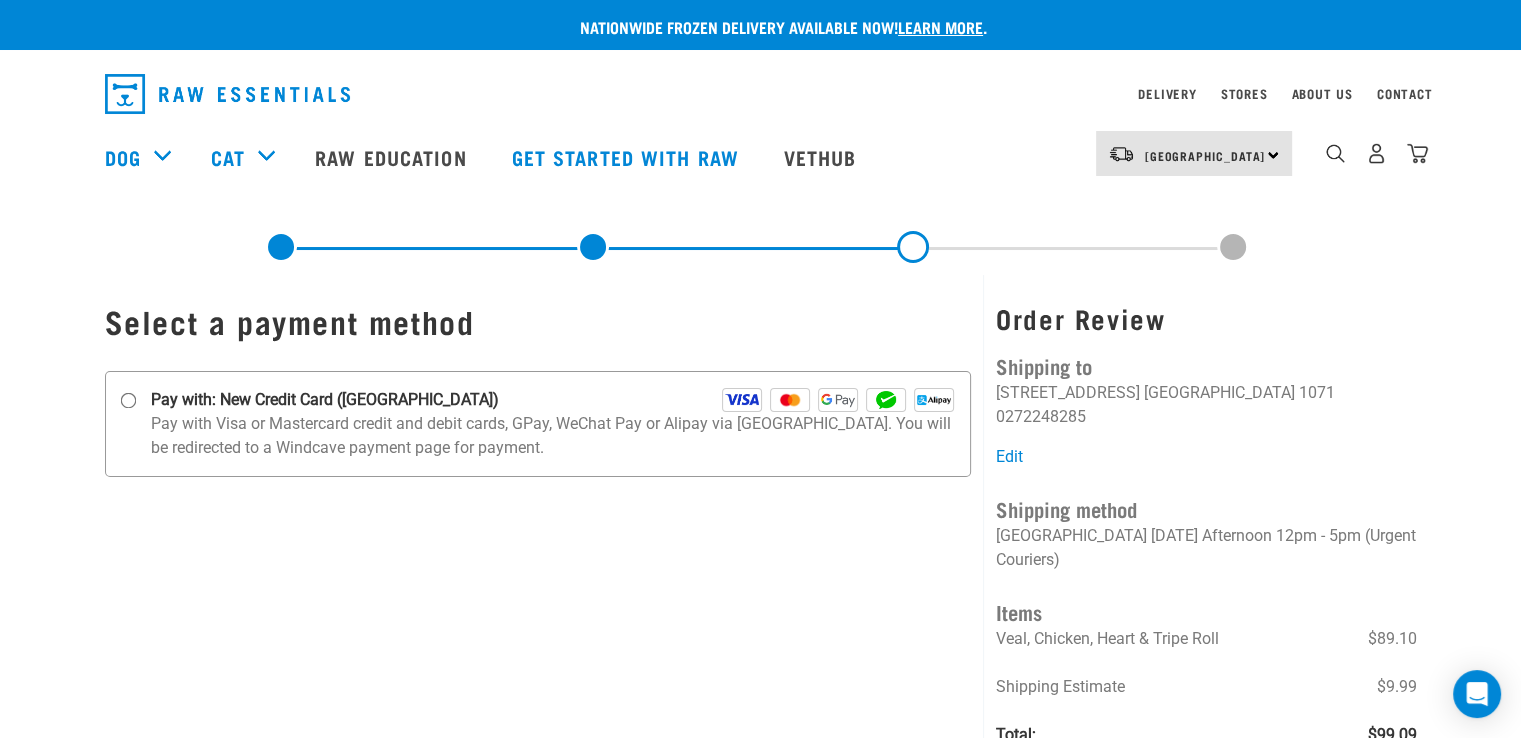 click on "Pay with: New Credit Card ([GEOGRAPHIC_DATA])" at bounding box center [128, 401] 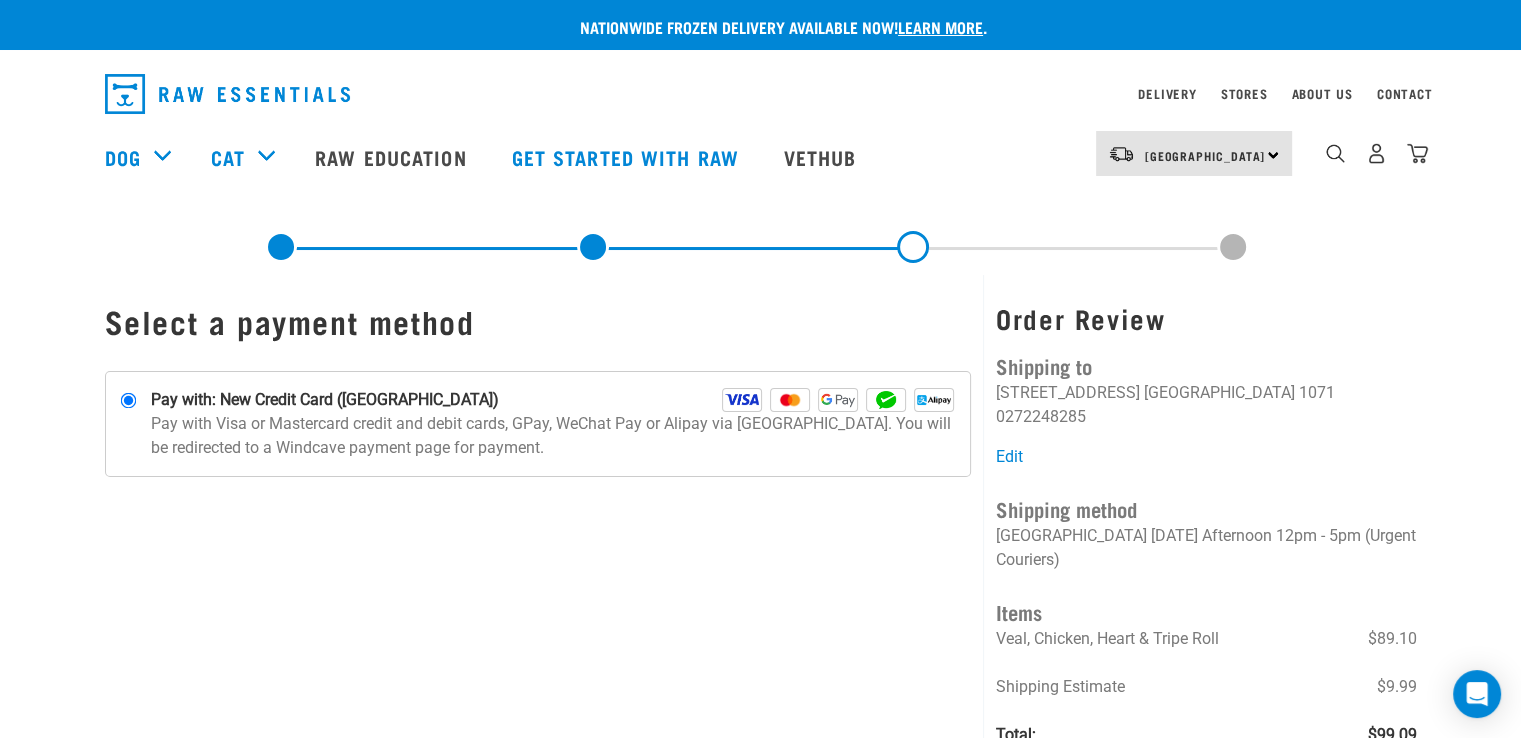 scroll, scrollTop: 300, scrollLeft: 0, axis: vertical 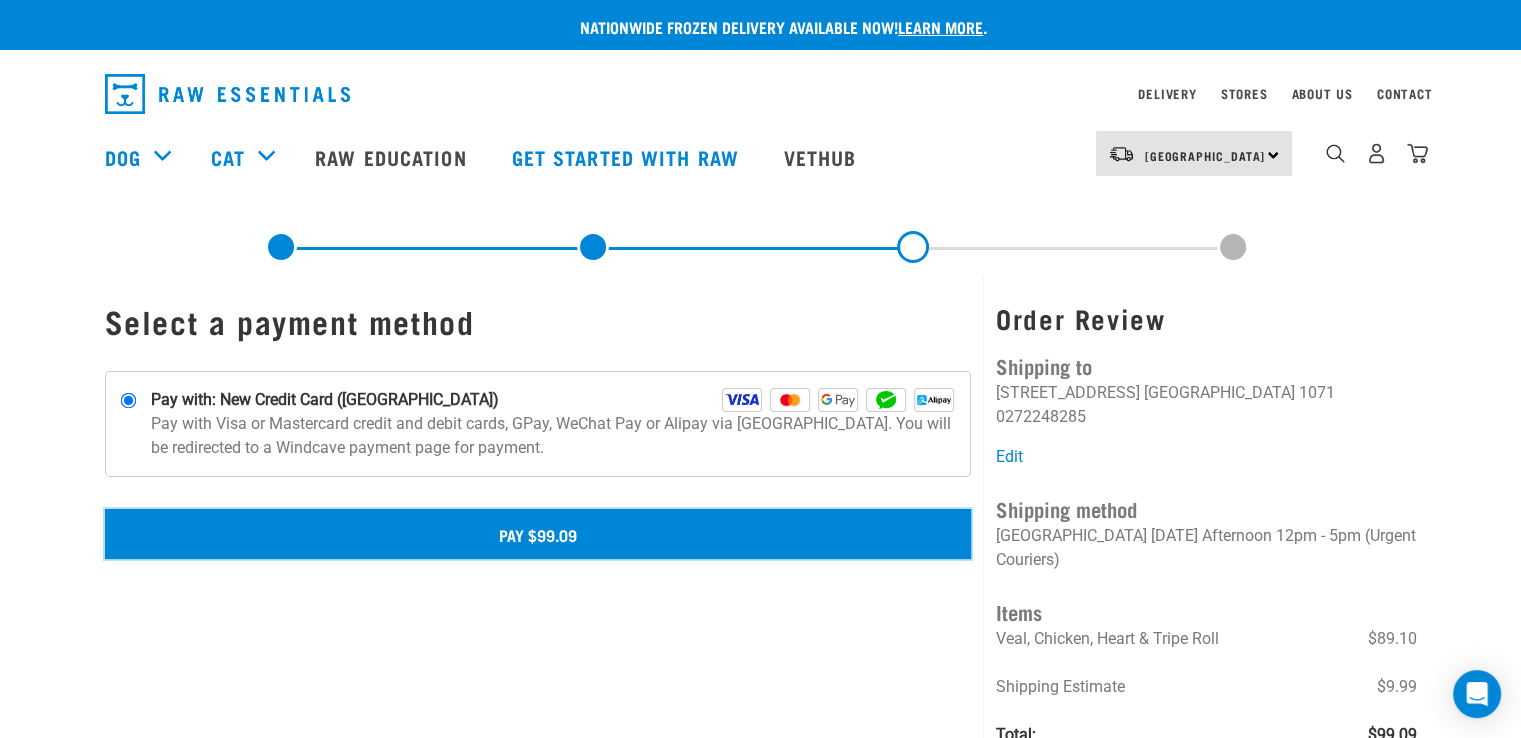 click on "Pay $99.09" at bounding box center [538, 534] 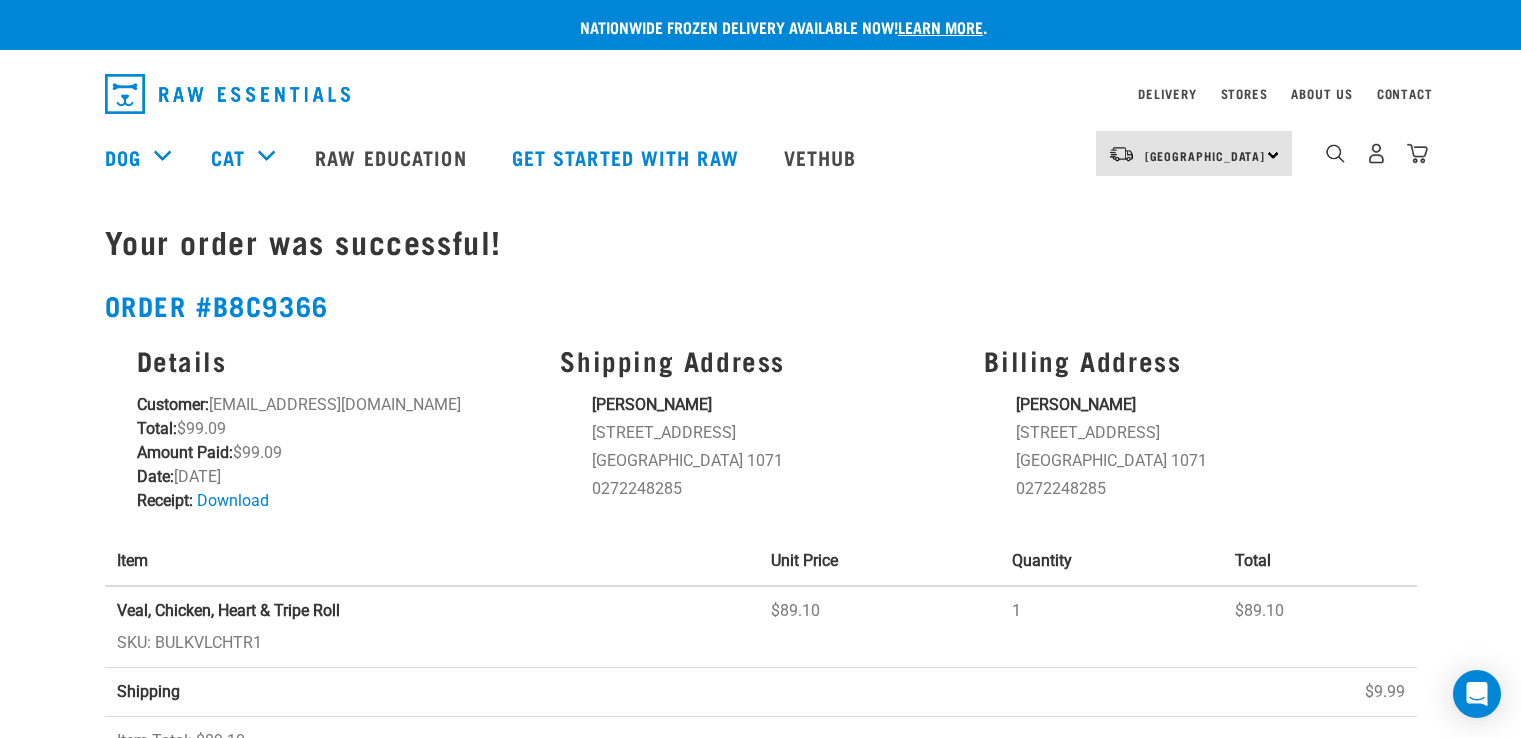 scroll, scrollTop: 0, scrollLeft: 0, axis: both 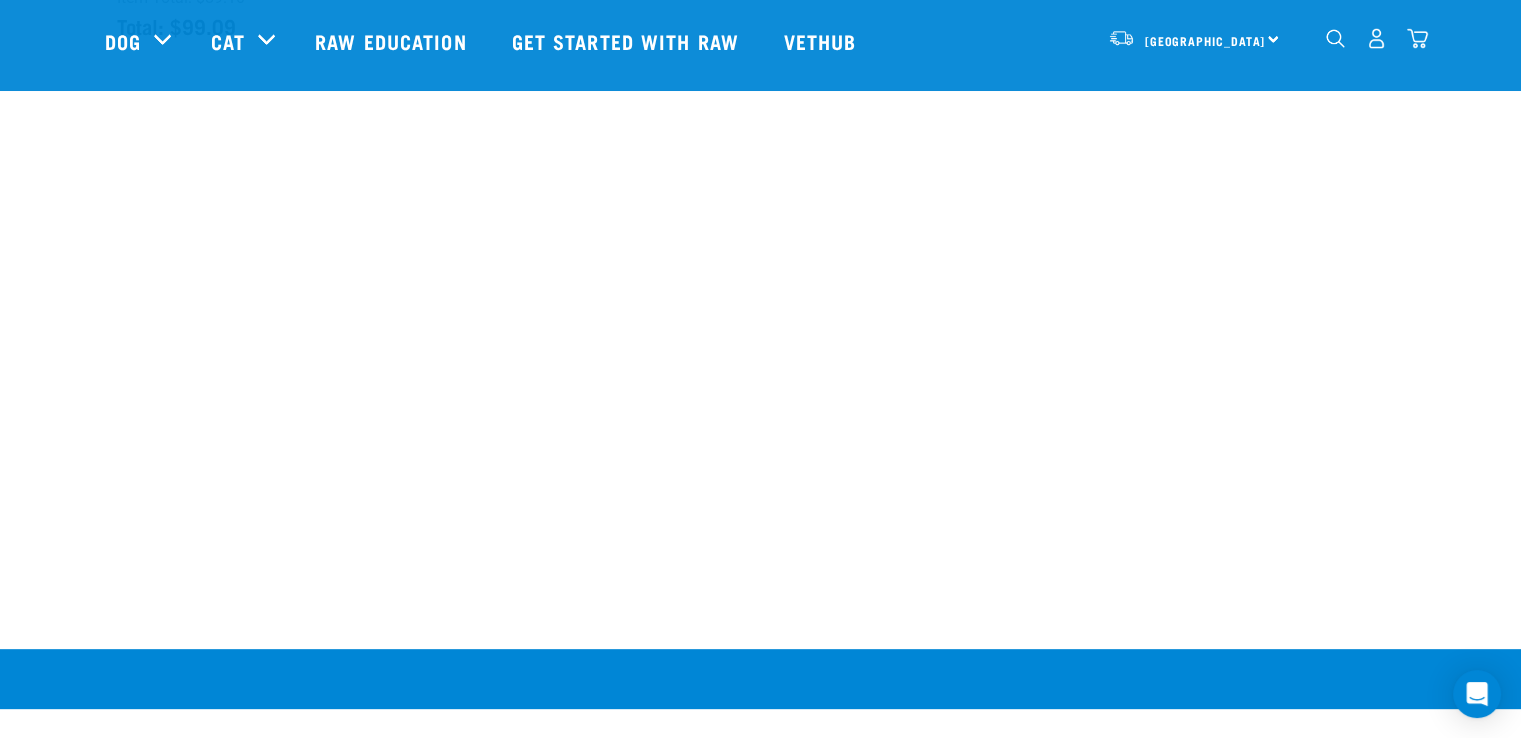 click at bounding box center (1376, 38) 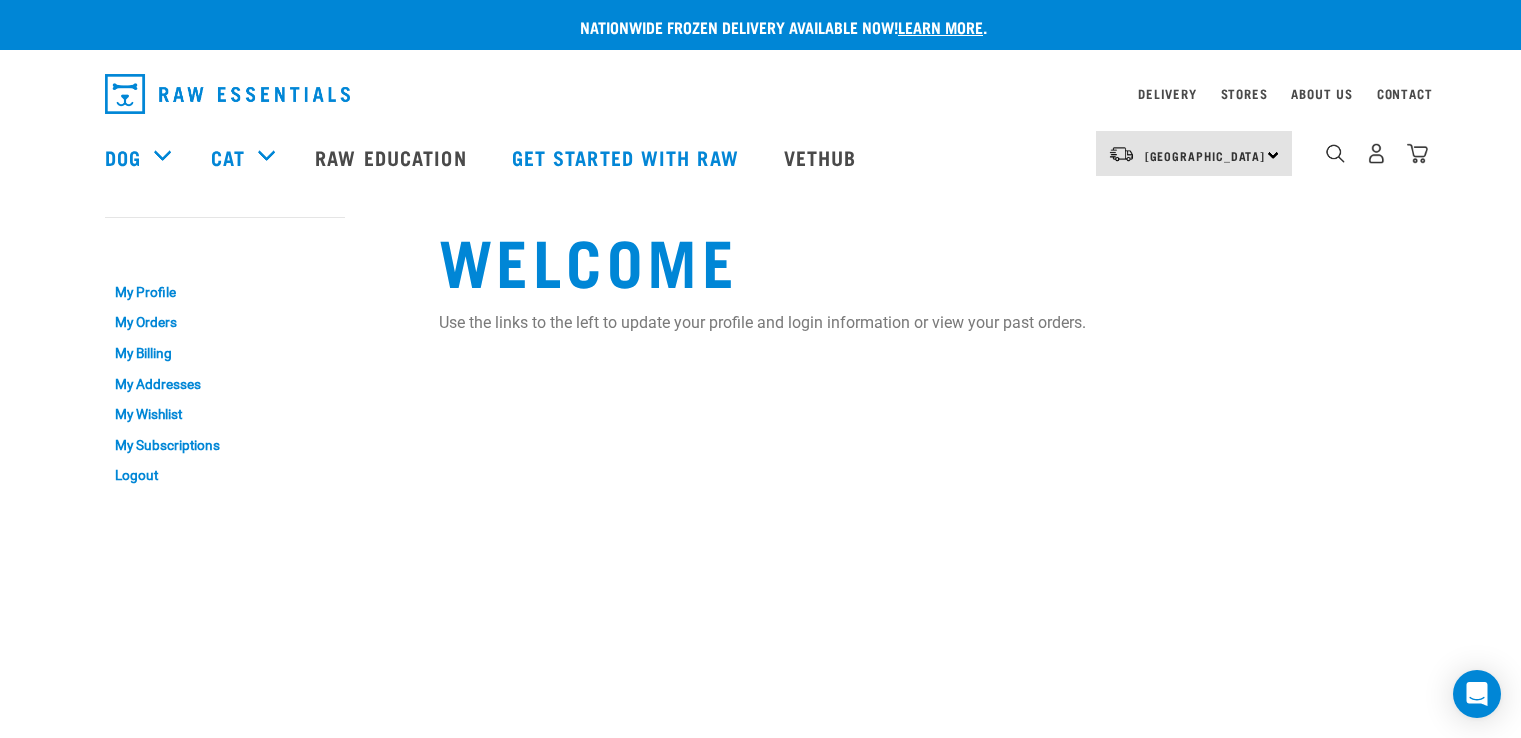 scroll, scrollTop: 0, scrollLeft: 0, axis: both 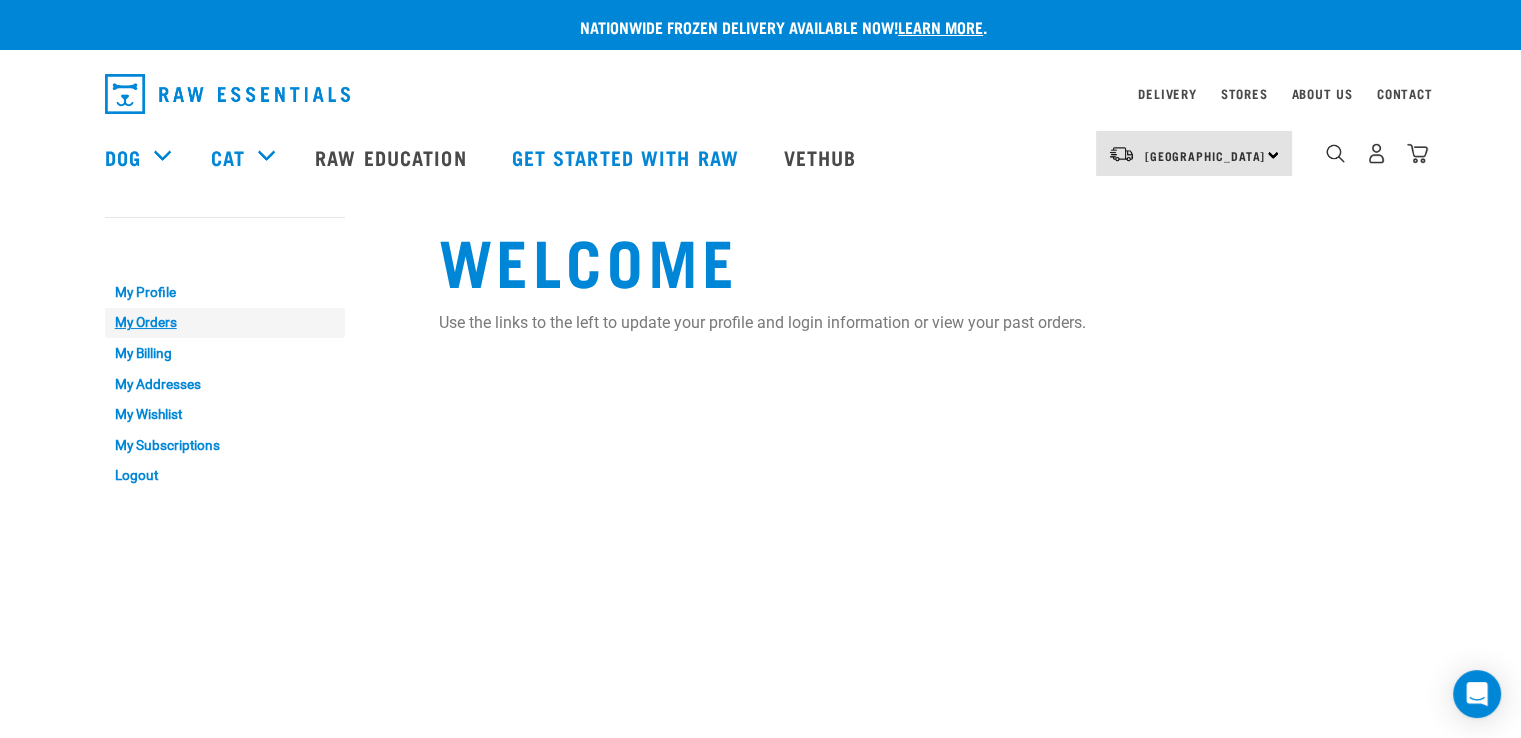 click on "My Orders" at bounding box center (225, 323) 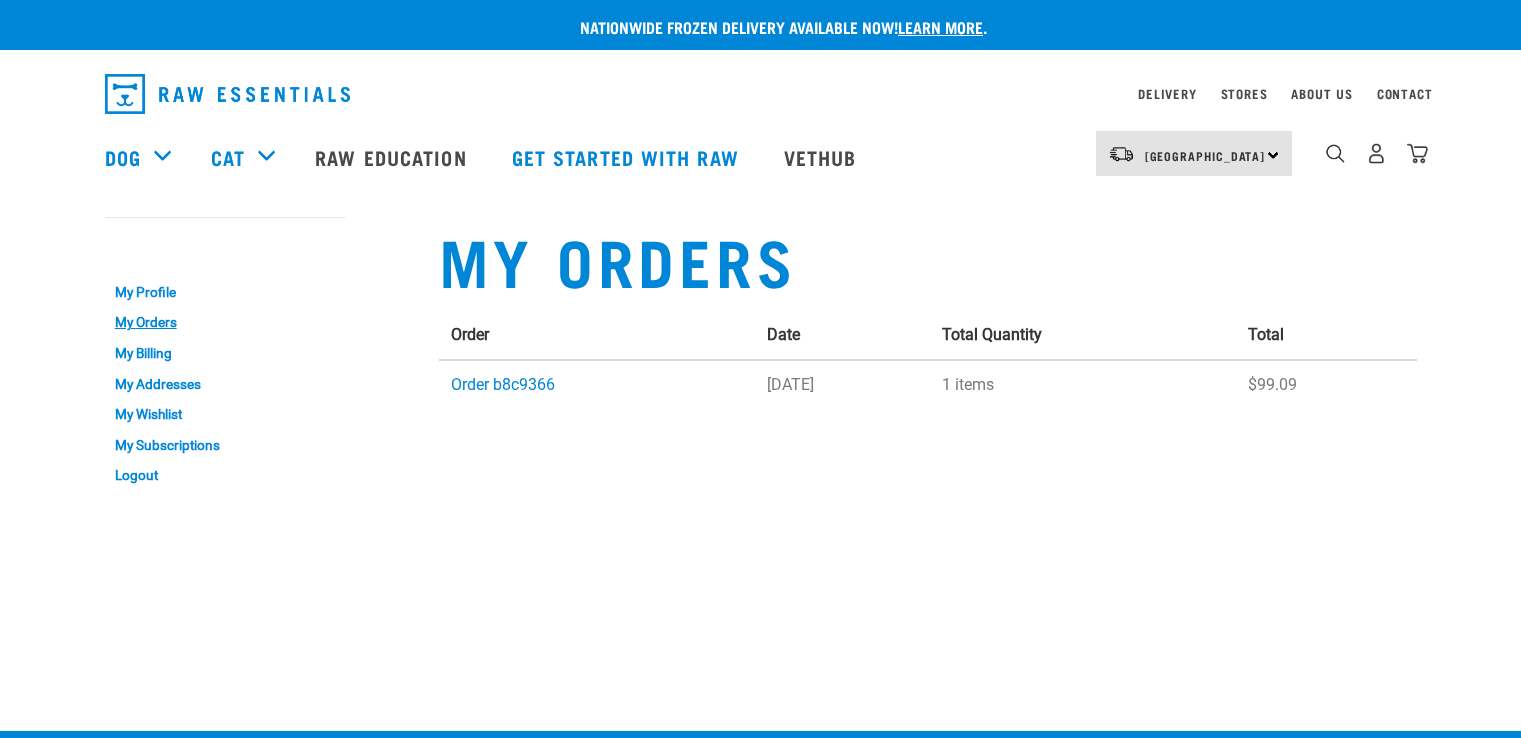 scroll, scrollTop: 0, scrollLeft: 0, axis: both 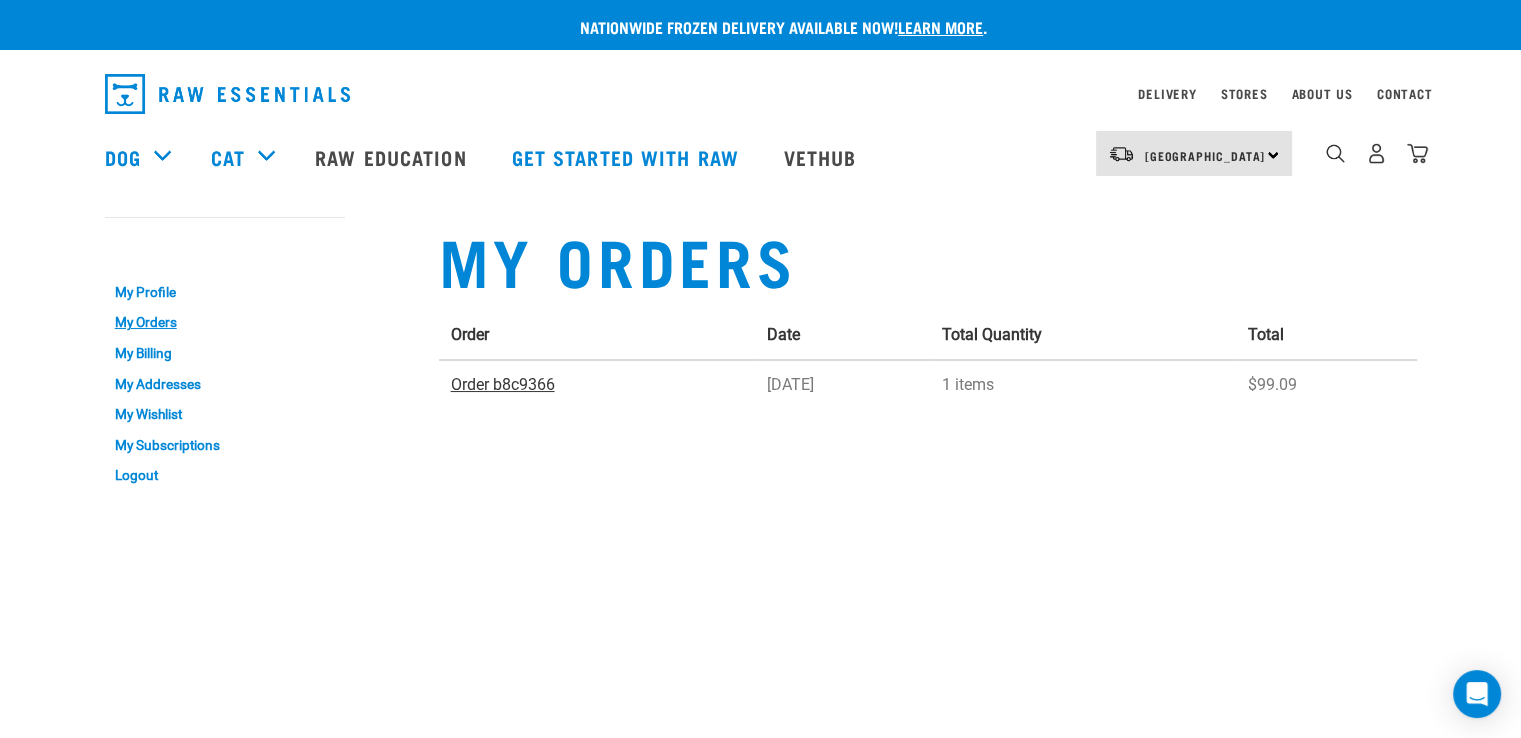 click on "Order b8c9366" at bounding box center (503, 384) 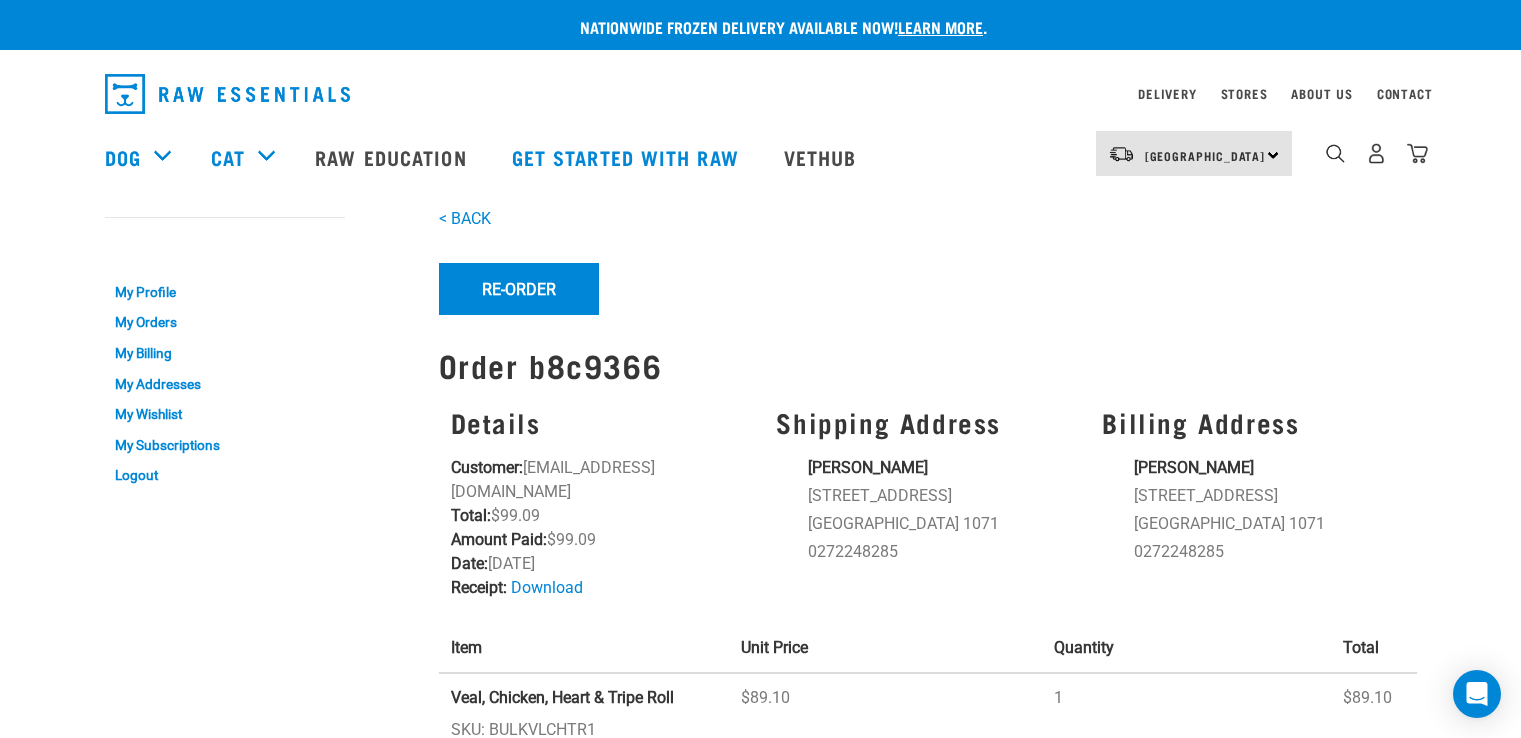 scroll, scrollTop: 0, scrollLeft: 0, axis: both 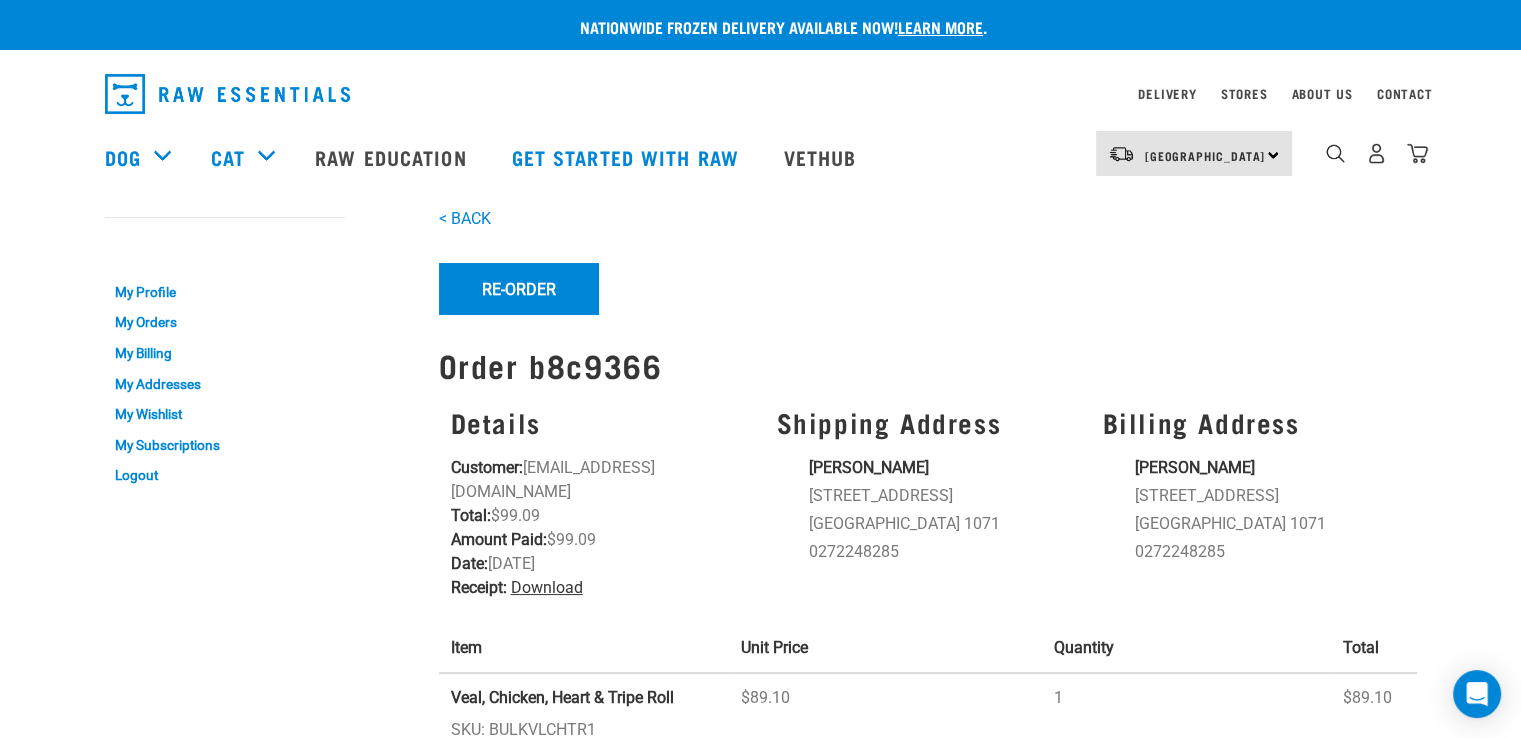 click on "Download" at bounding box center (547, 587) 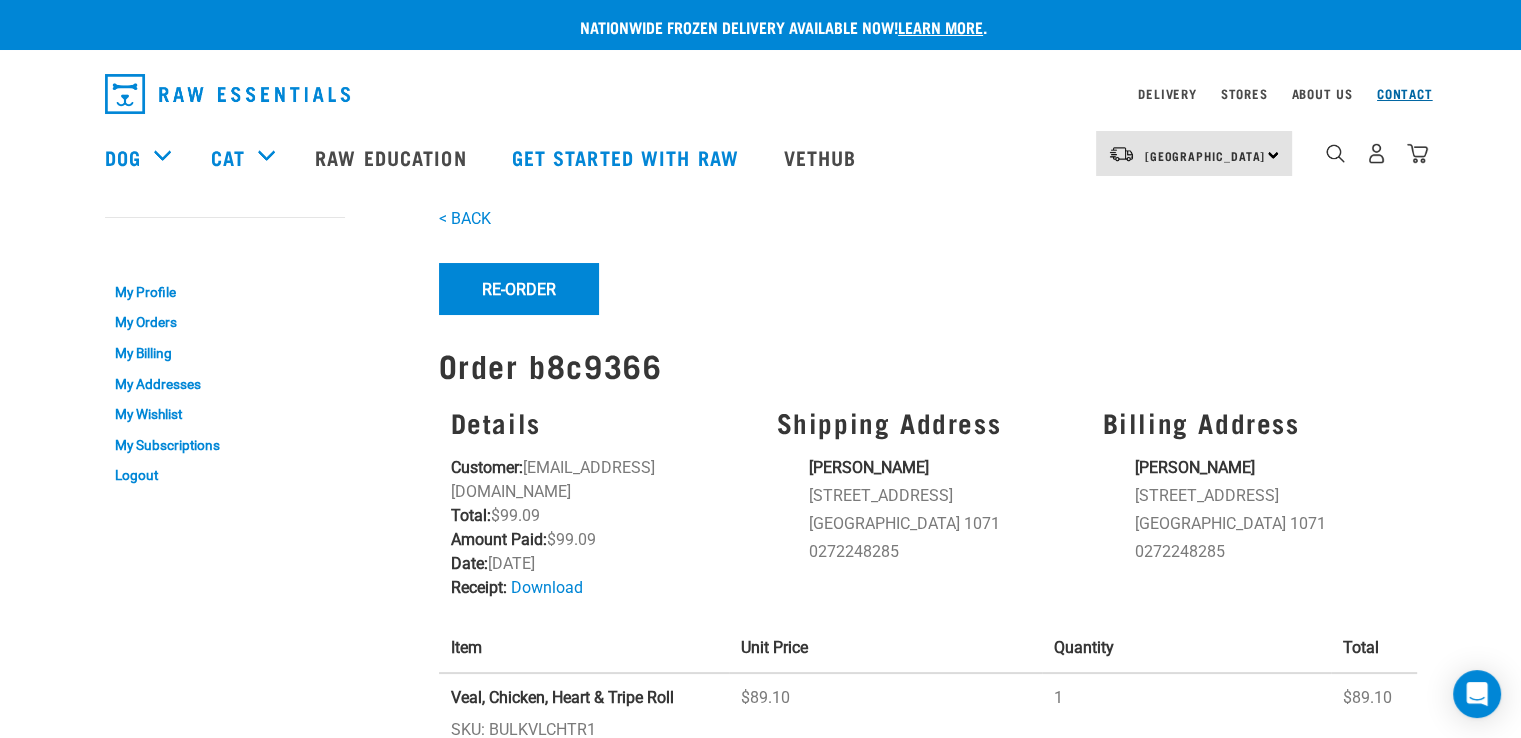 click on "Contact" at bounding box center [1405, 93] 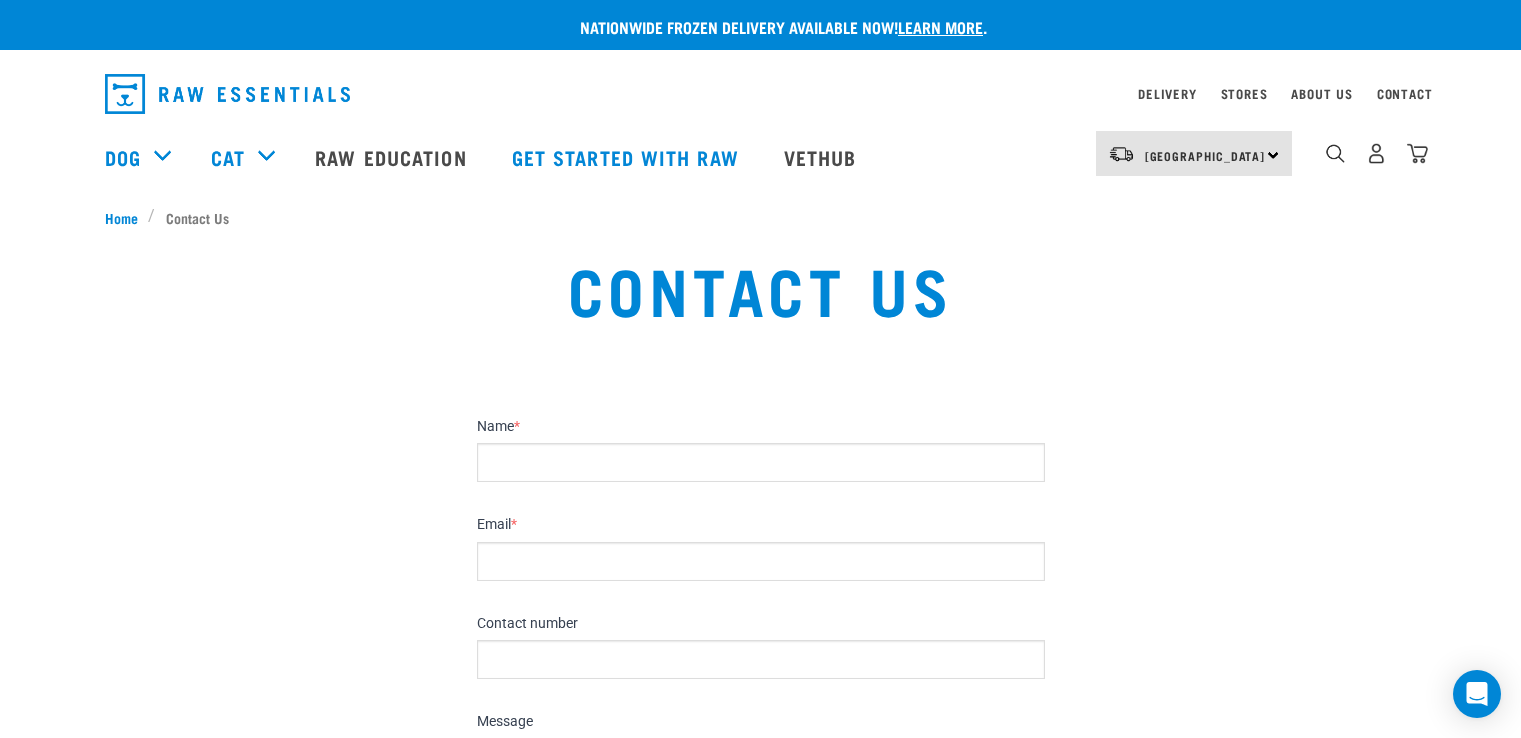 scroll, scrollTop: 0, scrollLeft: 0, axis: both 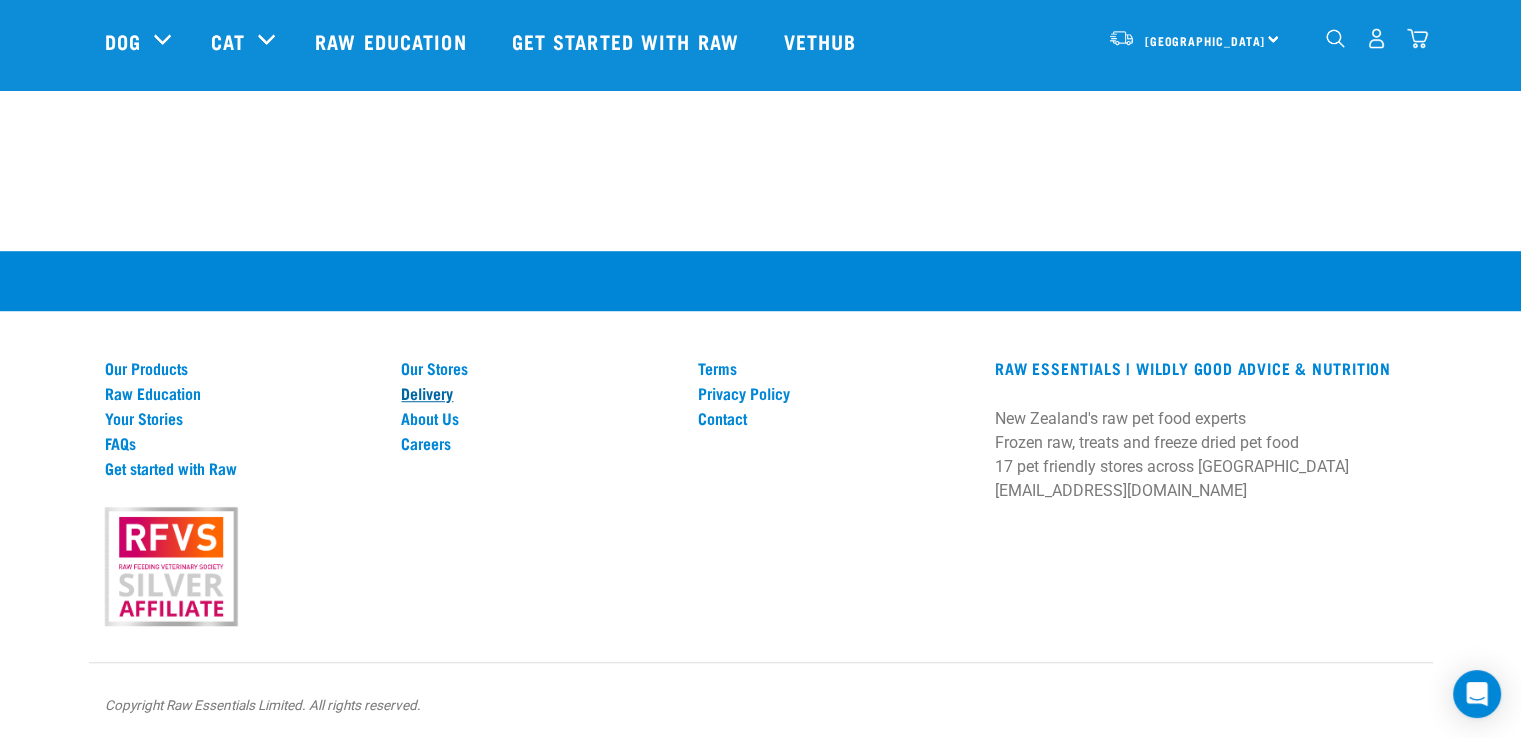 click on "Delivery" at bounding box center [537, 393] 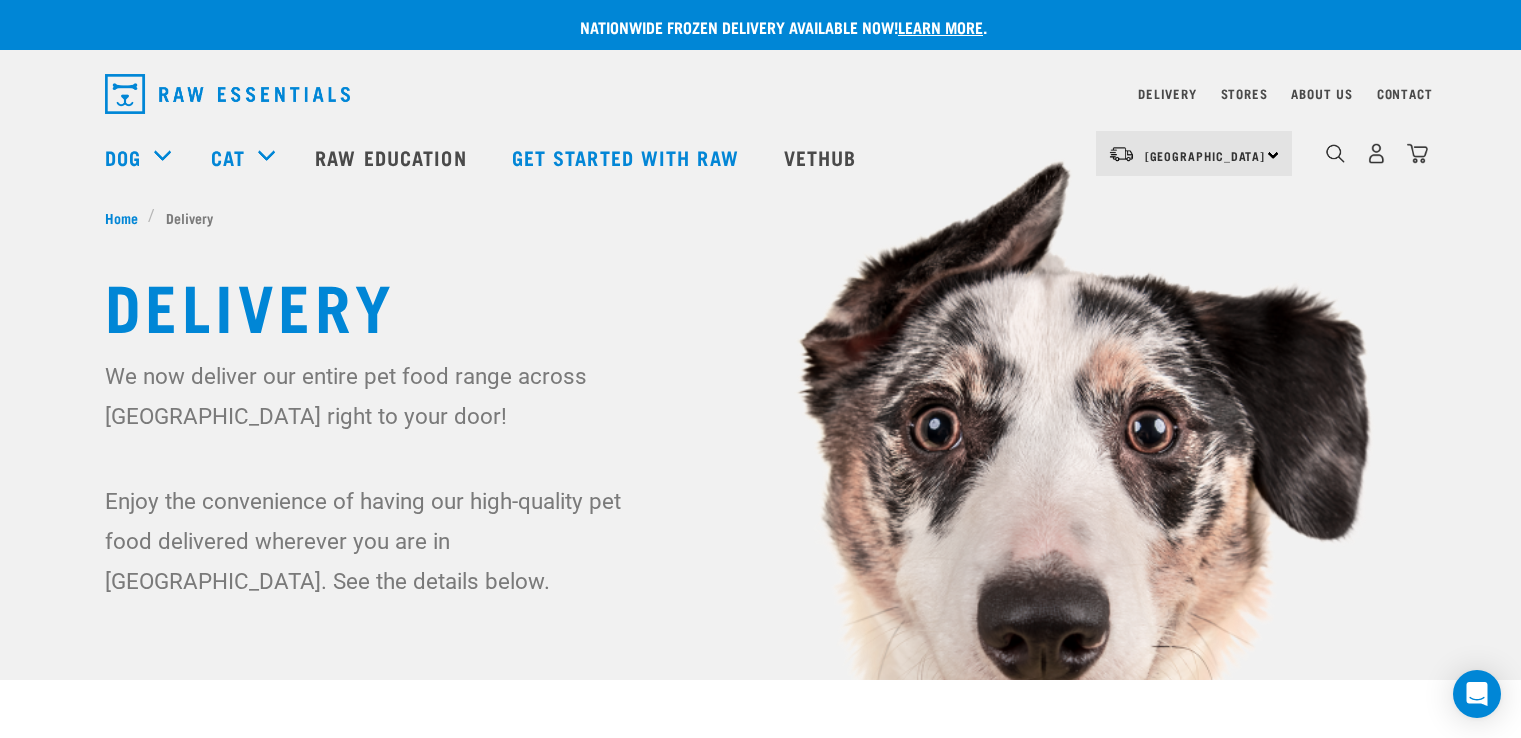 scroll, scrollTop: 0, scrollLeft: 0, axis: both 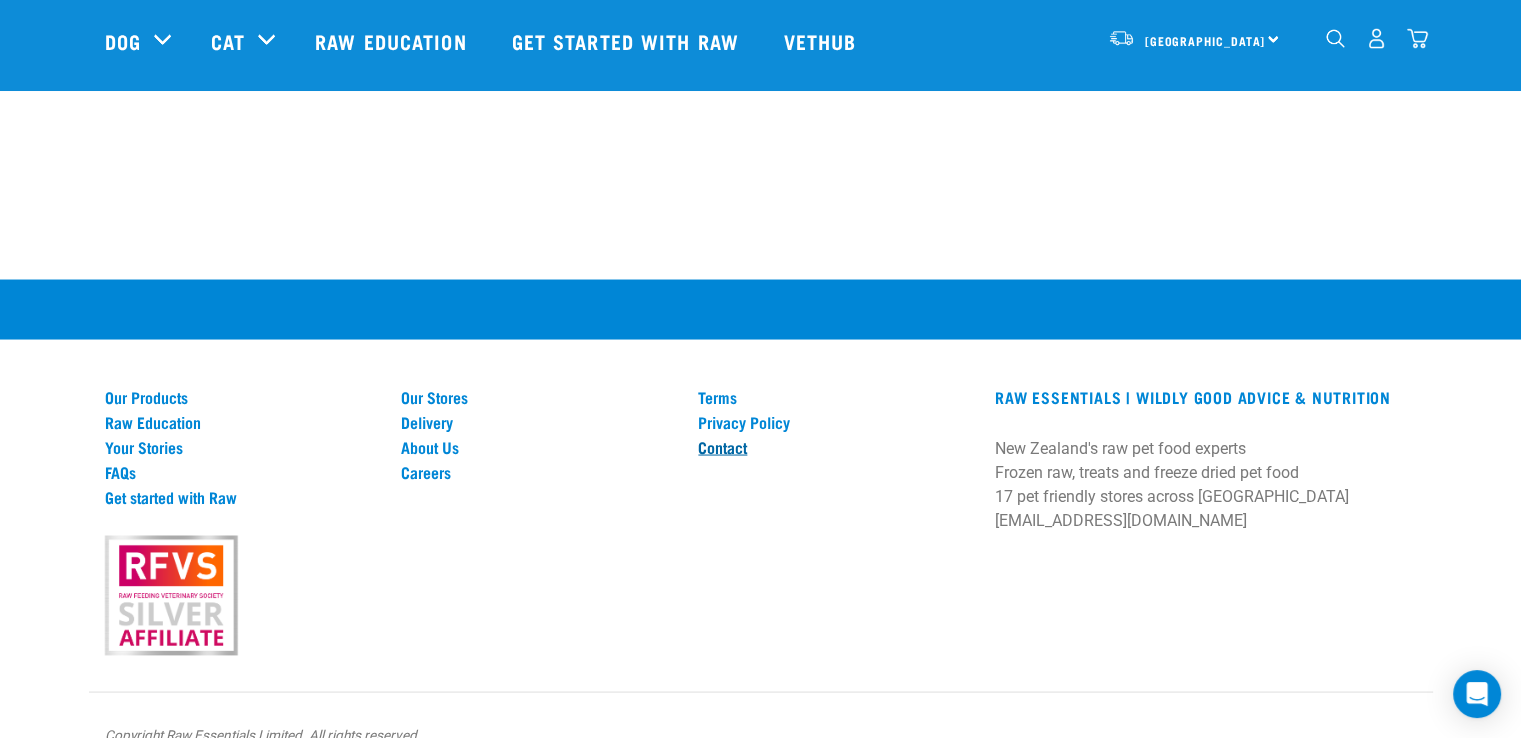 click on "Contact" at bounding box center [834, 446] 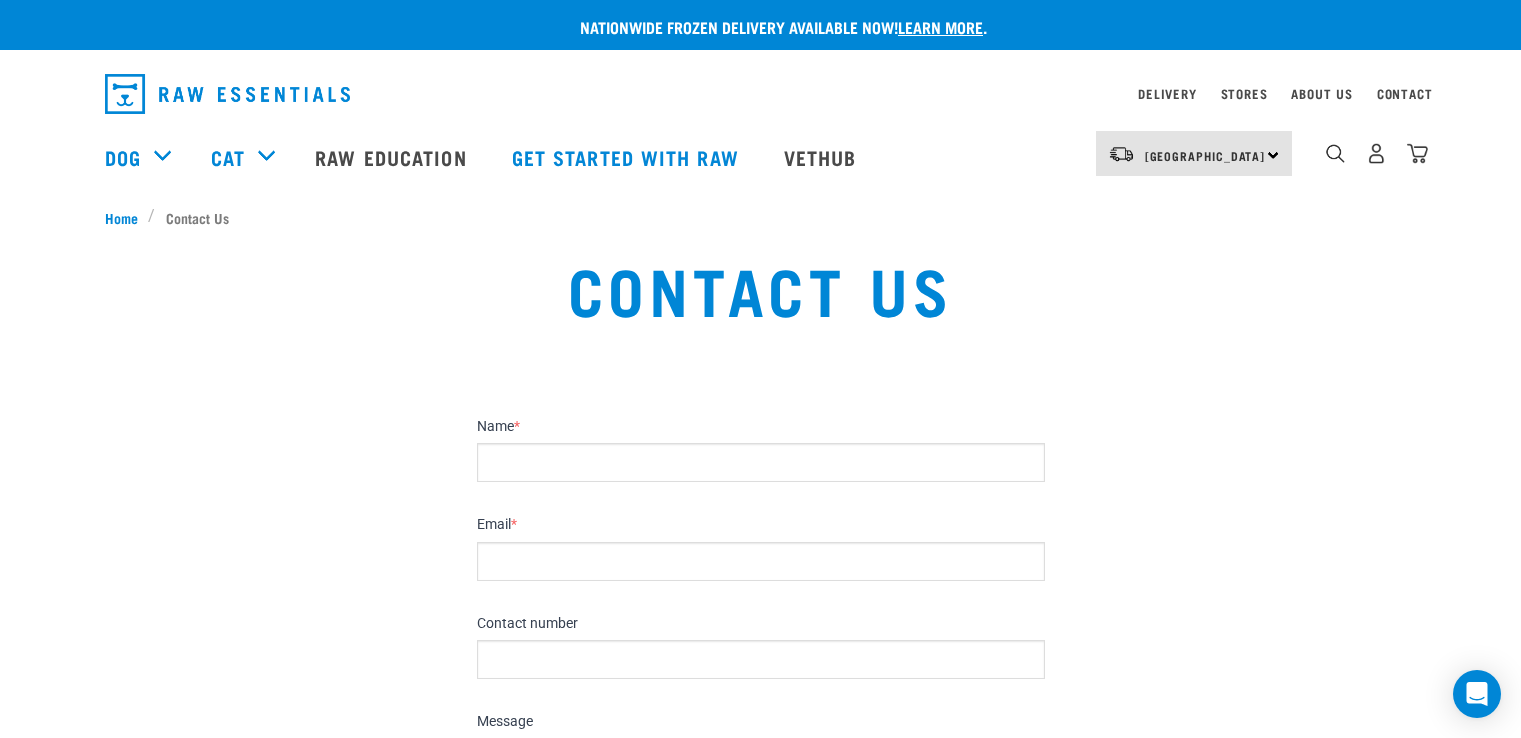 scroll, scrollTop: 0, scrollLeft: 0, axis: both 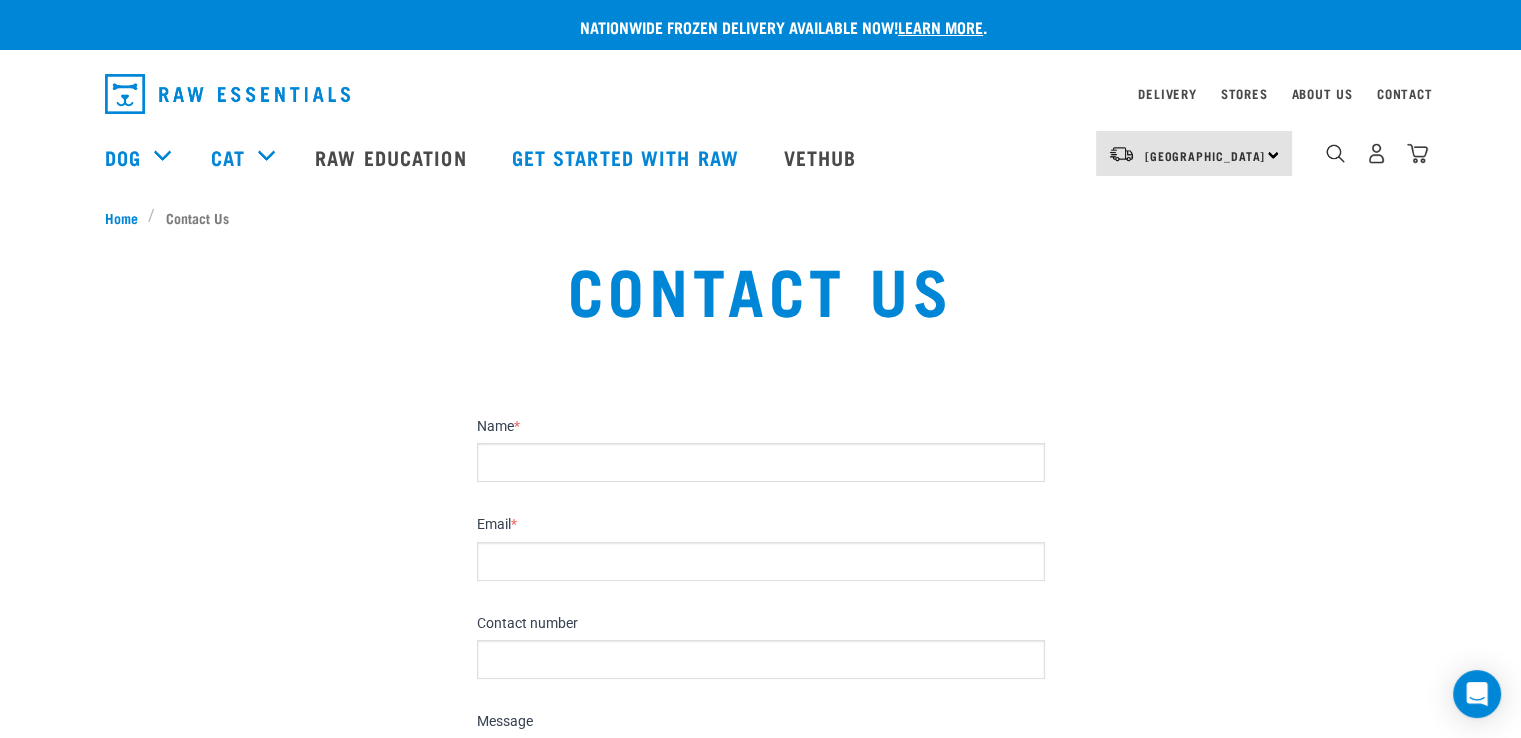 click on "Name  *" at bounding box center [761, 462] 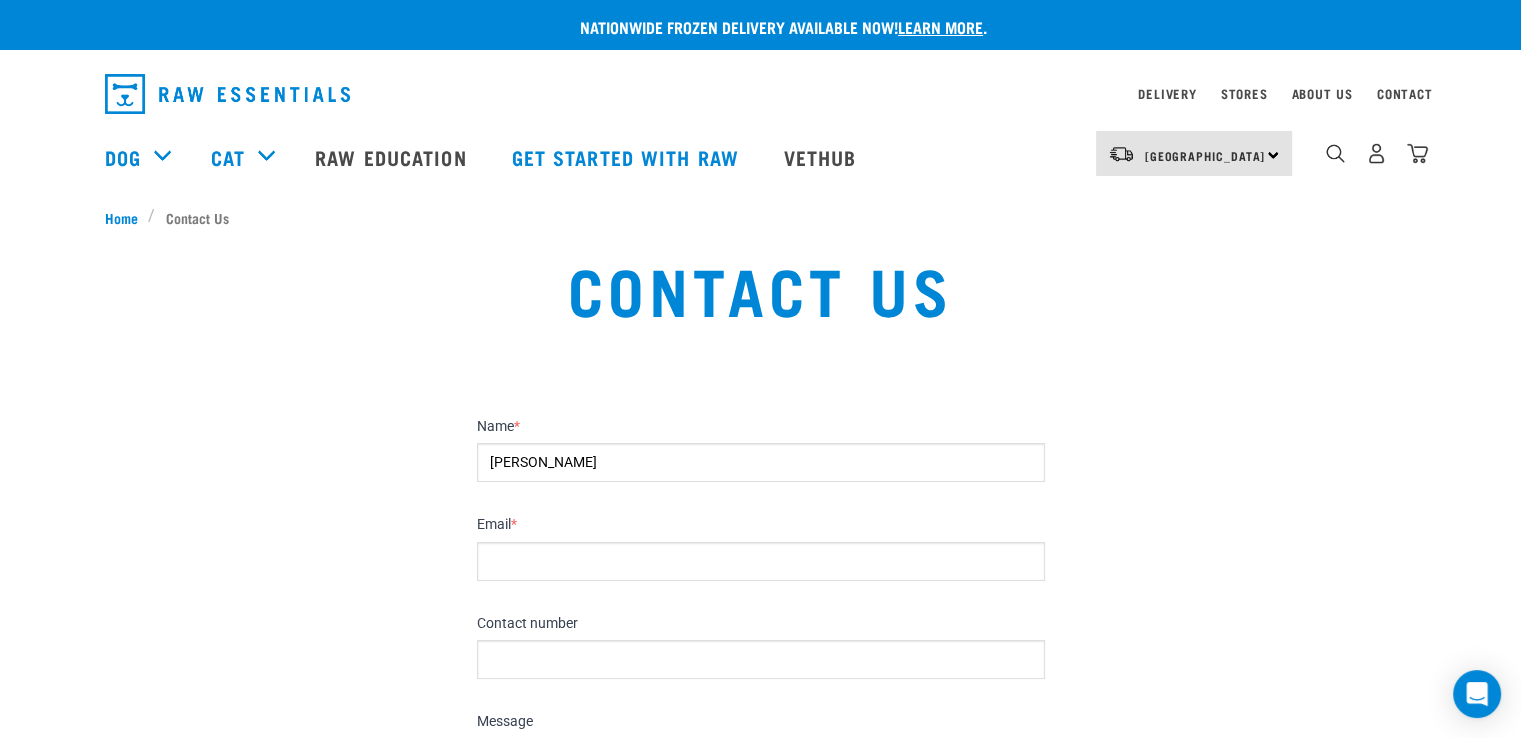 type on "qrs@ping.net.nz" 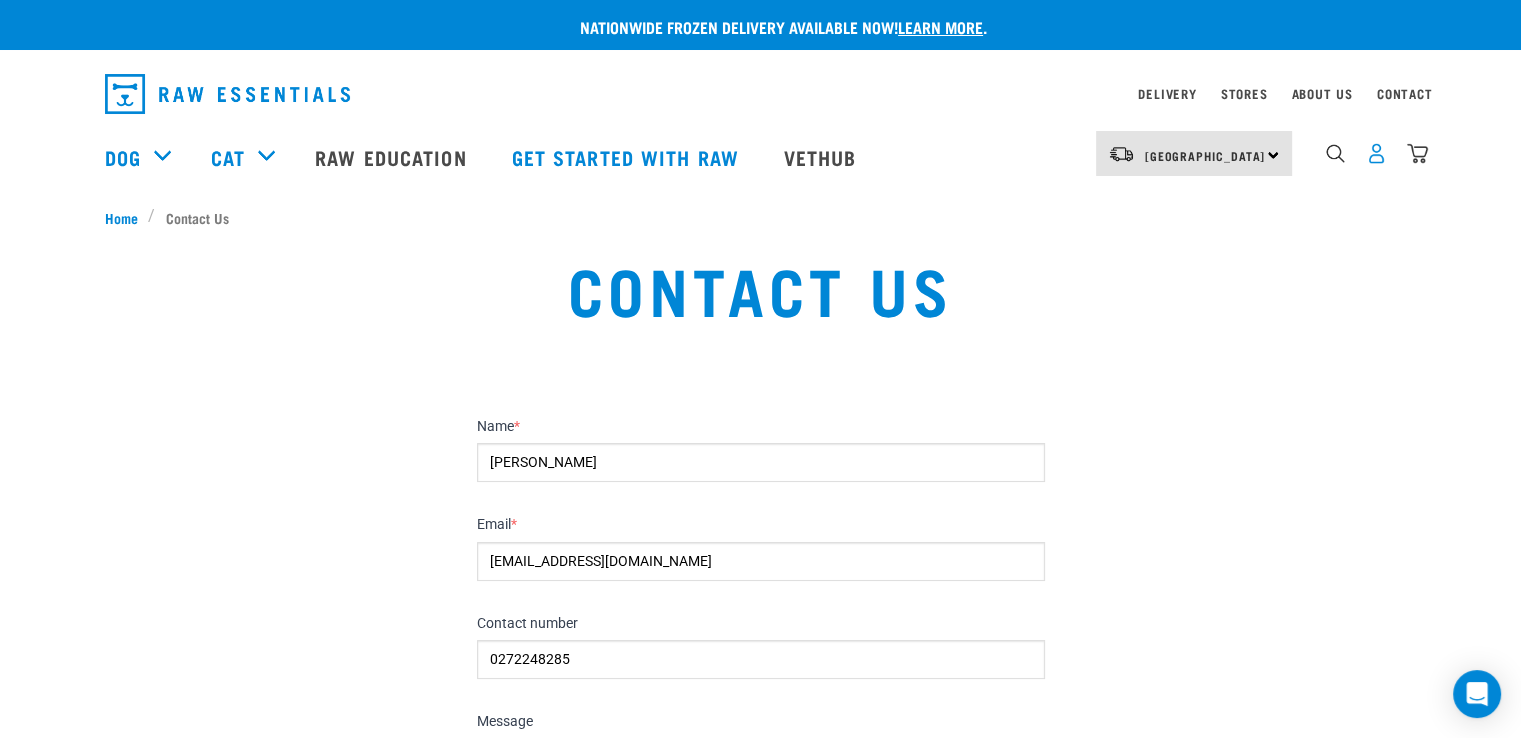 click at bounding box center (1376, 153) 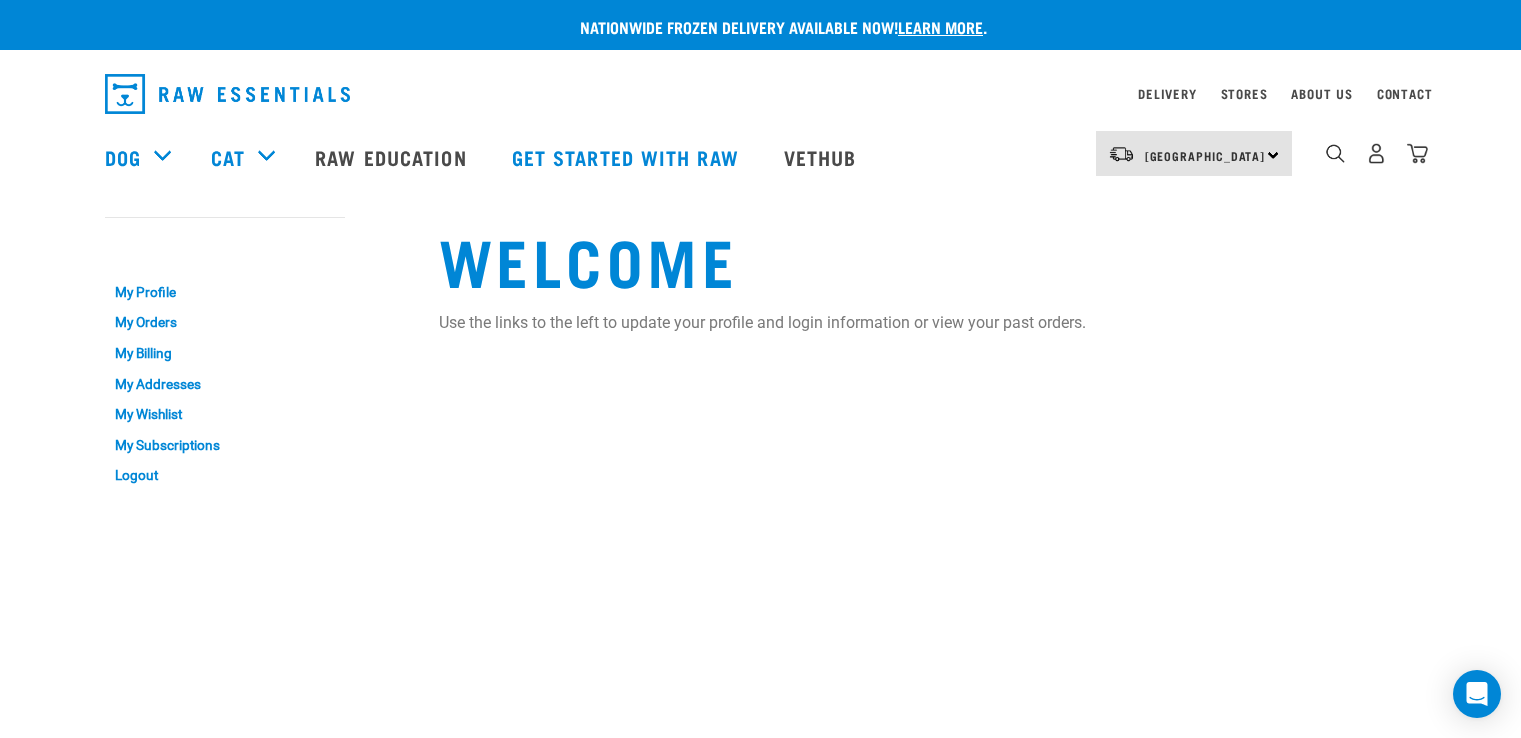 scroll, scrollTop: 0, scrollLeft: 0, axis: both 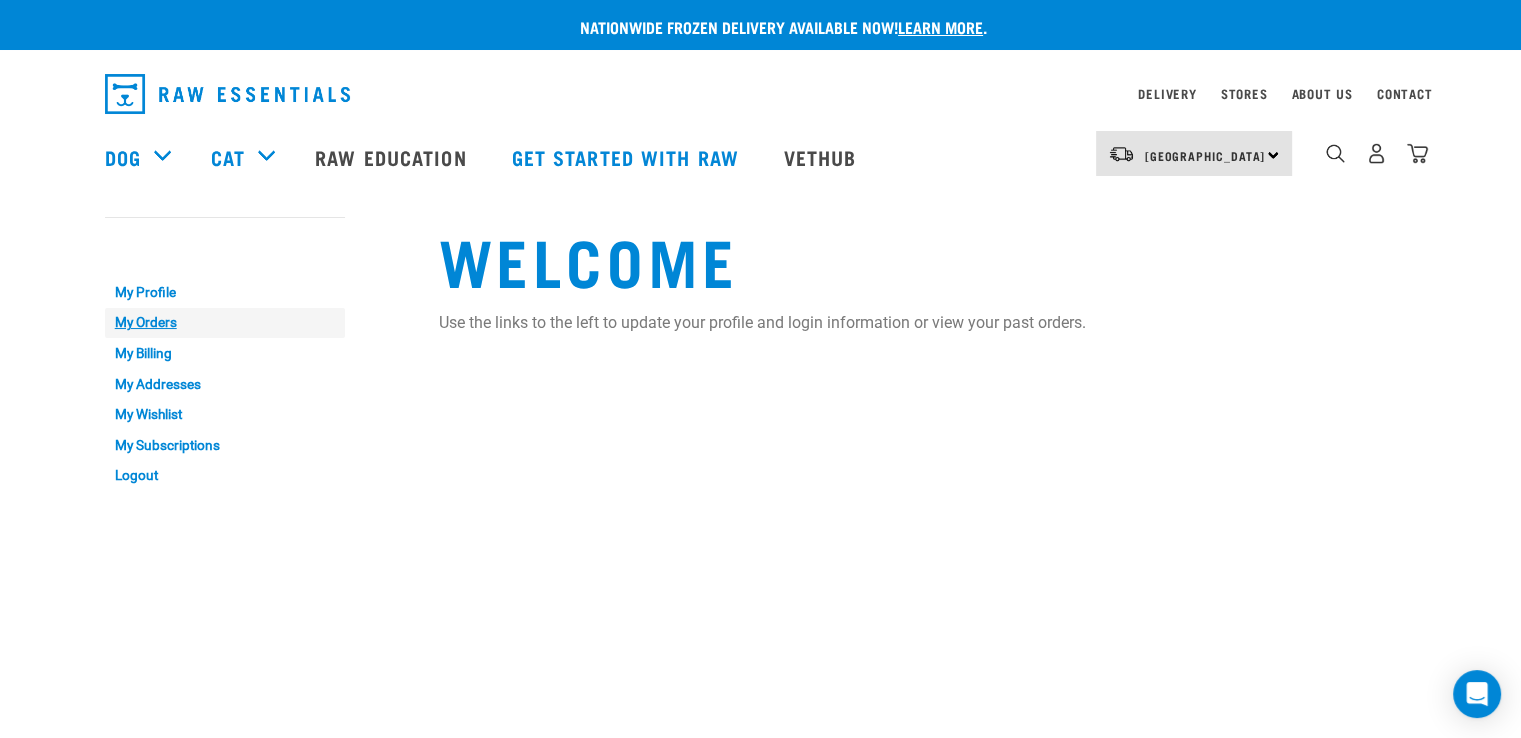 click on "My Orders" at bounding box center (225, 323) 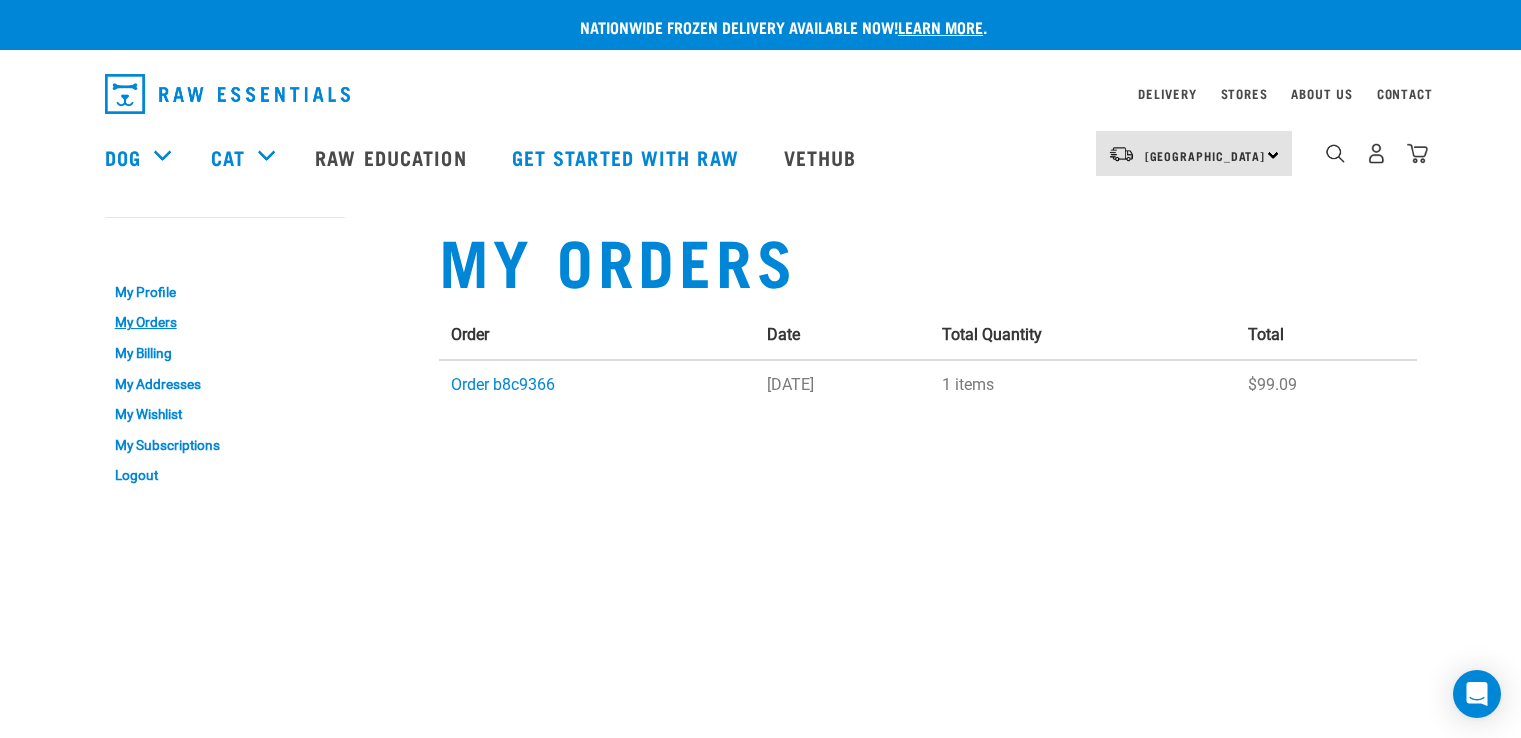 scroll, scrollTop: 0, scrollLeft: 0, axis: both 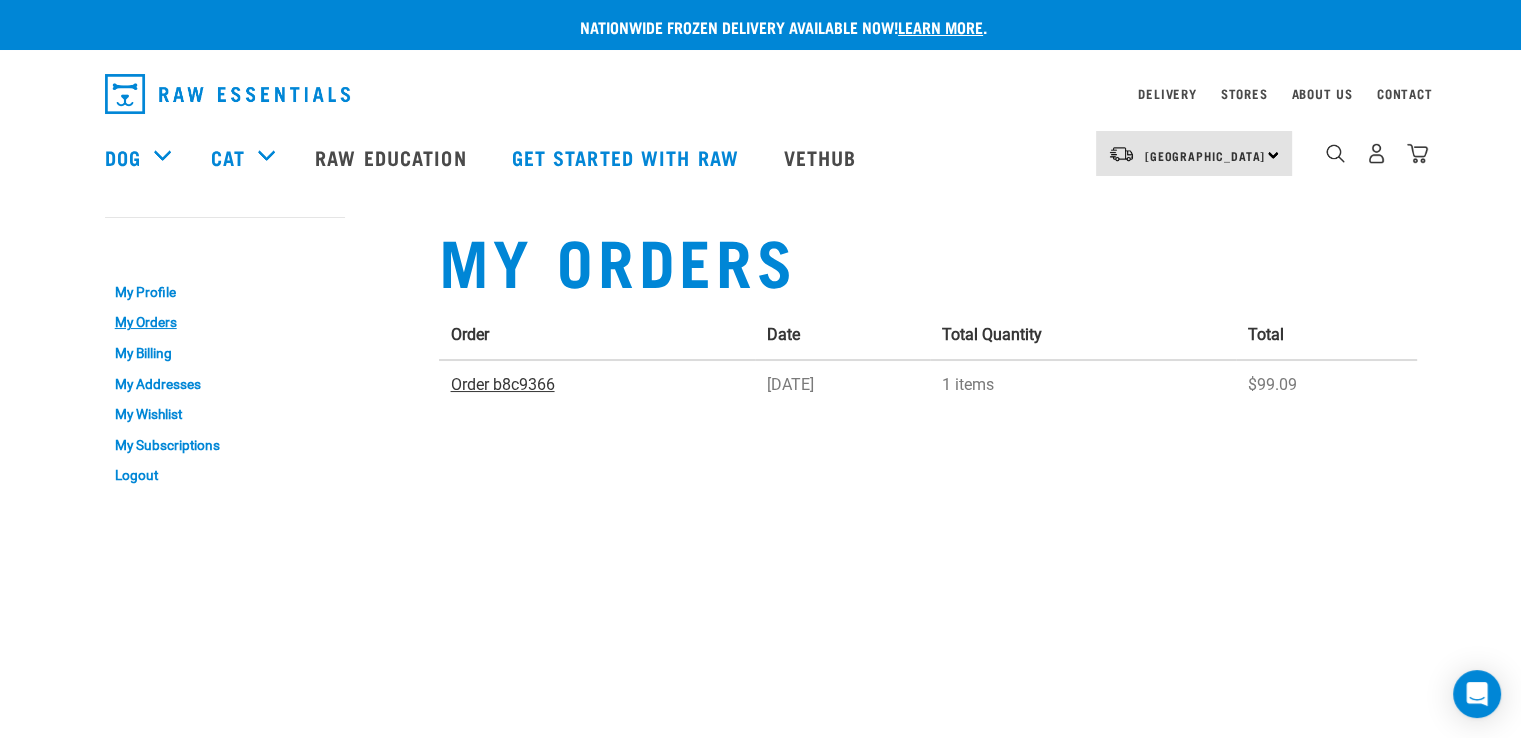 click on "Order b8c9366" at bounding box center [503, 384] 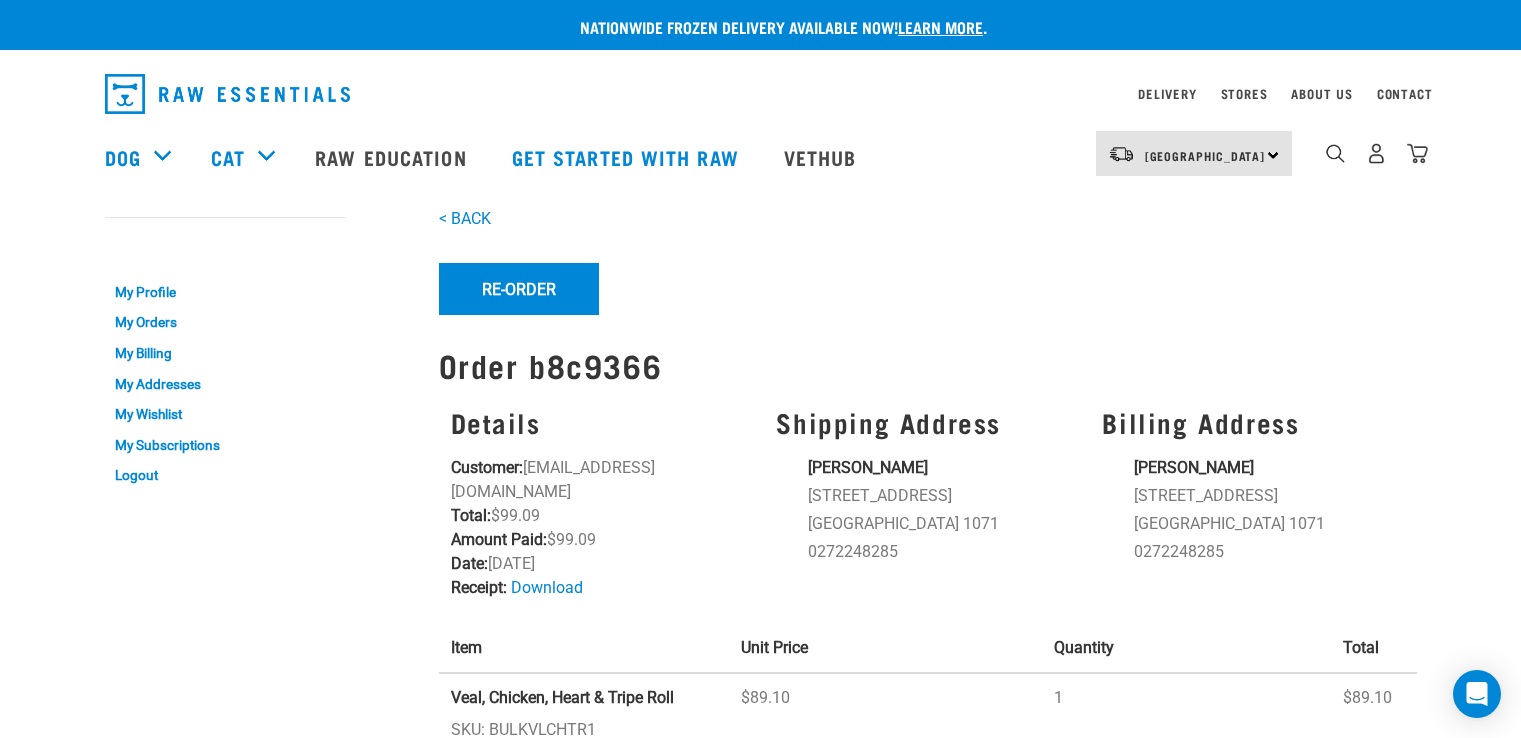 scroll, scrollTop: 0, scrollLeft: 0, axis: both 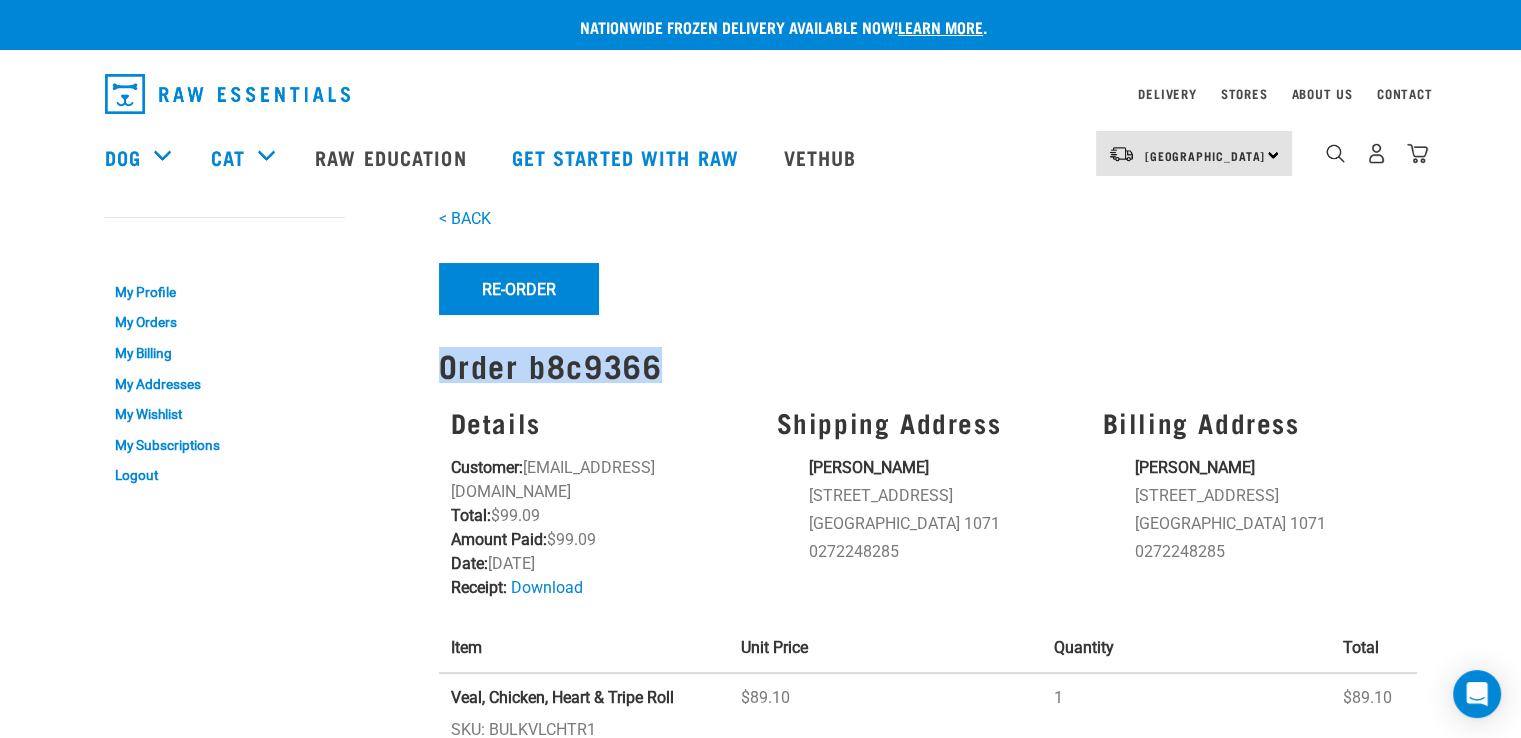 drag, startPoint x: 660, startPoint y: 367, endPoint x: 435, endPoint y: 383, distance: 225.56818 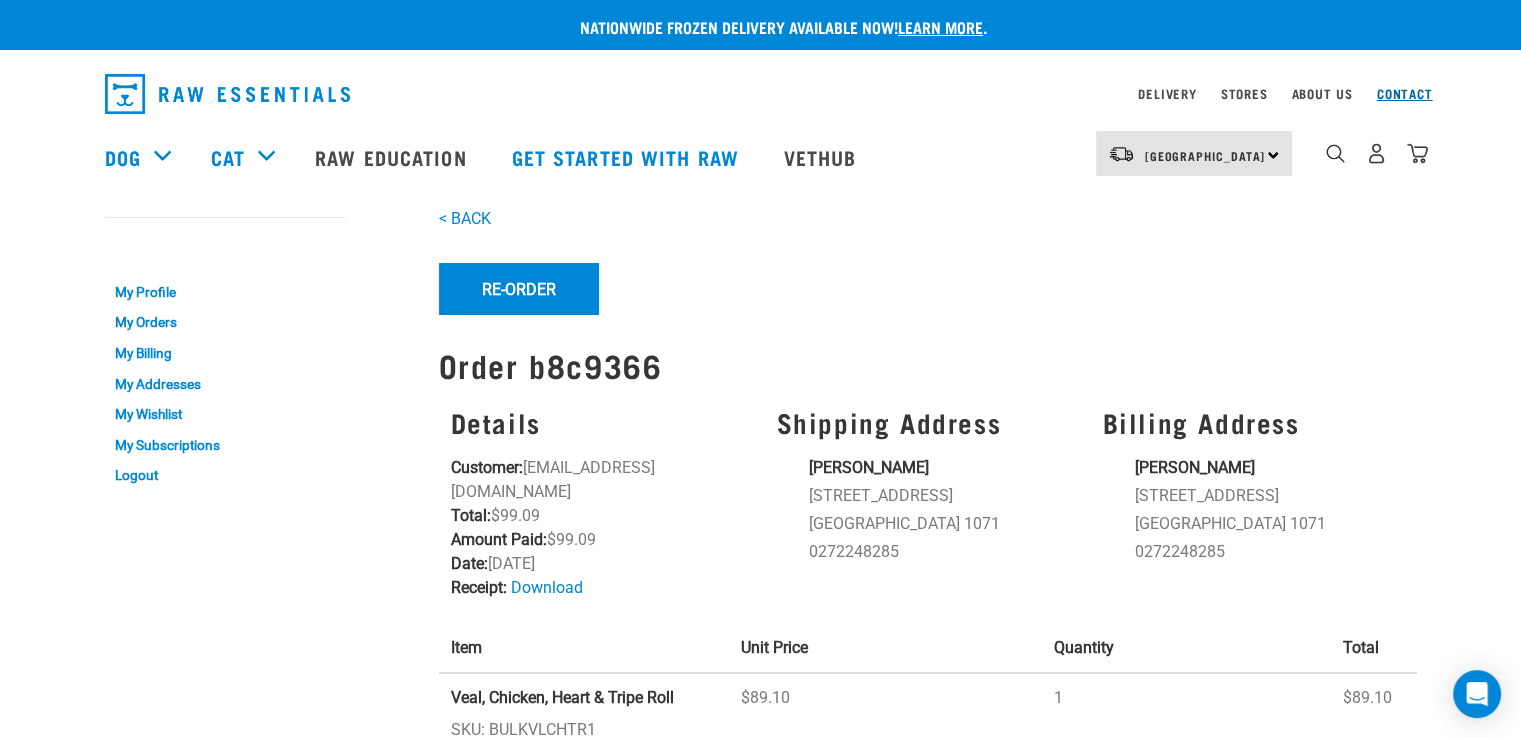 click on "Contact" at bounding box center [1405, 93] 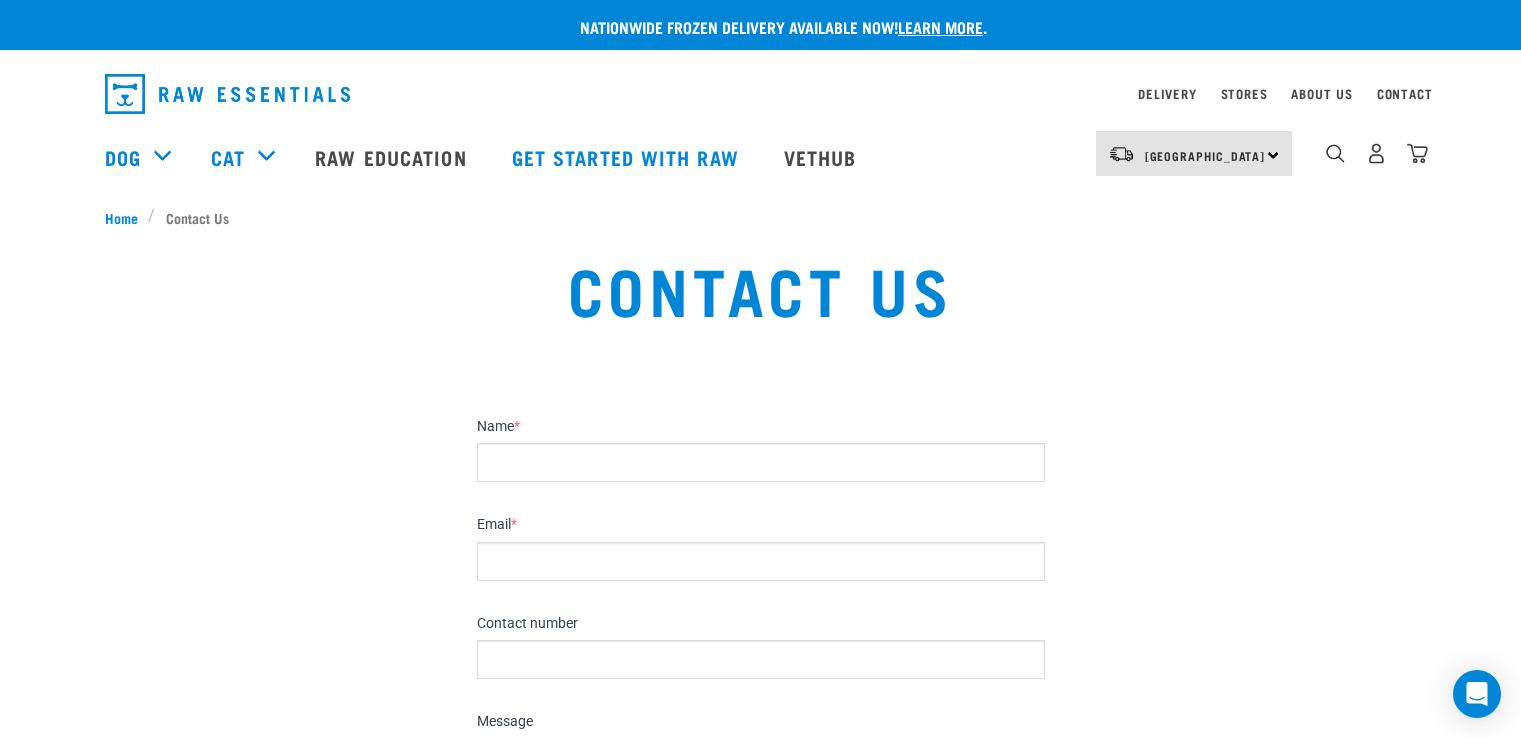 scroll, scrollTop: 0, scrollLeft: 0, axis: both 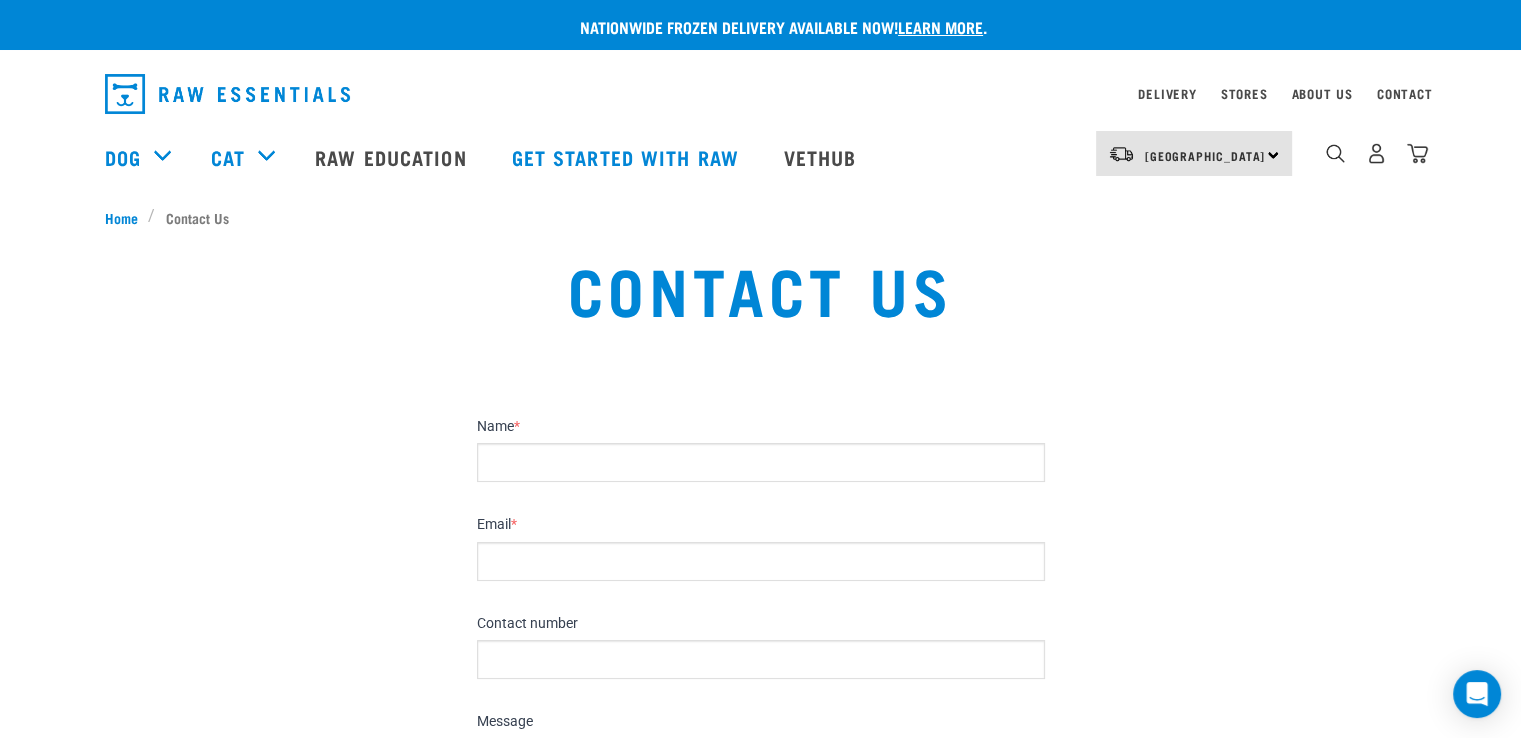 click on "Name  *" at bounding box center (761, 462) 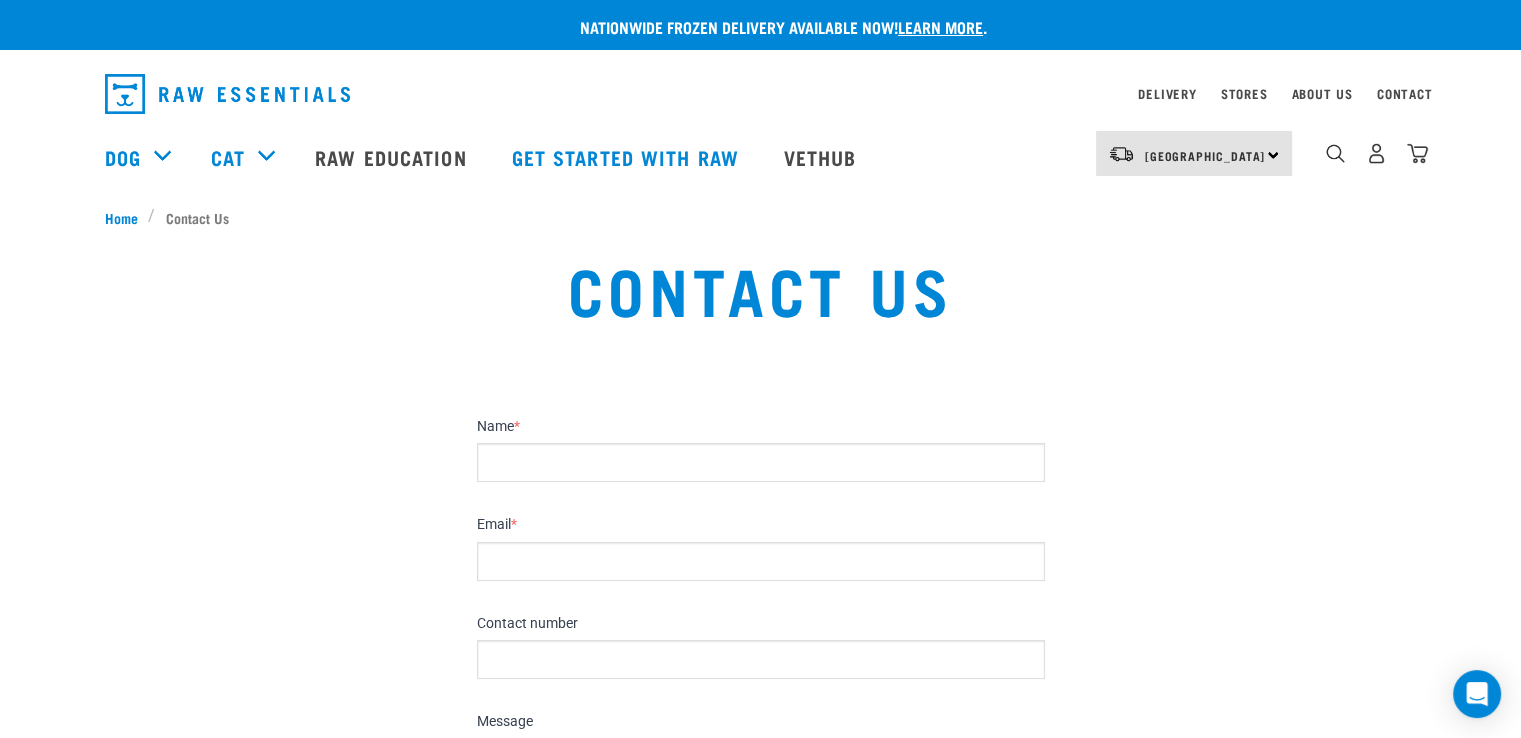 type on "[PERSON_NAME]" 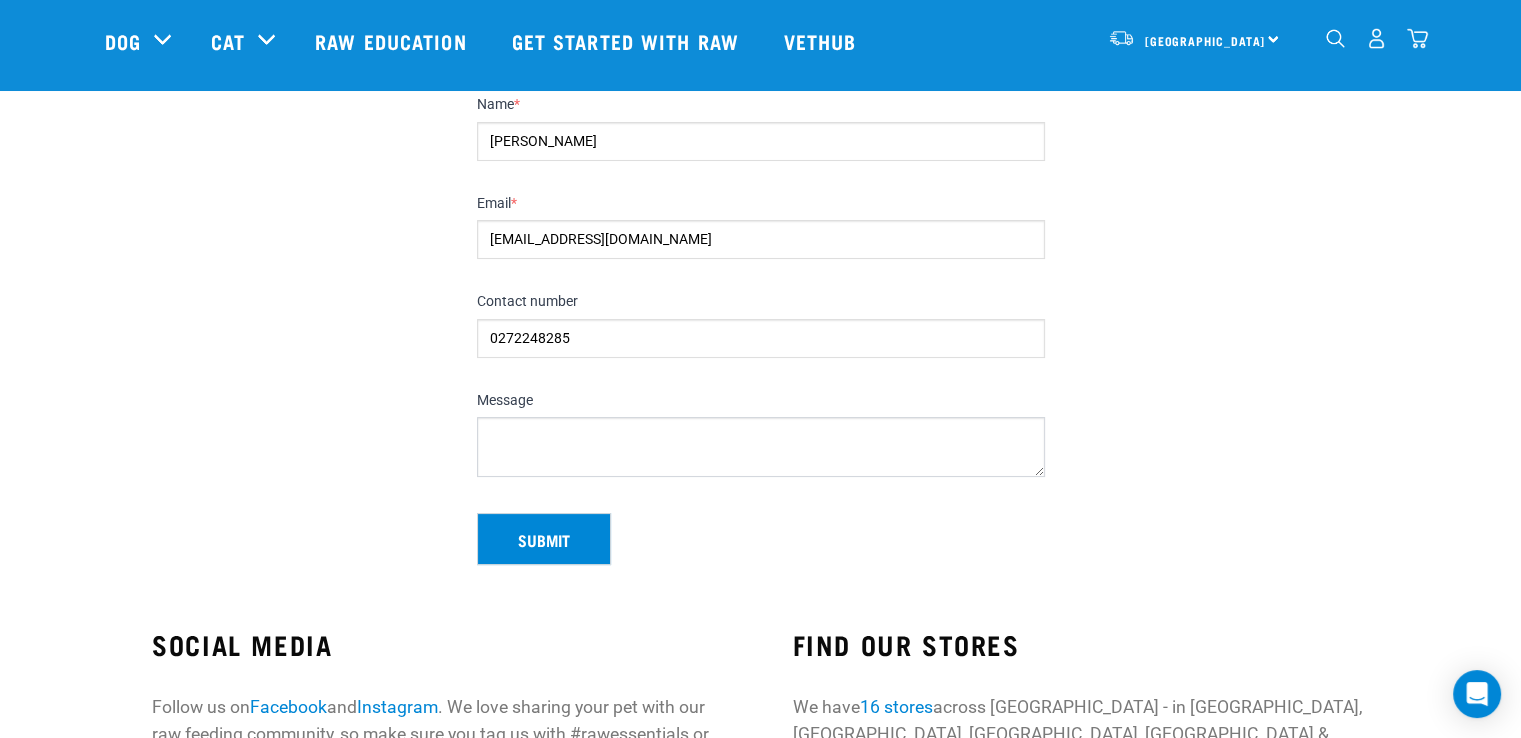 scroll, scrollTop: 200, scrollLeft: 0, axis: vertical 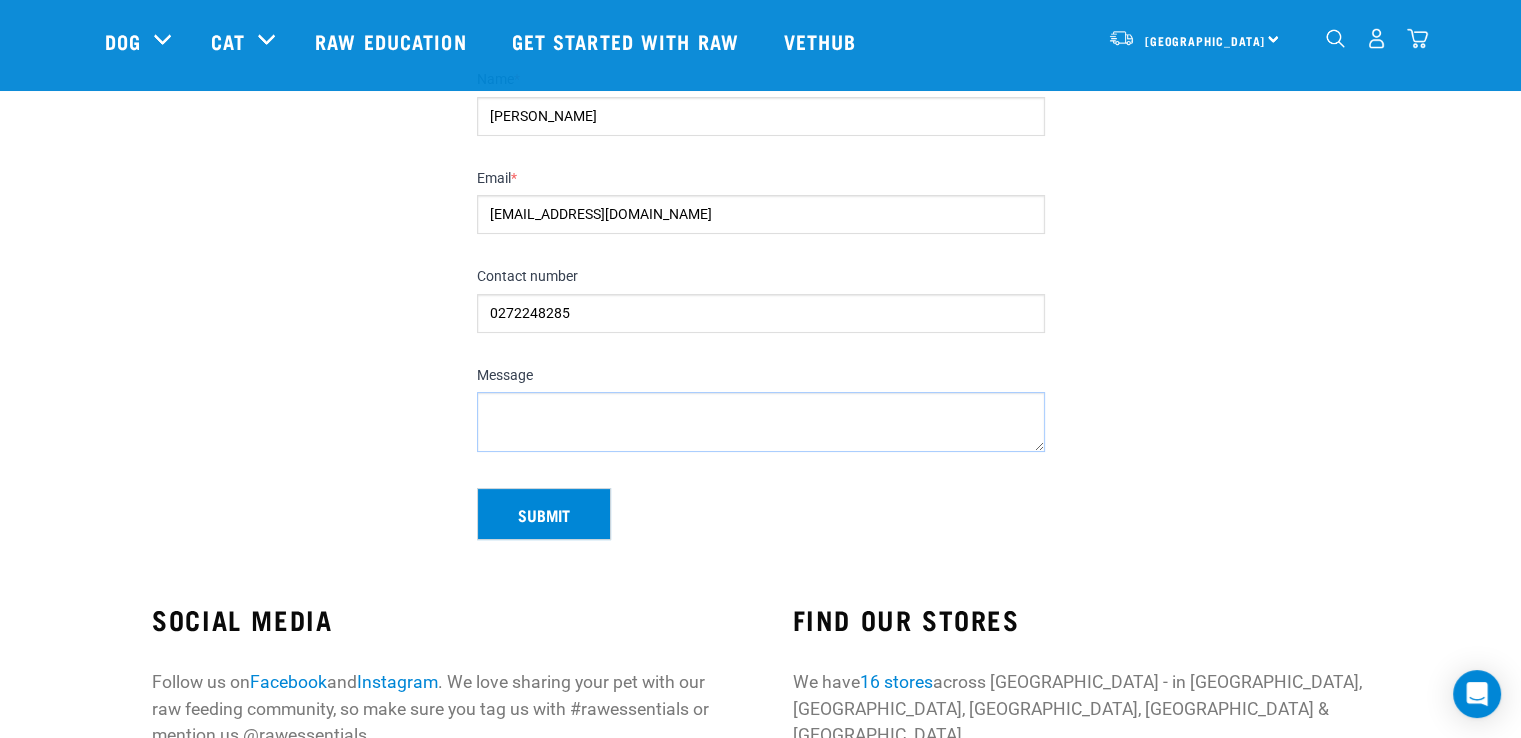 click on "Message" at bounding box center [761, 422] 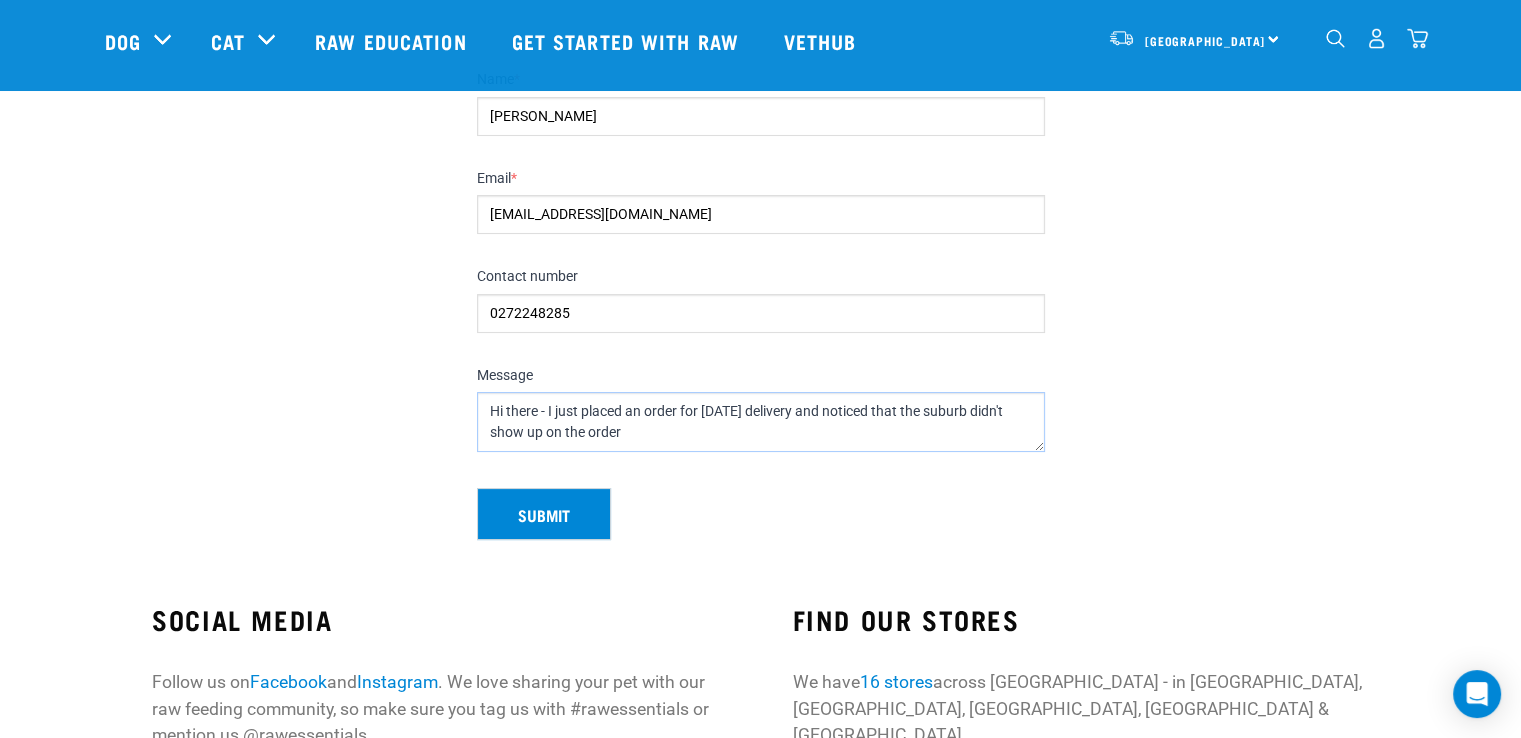 paste on "Order b8c9366" 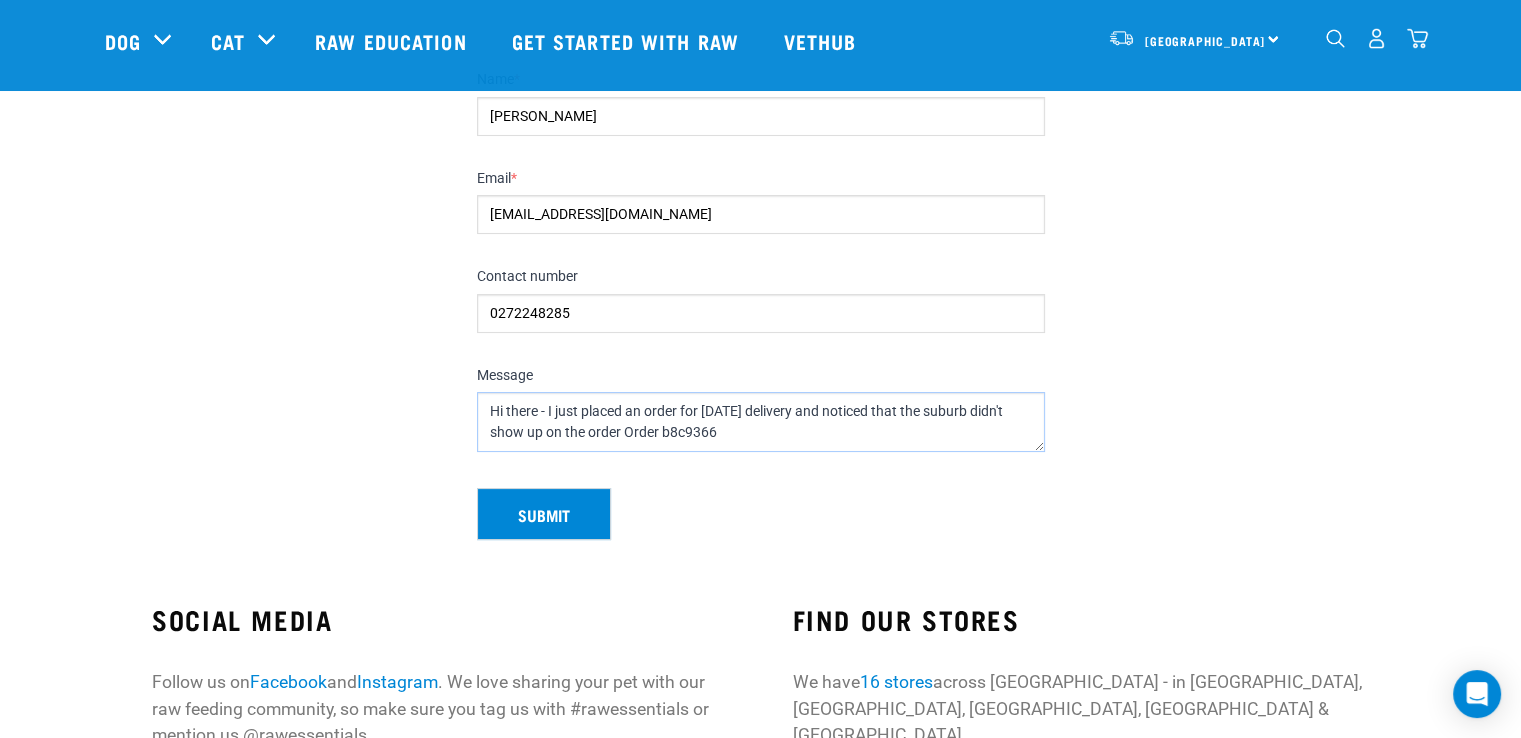 click on "Hi there - I just placed an order for [DATE] delivery and noticed that the suburb didn't show up on the order Order b8c9366" at bounding box center [761, 422] 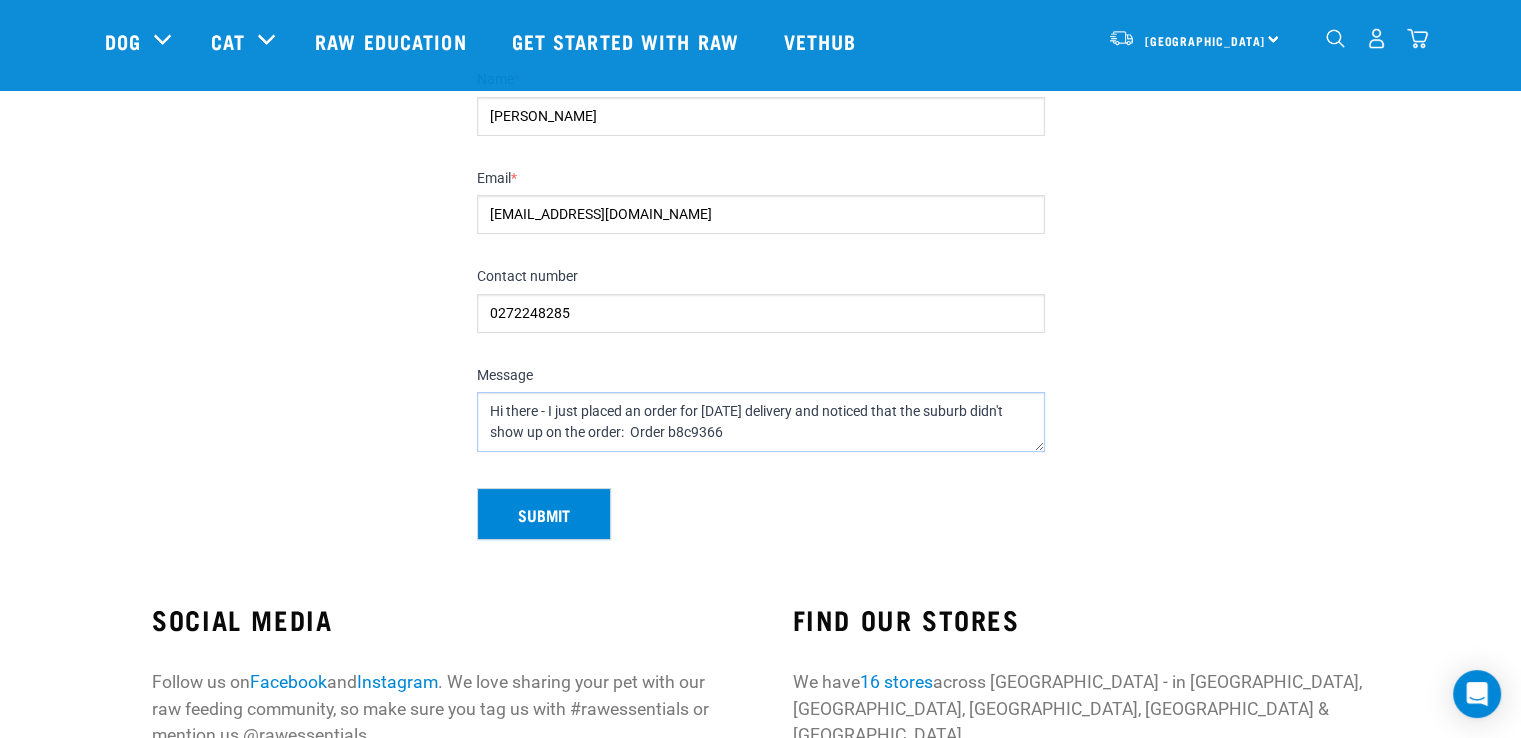 click on "Hi there - I just placed an order for [DATE] delivery and noticed that the suburb didn't show up on the order:  Order b8c9366" at bounding box center (761, 422) 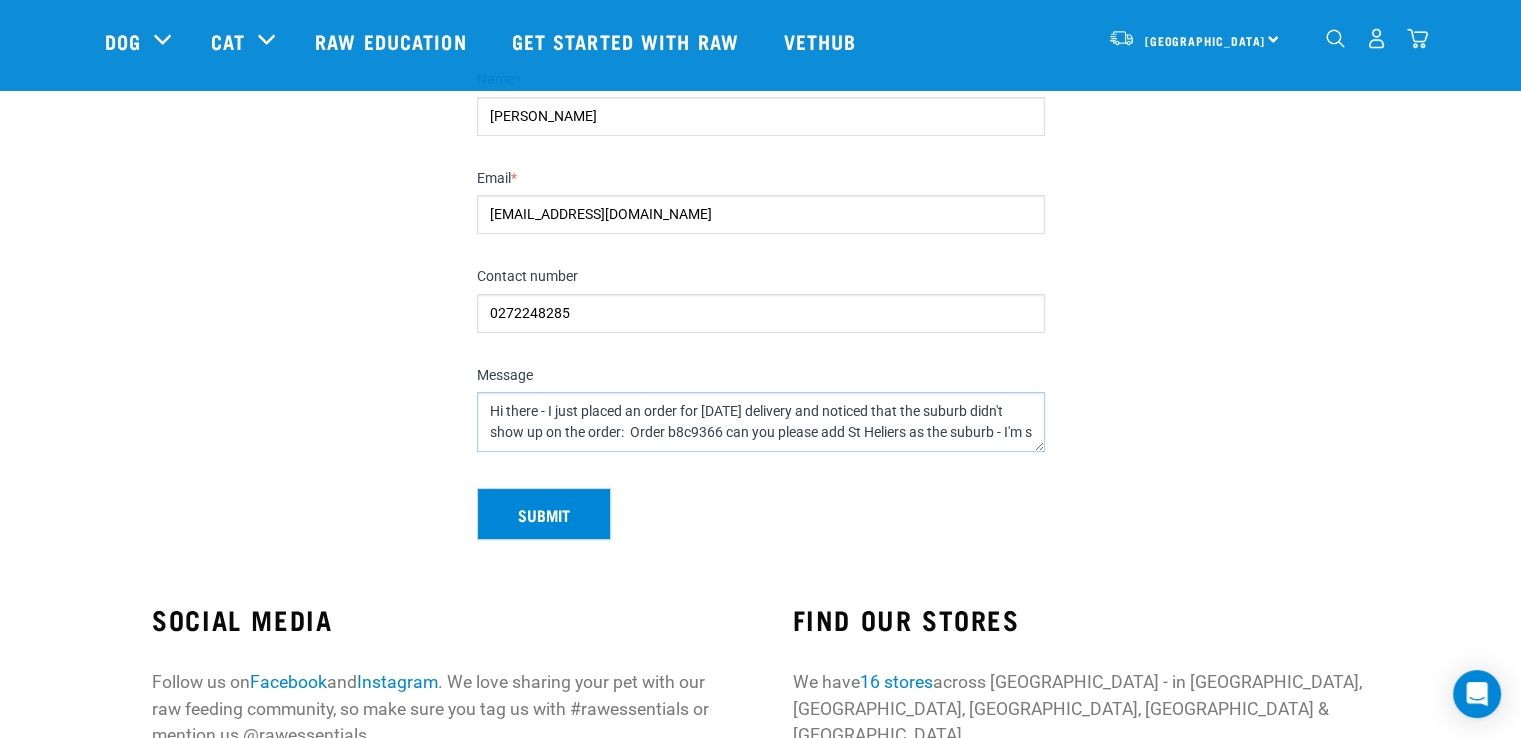 scroll, scrollTop: 10, scrollLeft: 0, axis: vertical 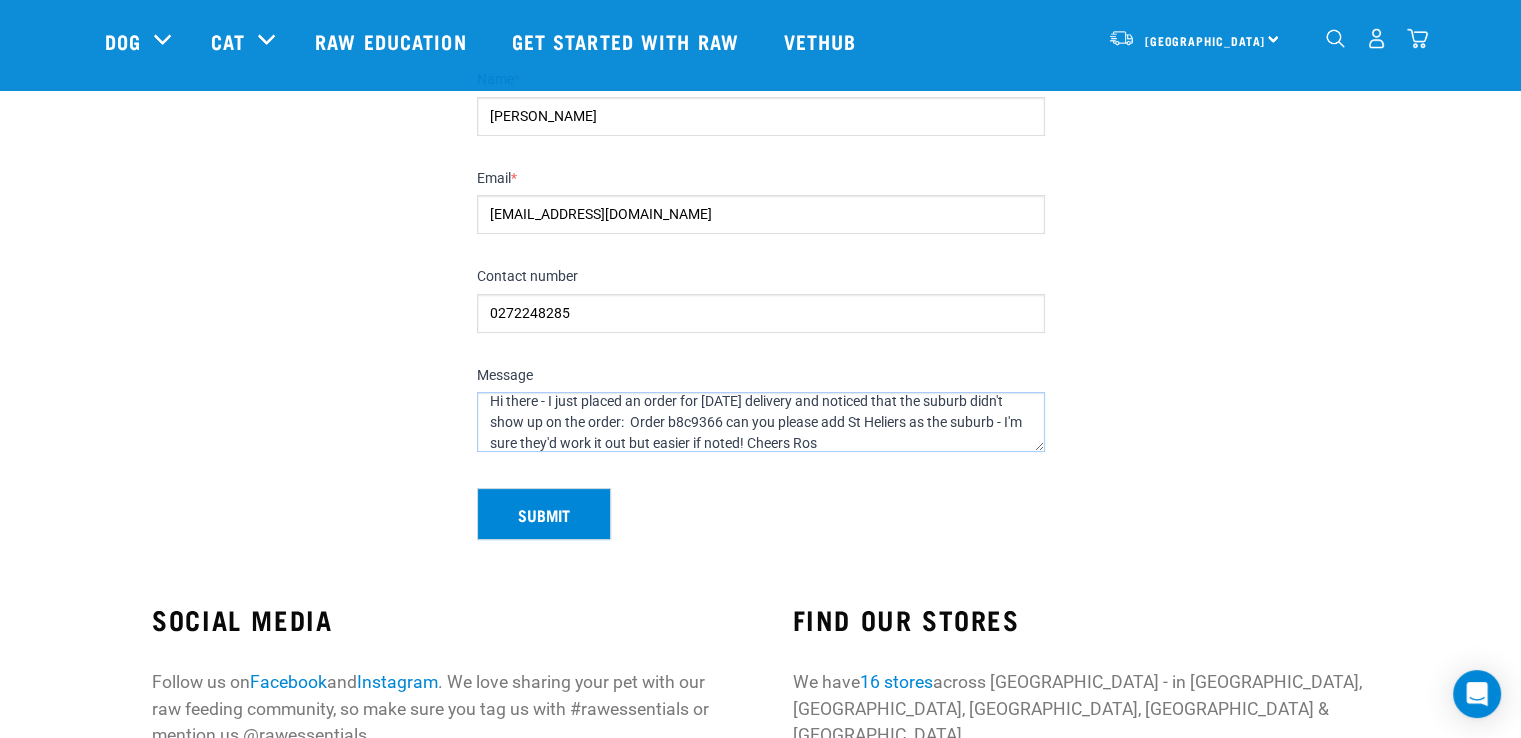 type on "Hi there - I just placed an order for [DATE] delivery and noticed that the suburb didn't show up on the order:  Order b8c9366 can you please add St Heliers as the suburb - I'm sure they'd work it out but easier if noted! Cheers Ros" 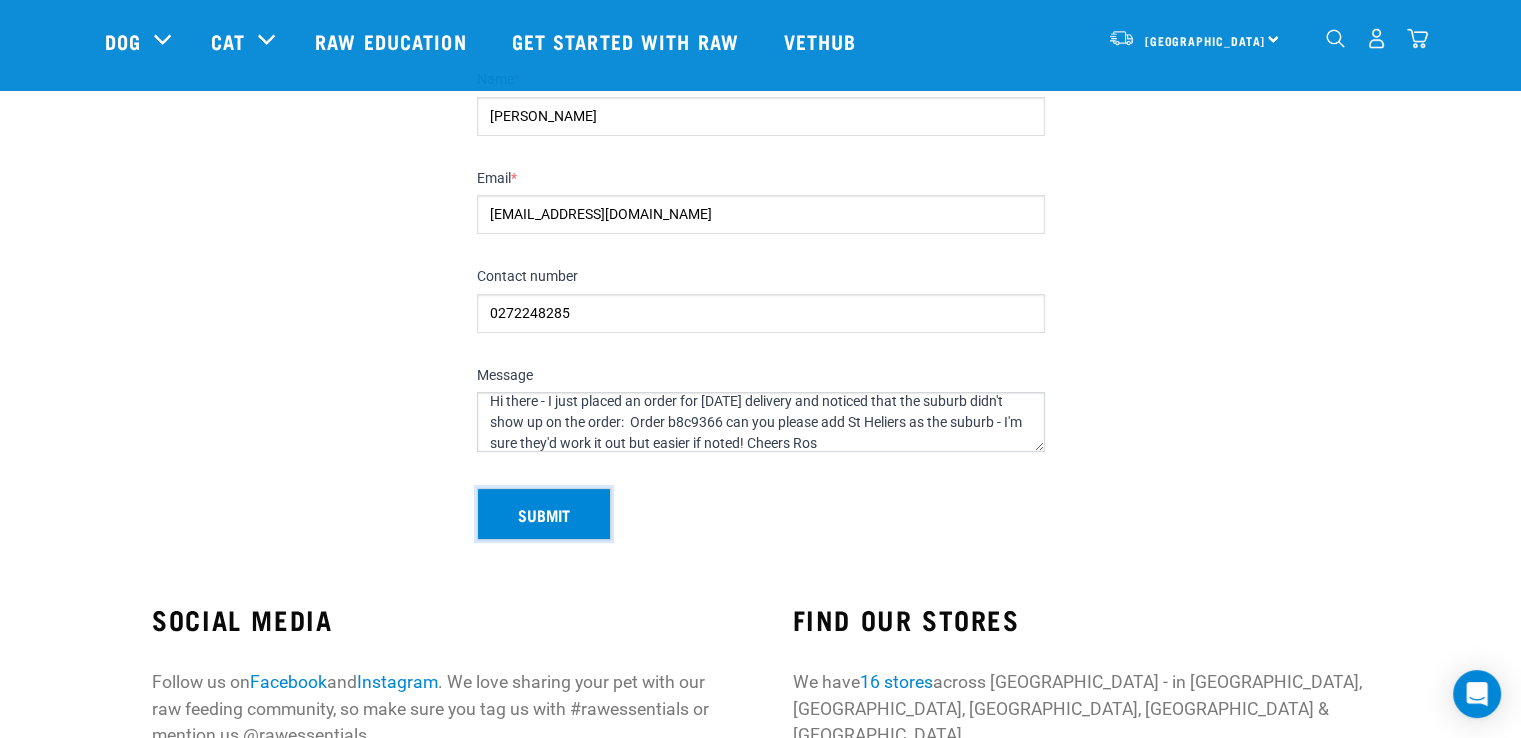 click on "Submit" at bounding box center (544, 514) 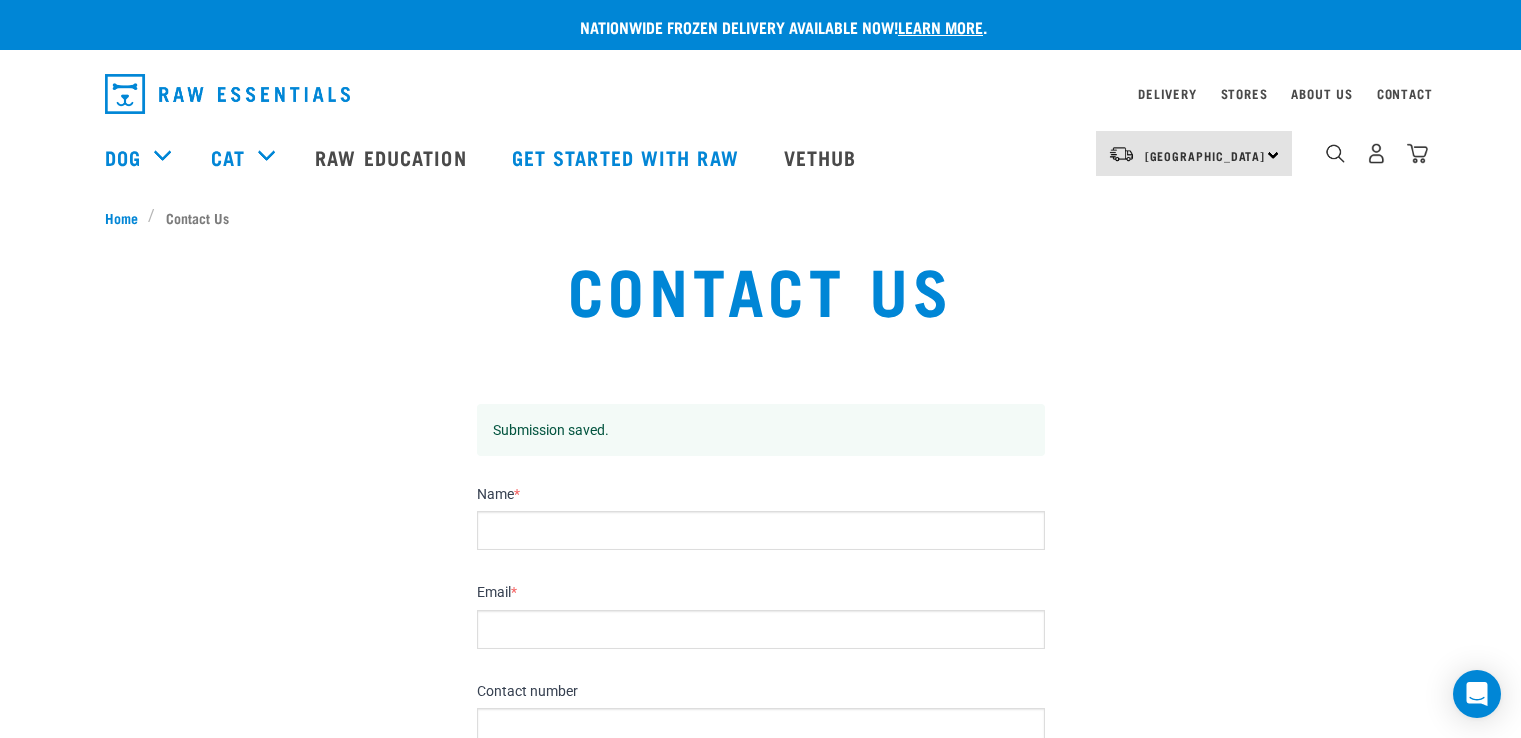 scroll, scrollTop: 0, scrollLeft: 0, axis: both 